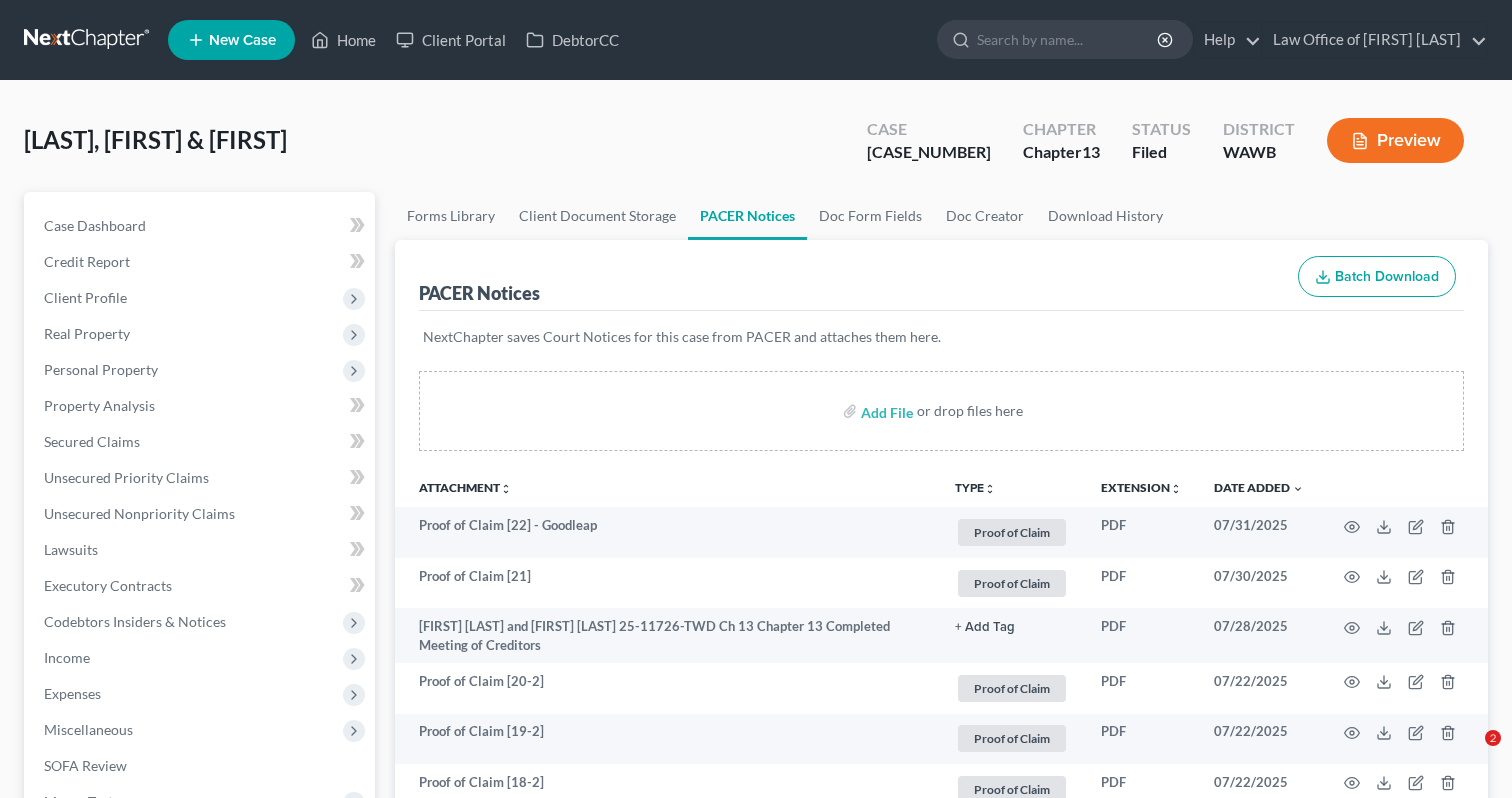 scroll, scrollTop: 0, scrollLeft: 0, axis: both 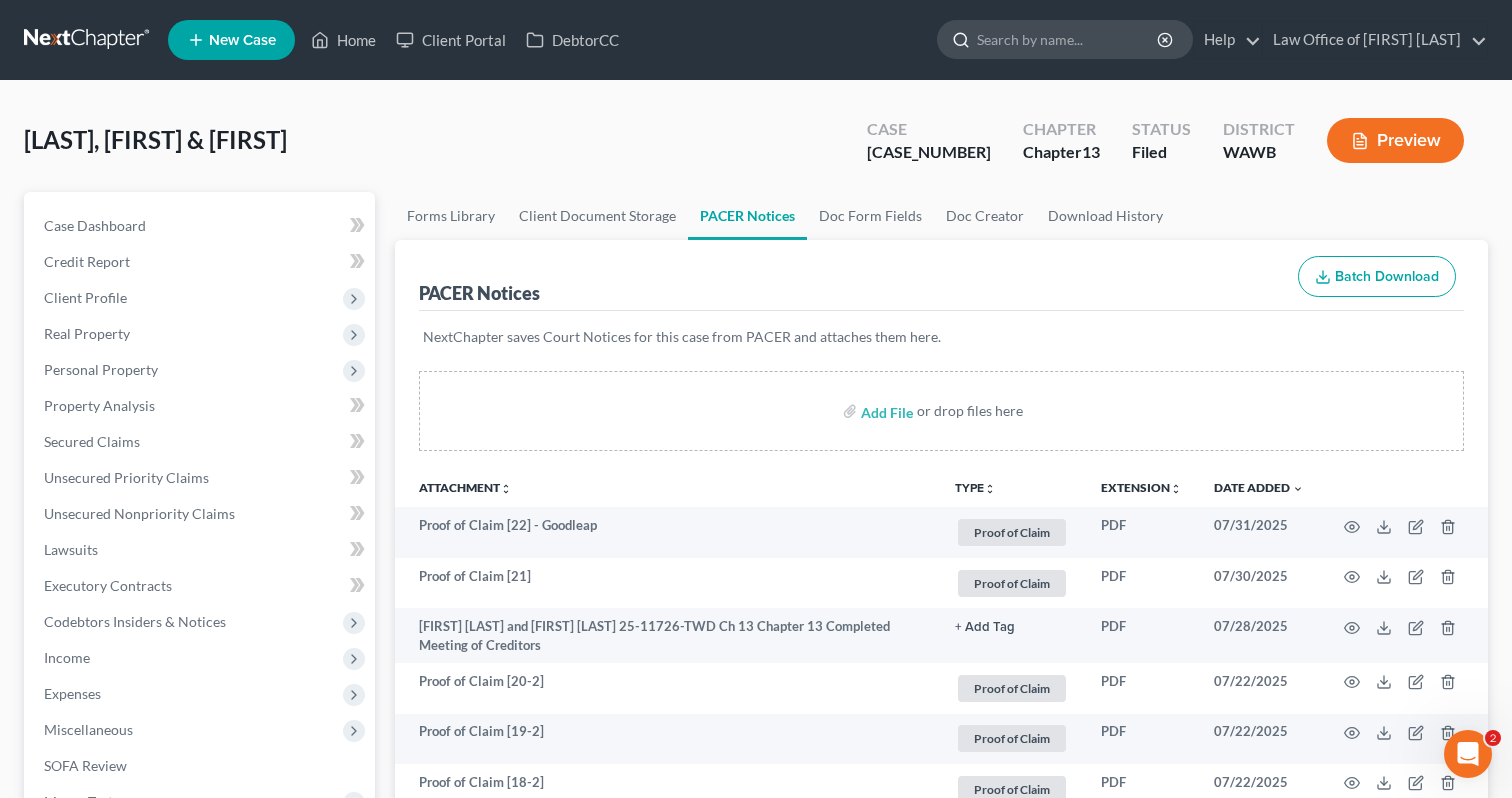 click at bounding box center [1068, 39] 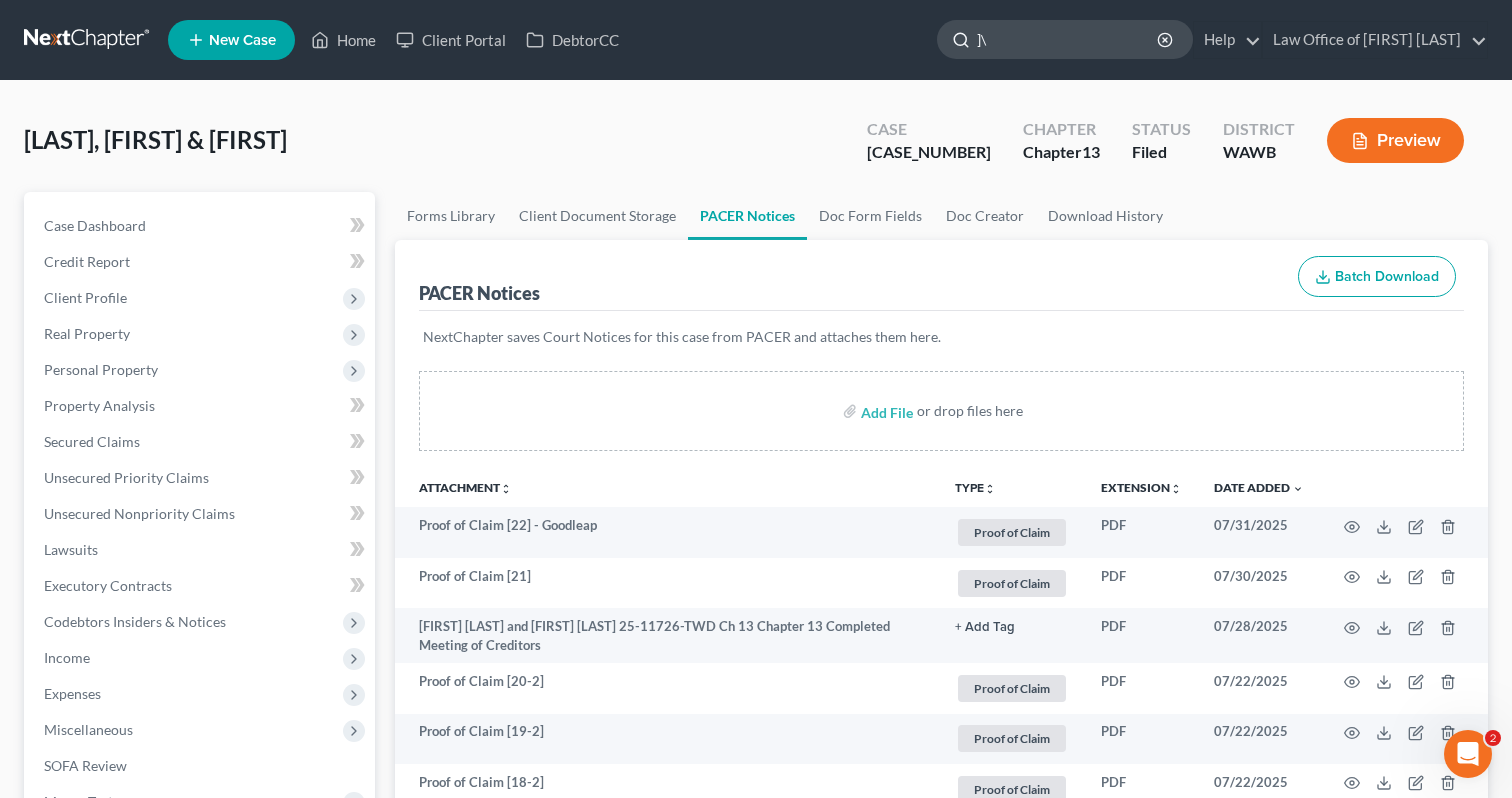 type on "]" 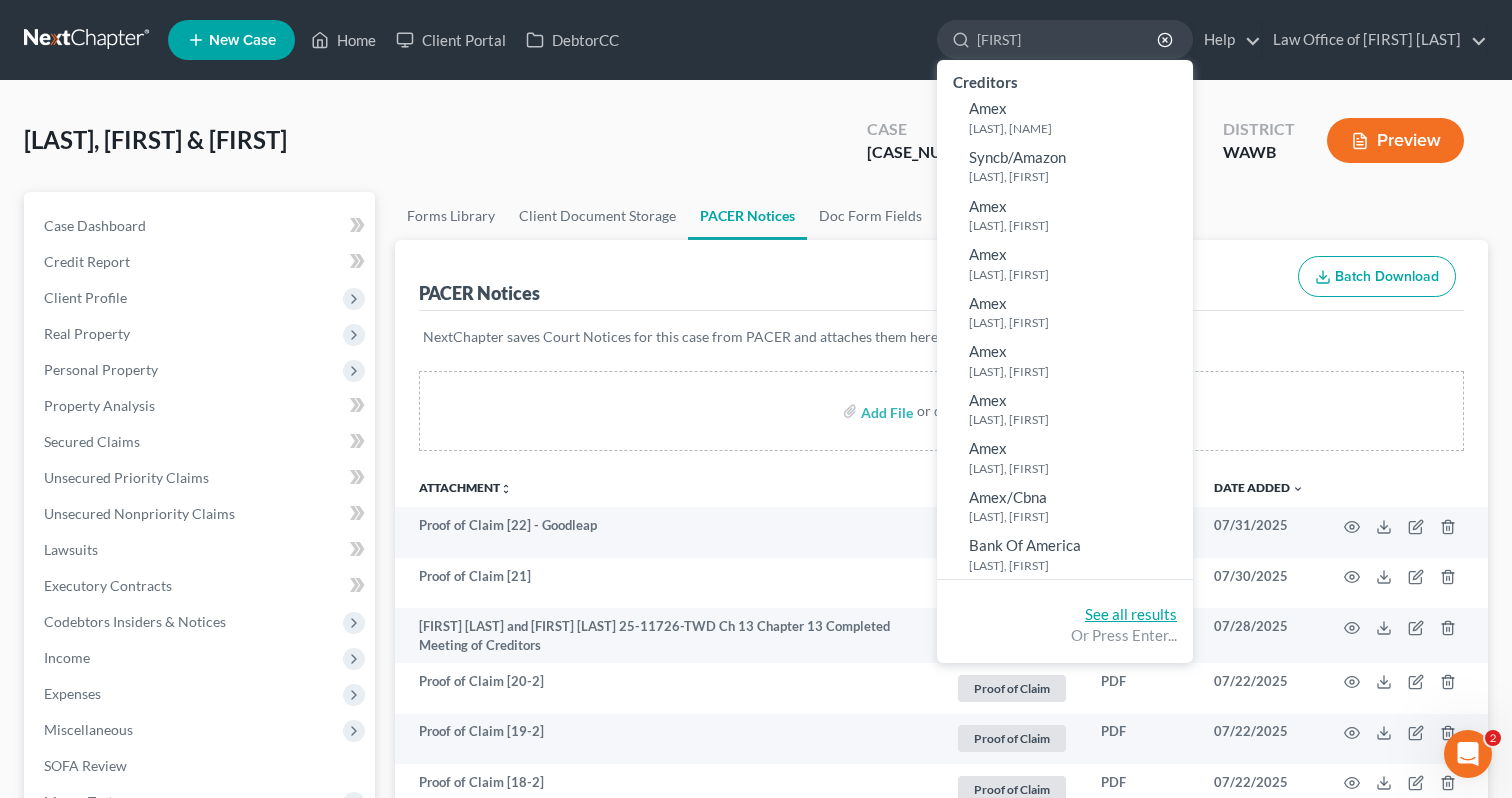 type on "[FIRST]" 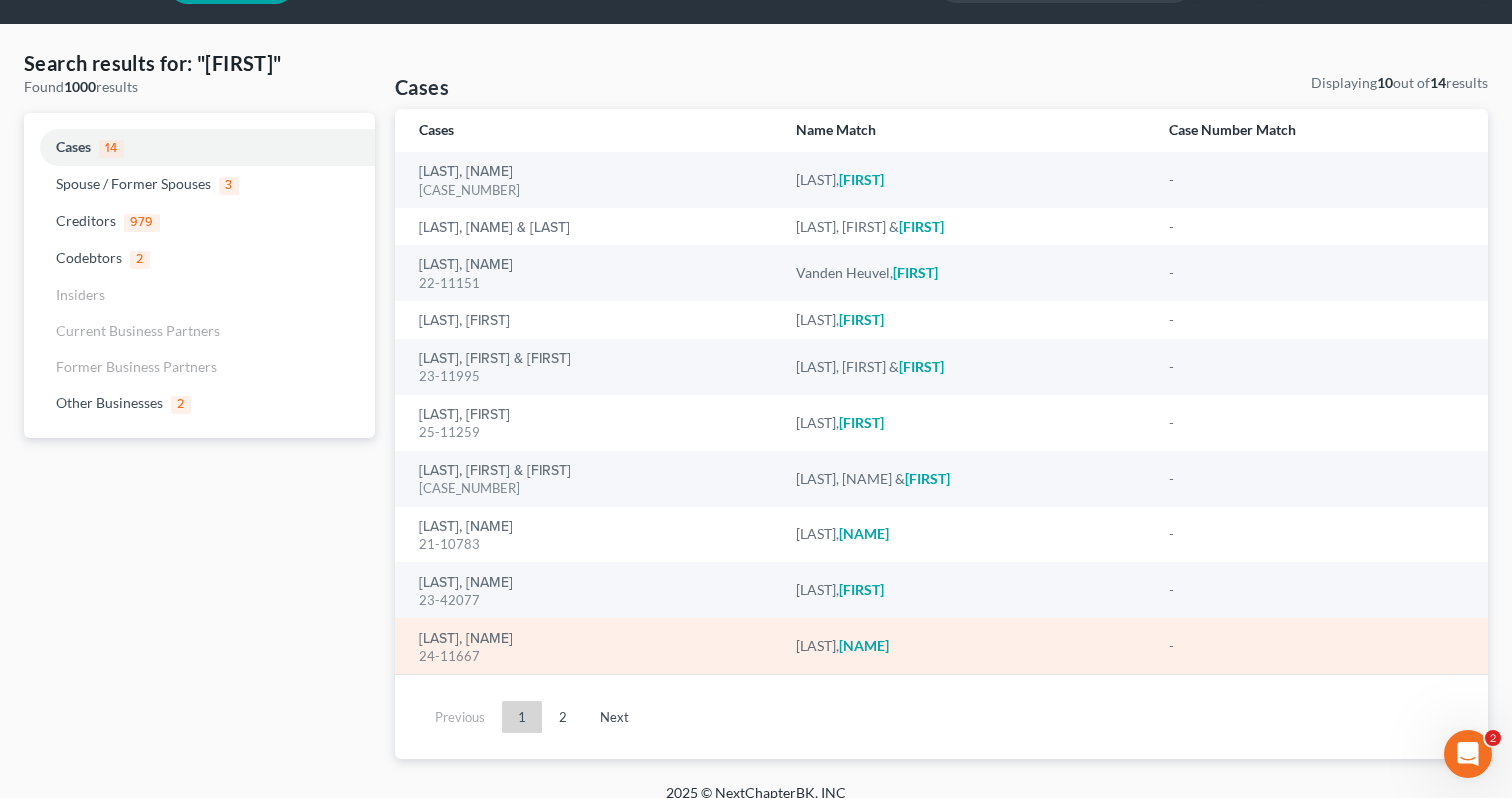 scroll, scrollTop: 64, scrollLeft: 0, axis: vertical 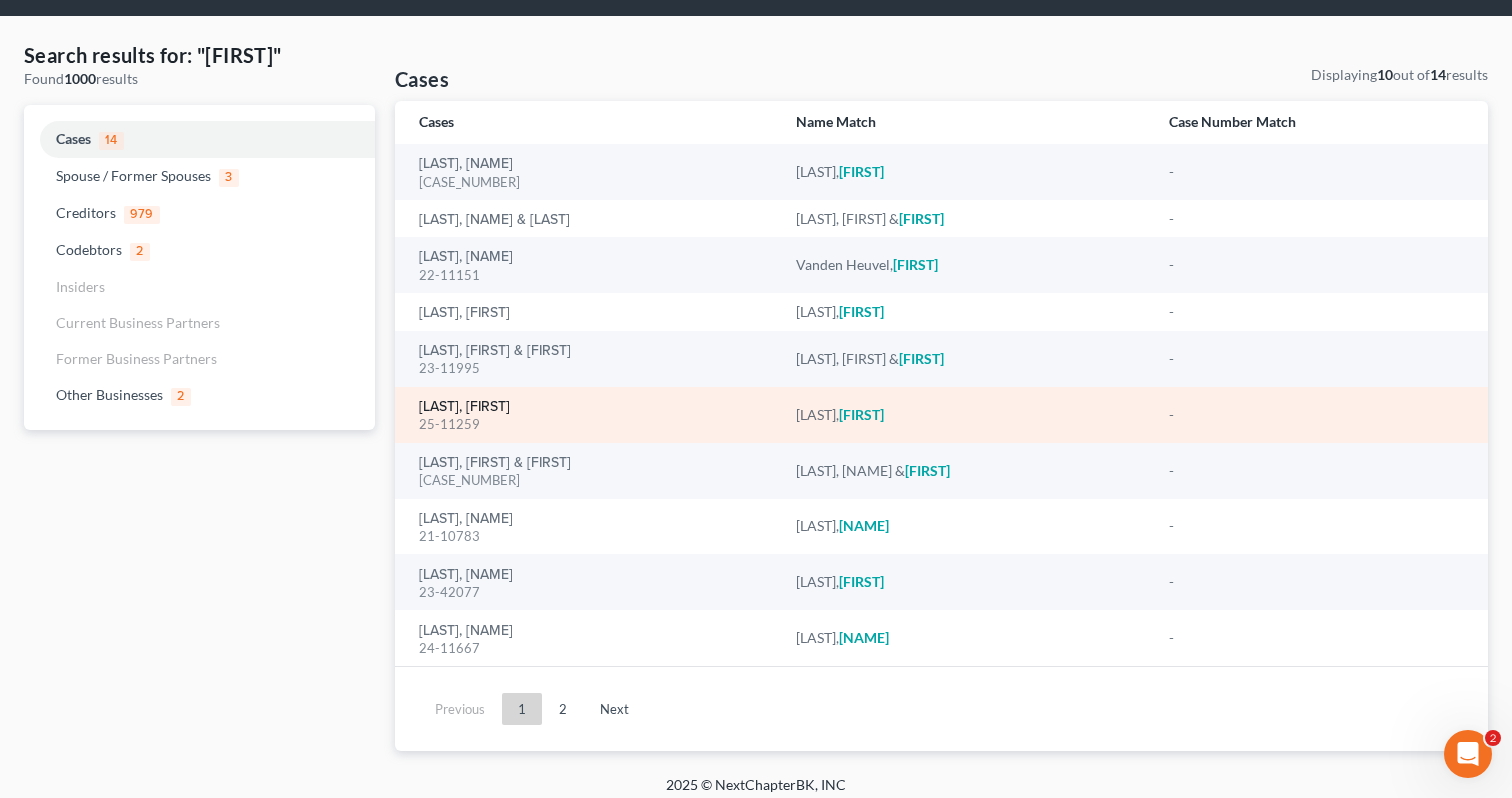 click on "[LAST], [FIRST]" at bounding box center [464, 407] 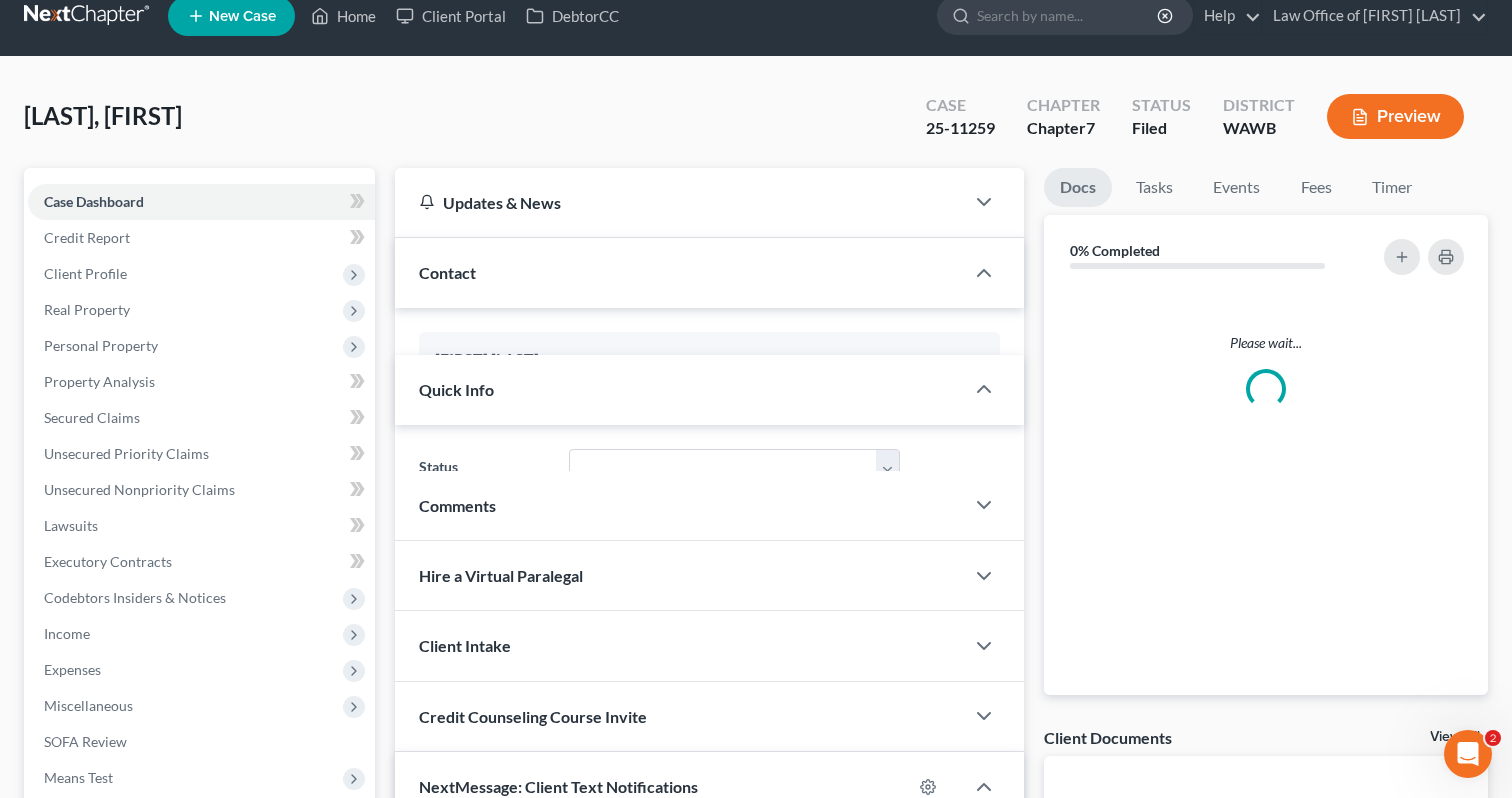 scroll, scrollTop: 0, scrollLeft: 0, axis: both 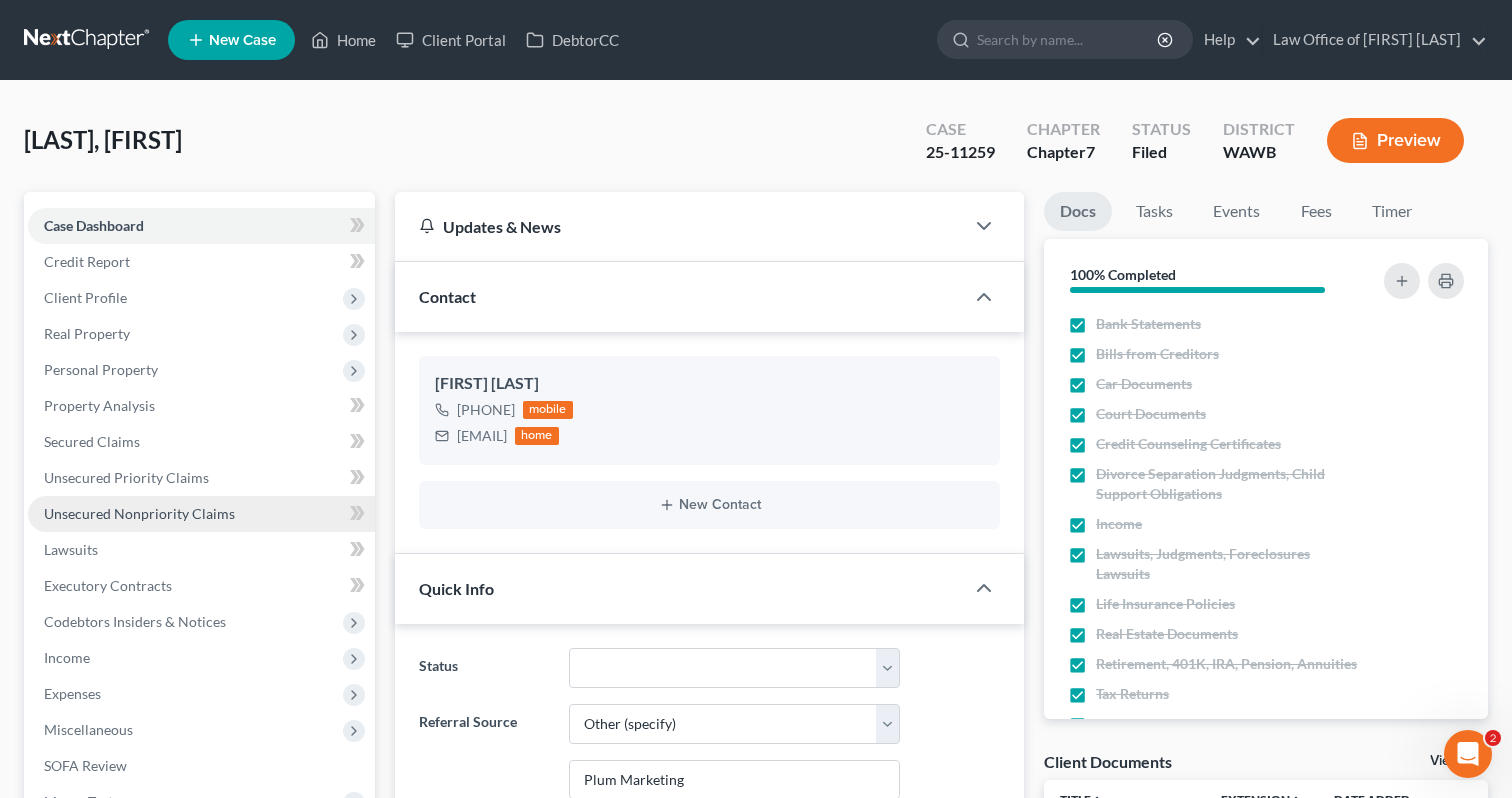 click on "Unsecured Nonpriority Claims" at bounding box center [139, 513] 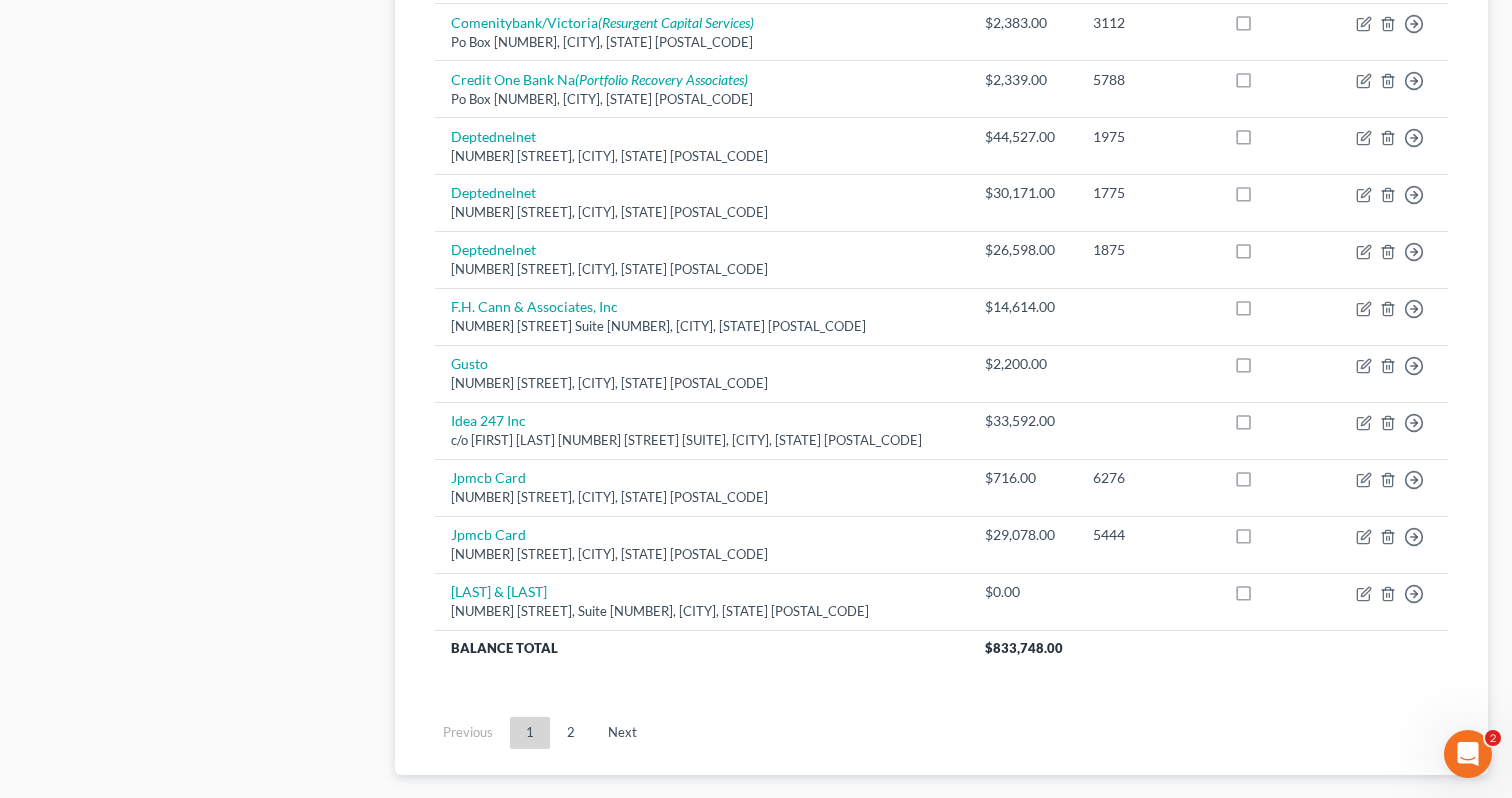 scroll, scrollTop: 1516, scrollLeft: 0, axis: vertical 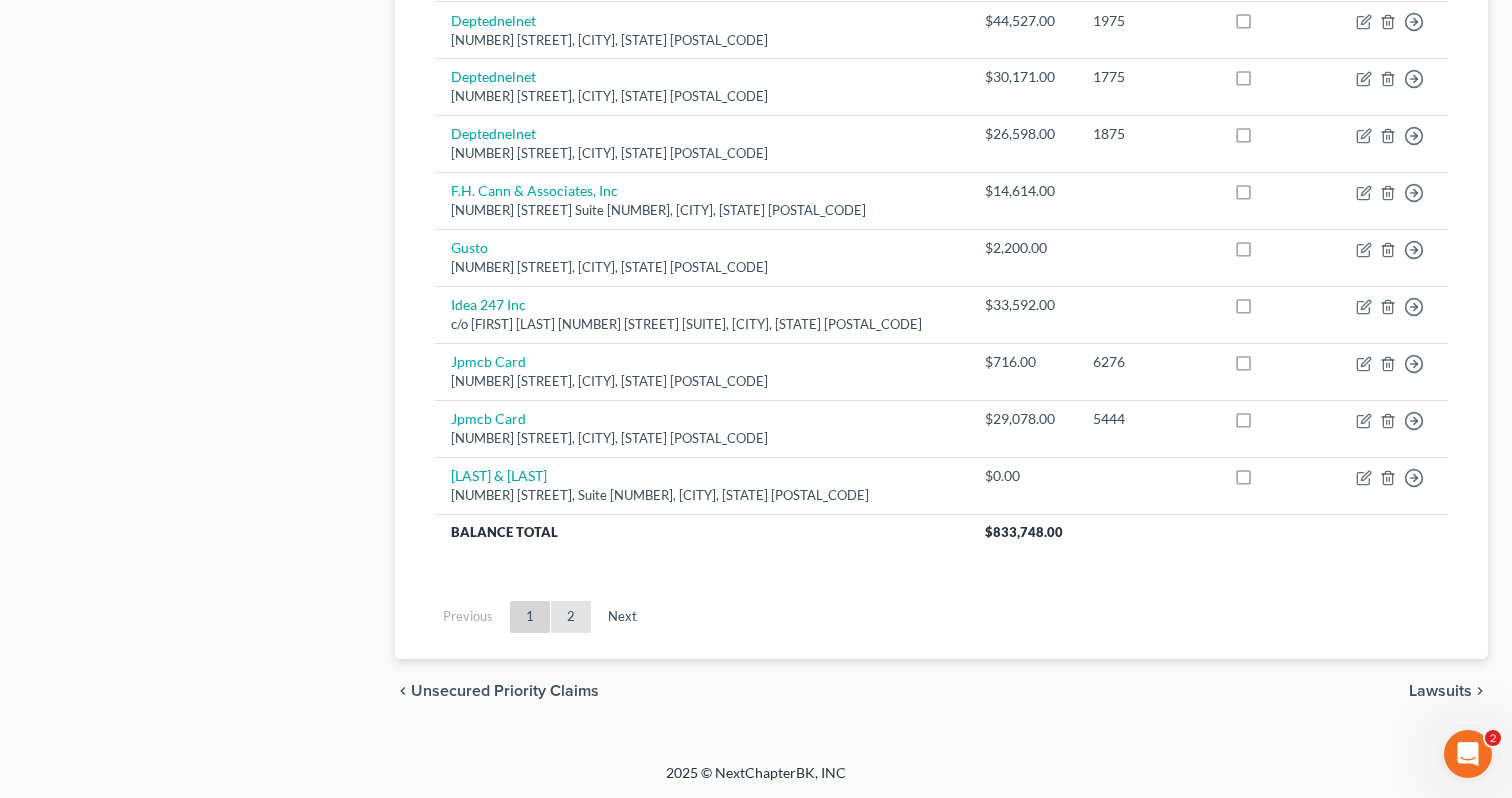 click on "2" at bounding box center [571, 617] 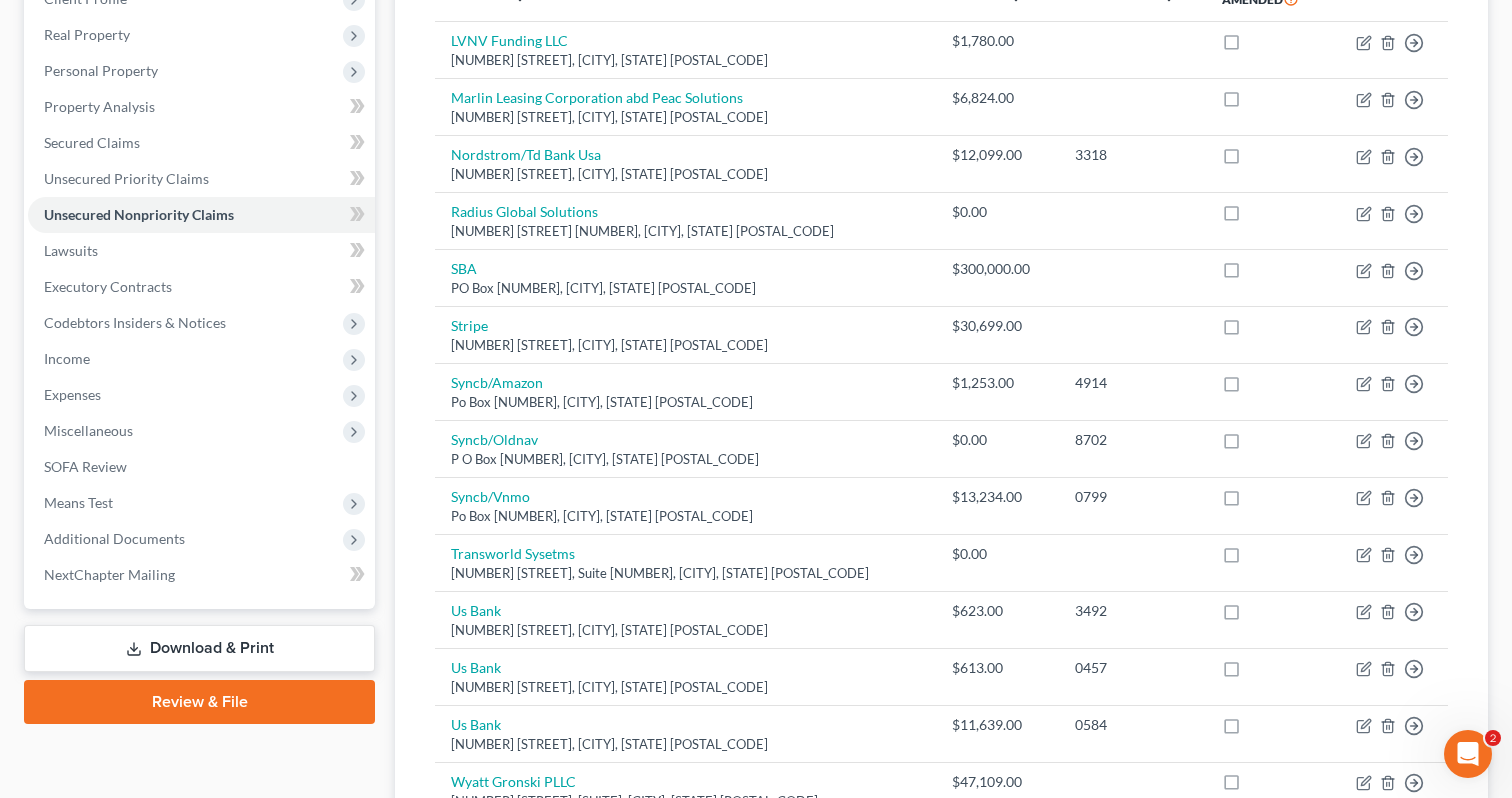 scroll, scrollTop: 661, scrollLeft: 0, axis: vertical 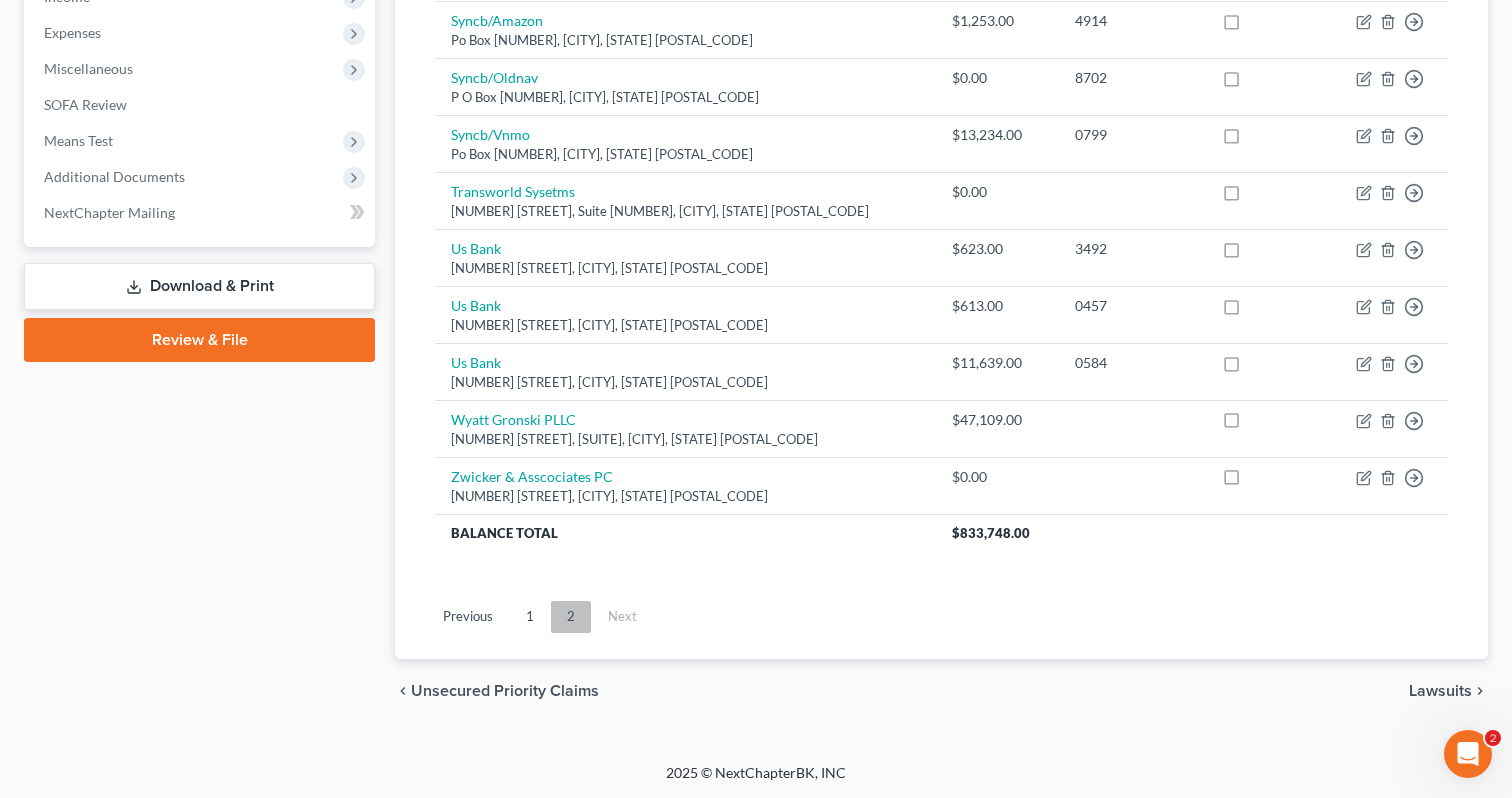 click on "2" at bounding box center (571, 617) 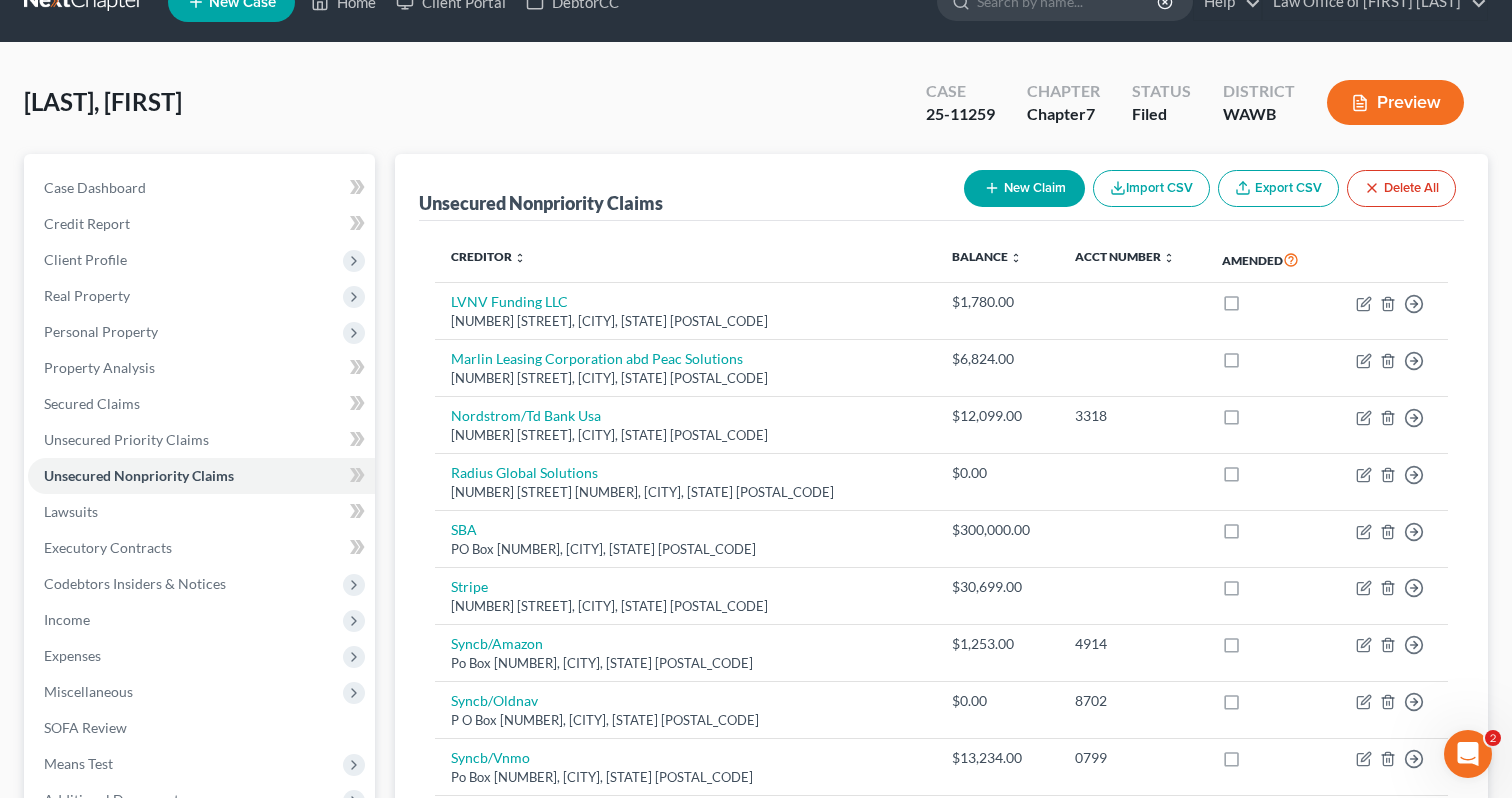 scroll, scrollTop: 39, scrollLeft: 0, axis: vertical 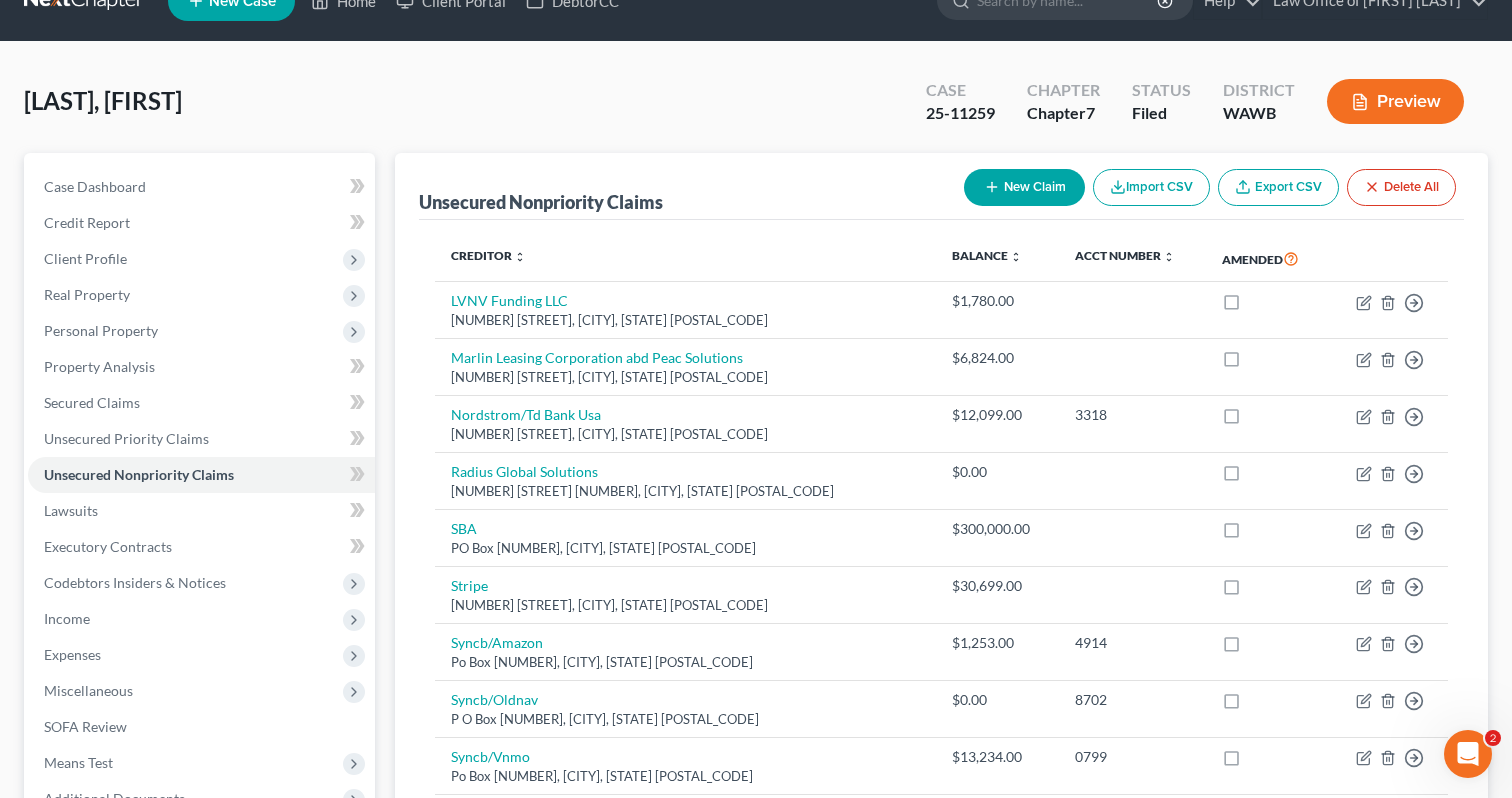 click on "New Claim" at bounding box center (1024, 187) 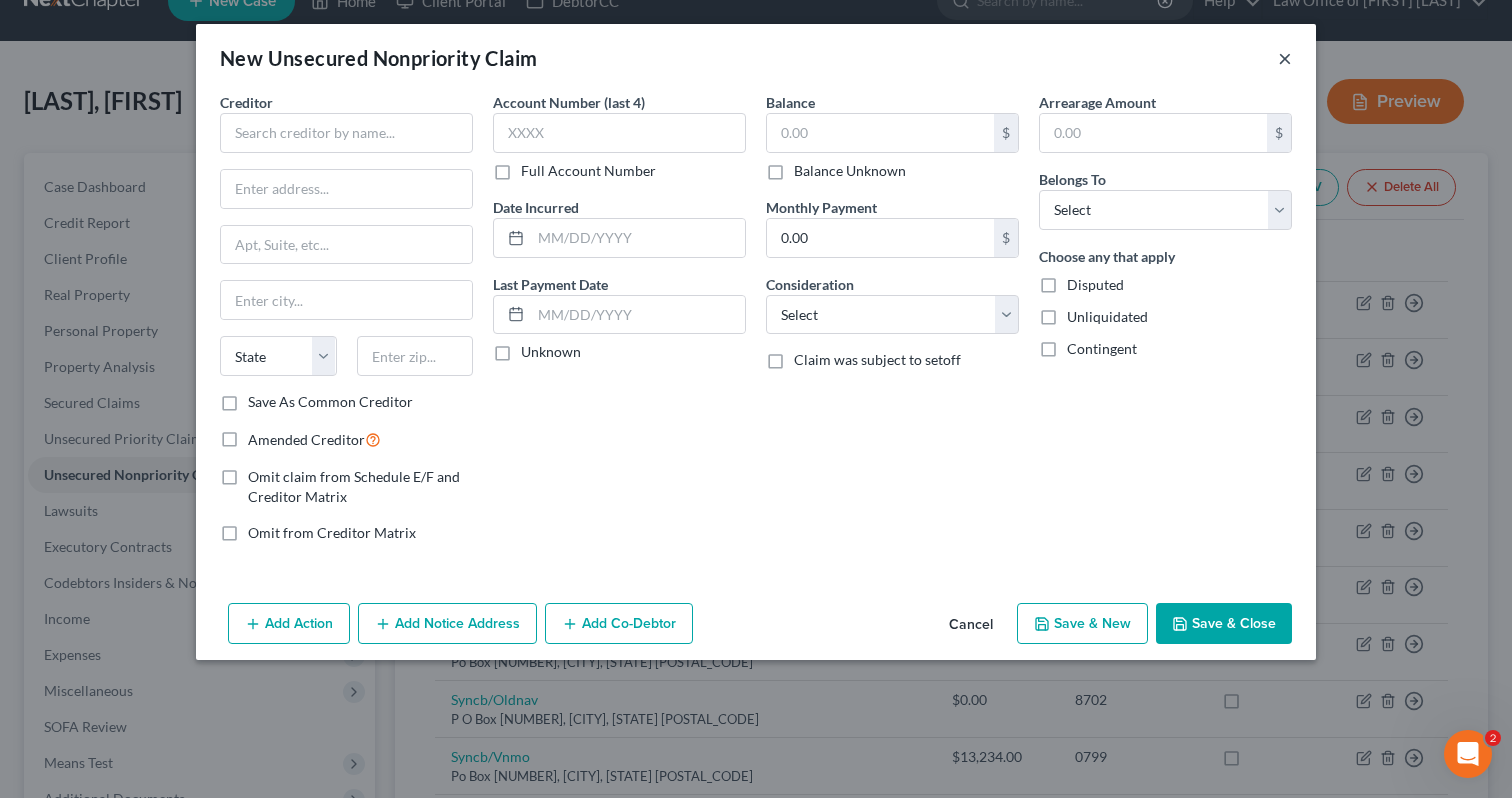 click on "×" at bounding box center (1285, 58) 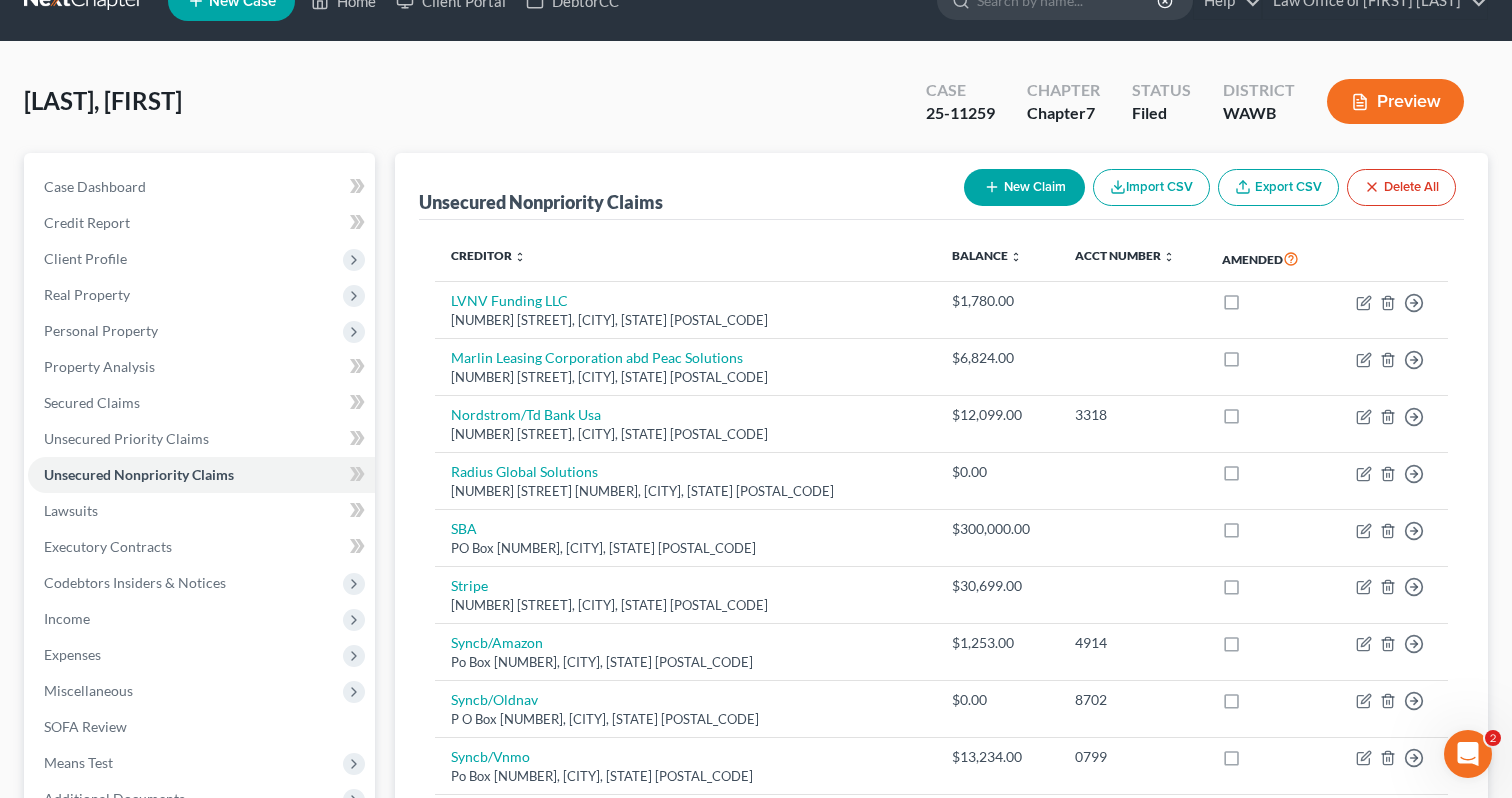 scroll, scrollTop: 0, scrollLeft: 0, axis: both 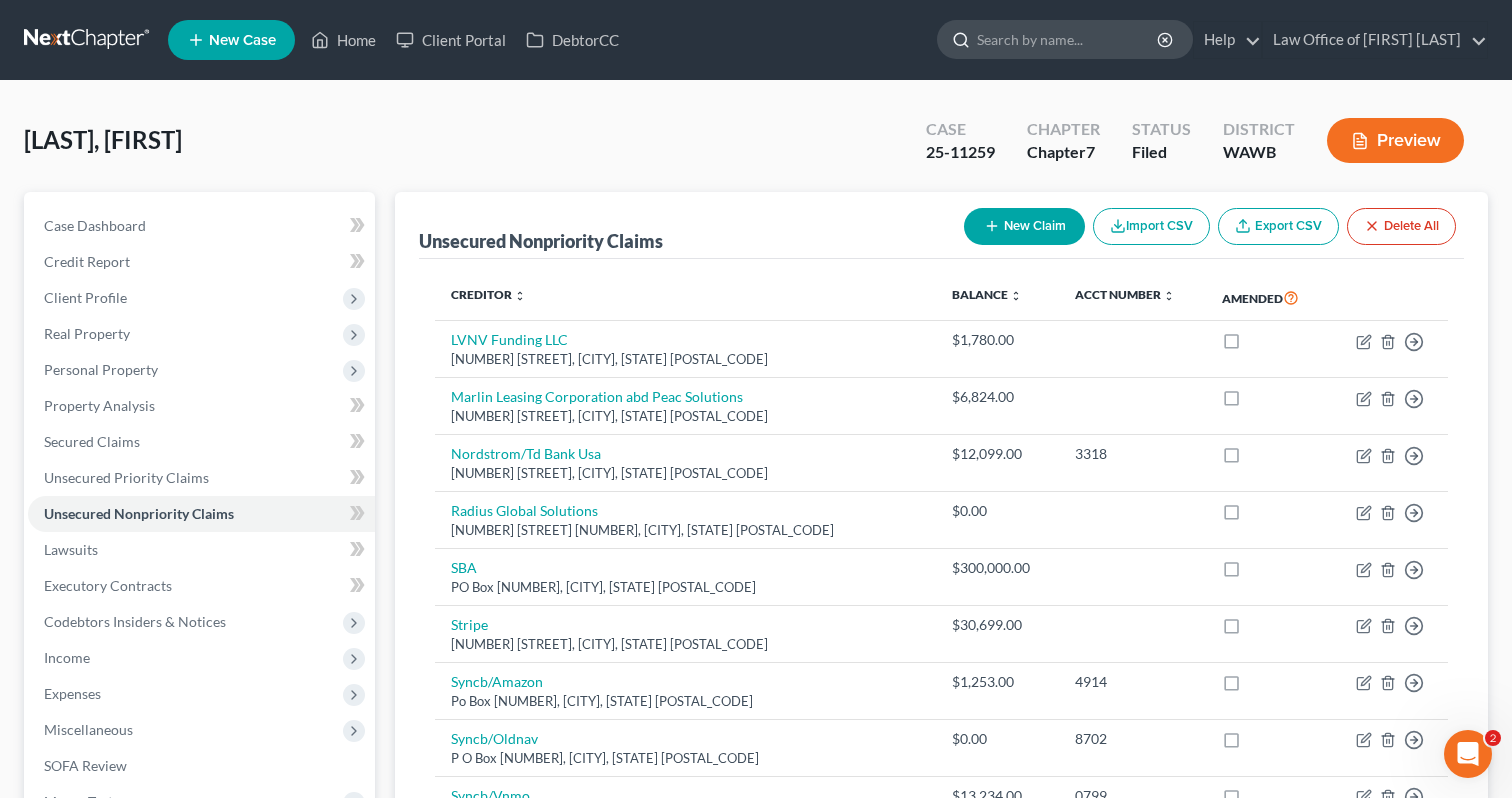 click at bounding box center (1068, 39) 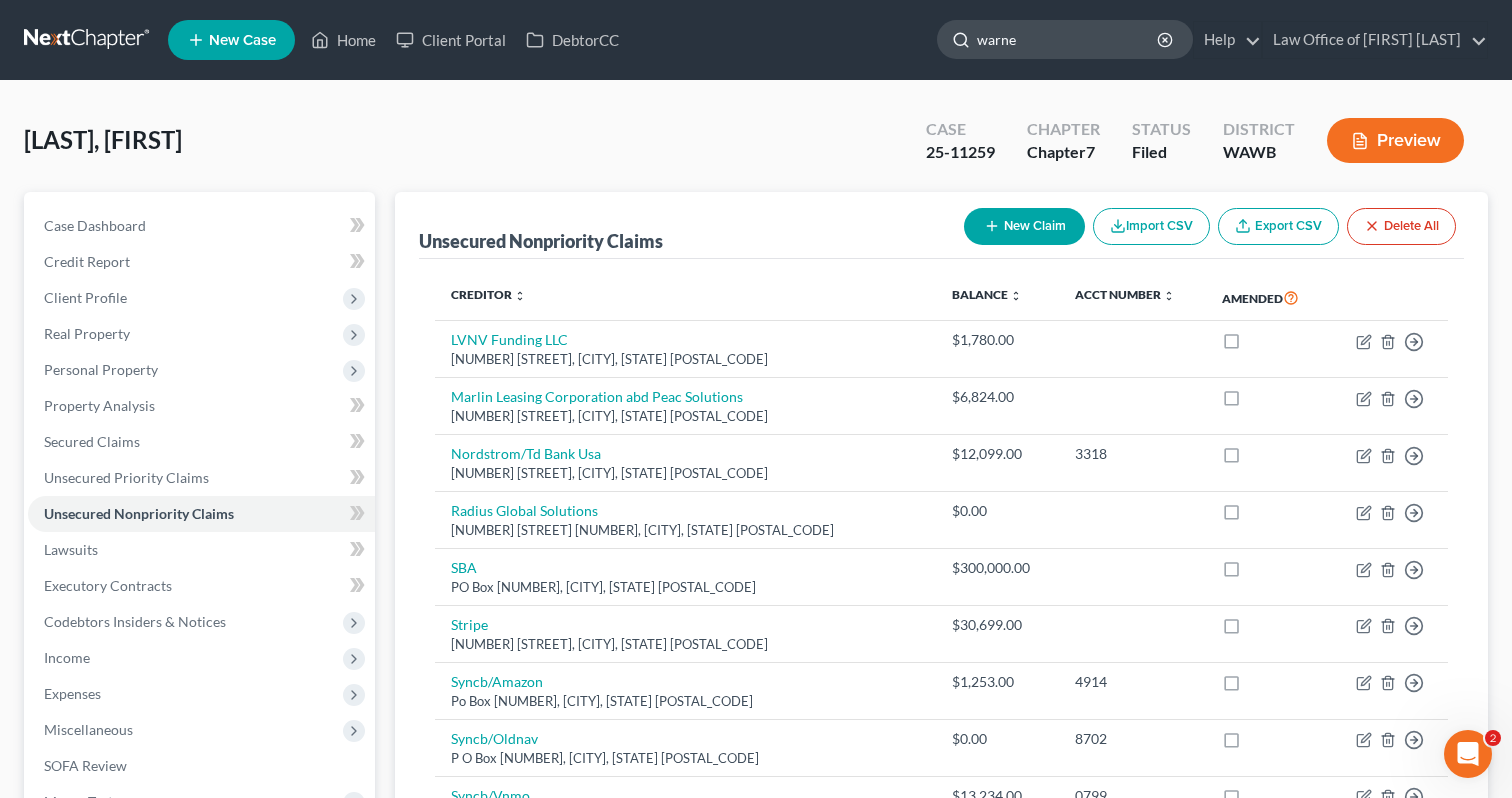 type on "warner" 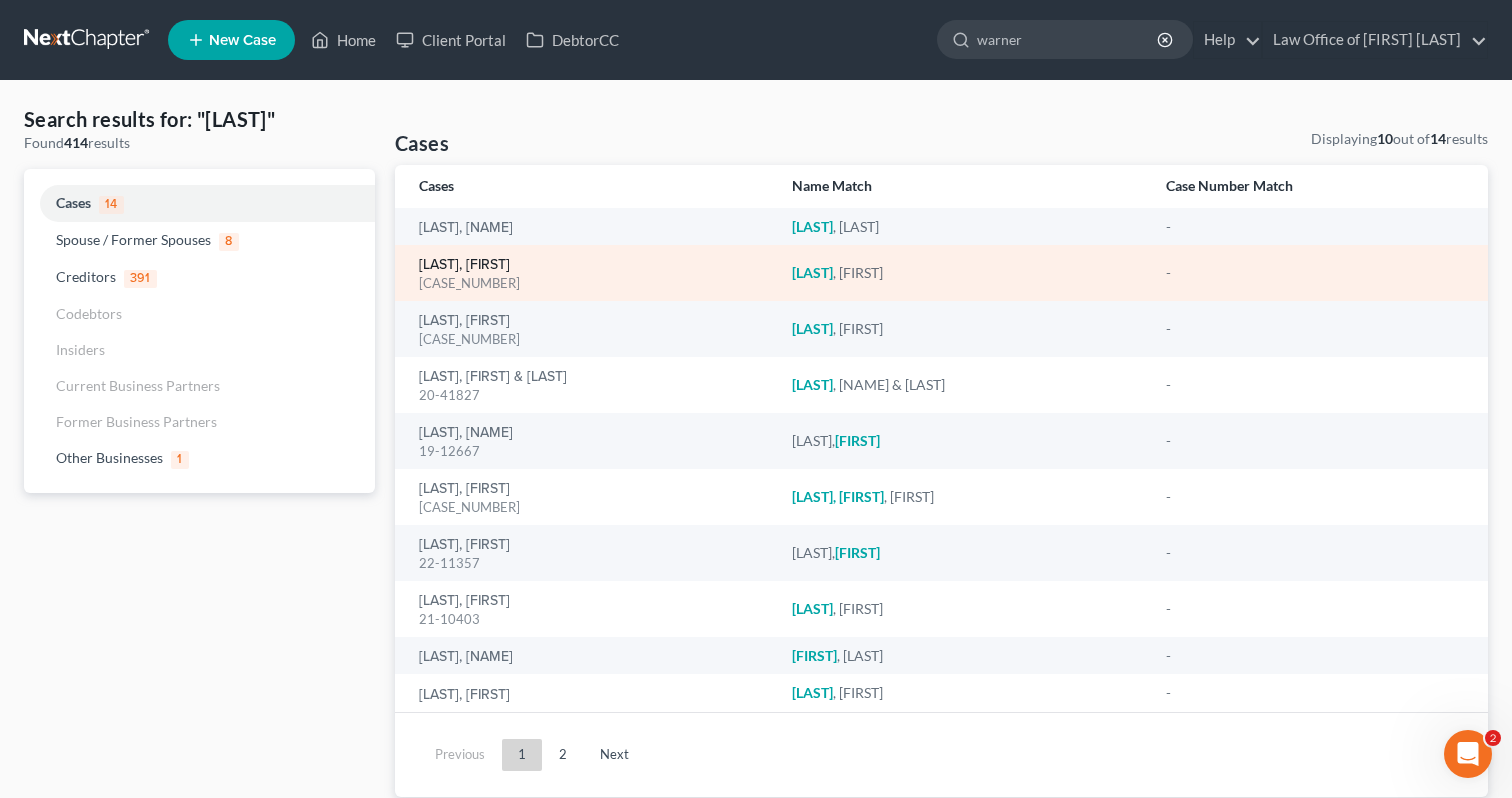 click on "[LAST], [FIRST]" at bounding box center [464, 265] 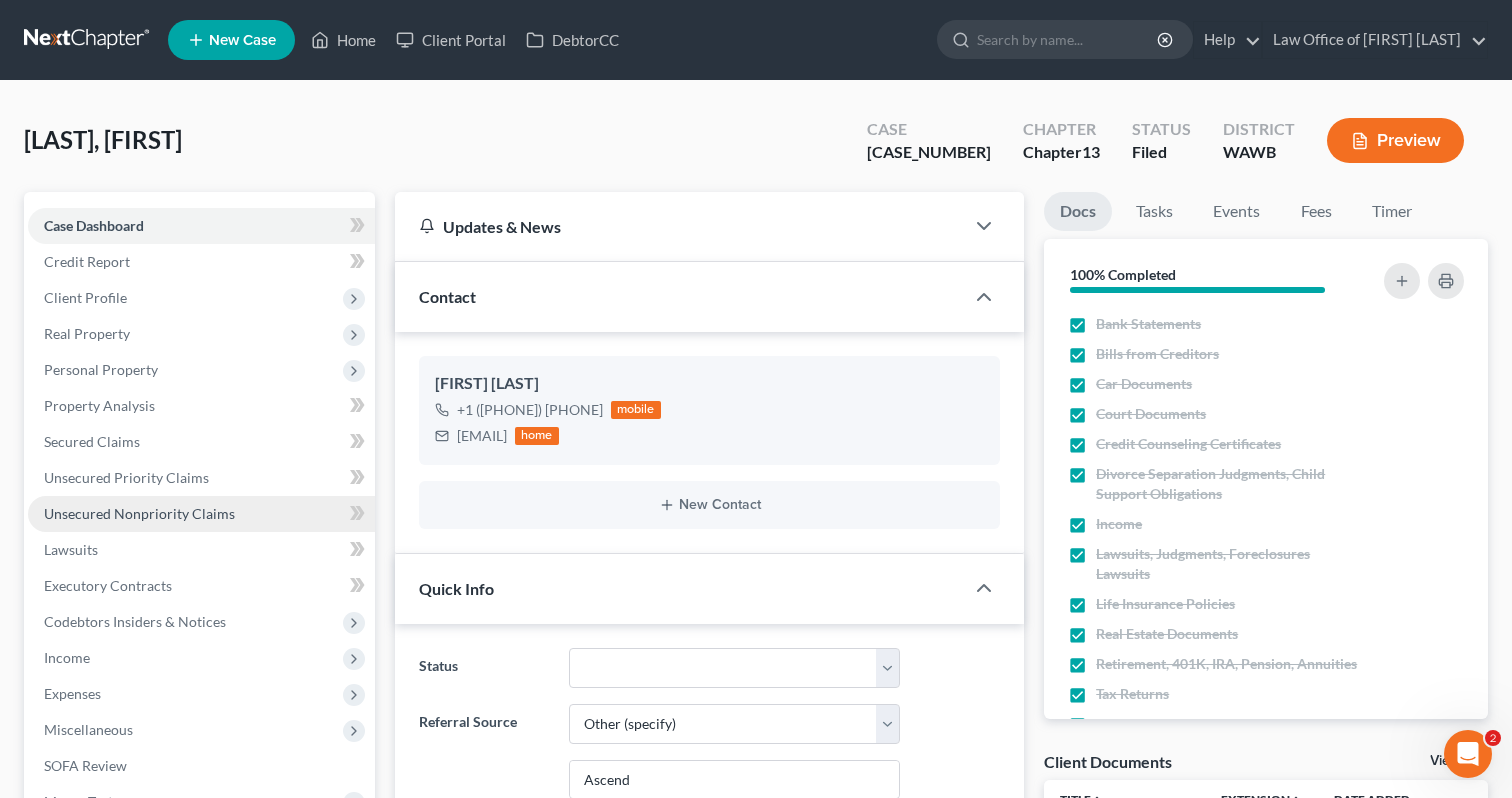 click on "Unsecured Nonpriority Claims" at bounding box center [201, 514] 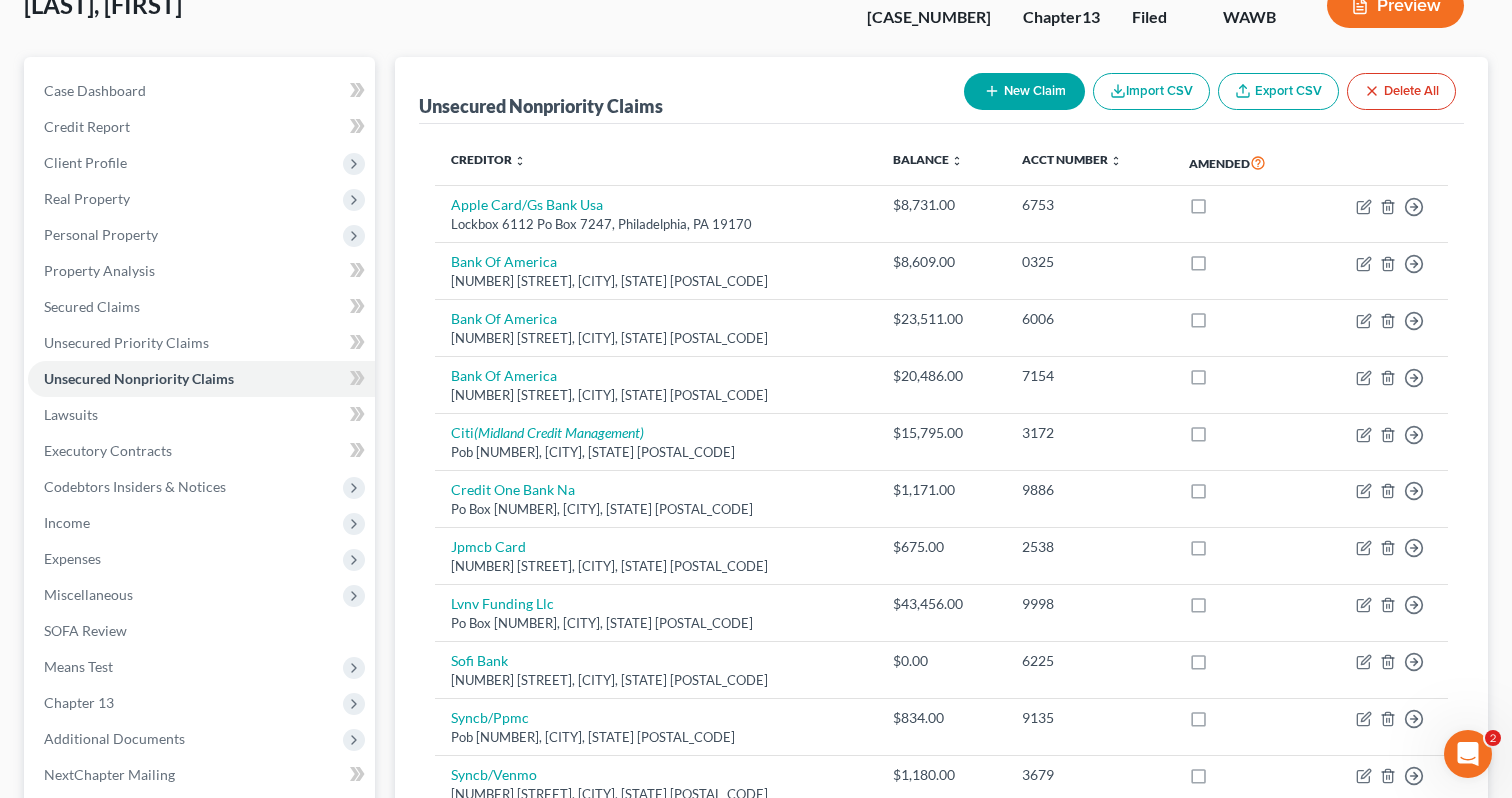 scroll, scrollTop: 479, scrollLeft: 0, axis: vertical 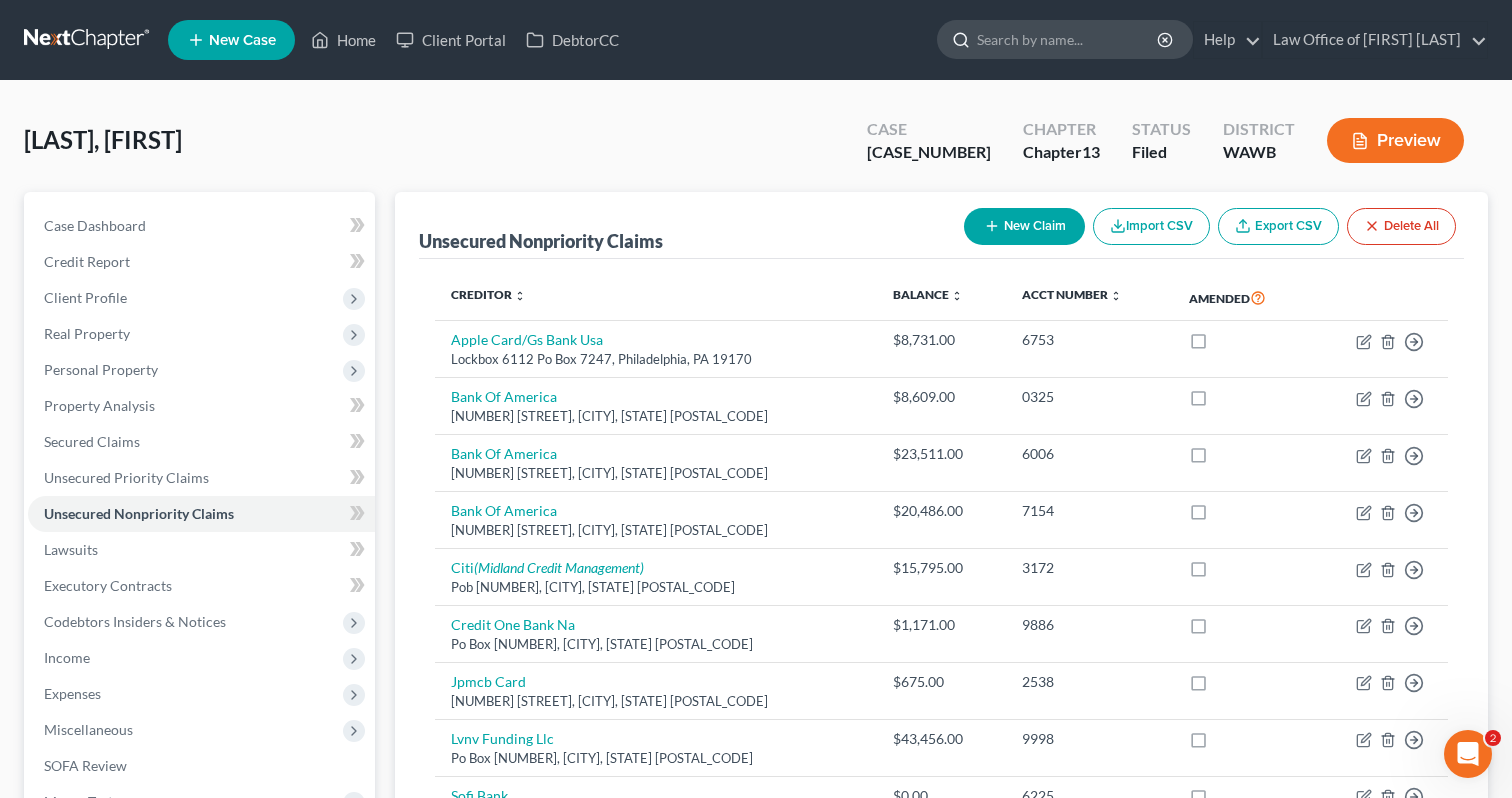 click at bounding box center [1068, 39] 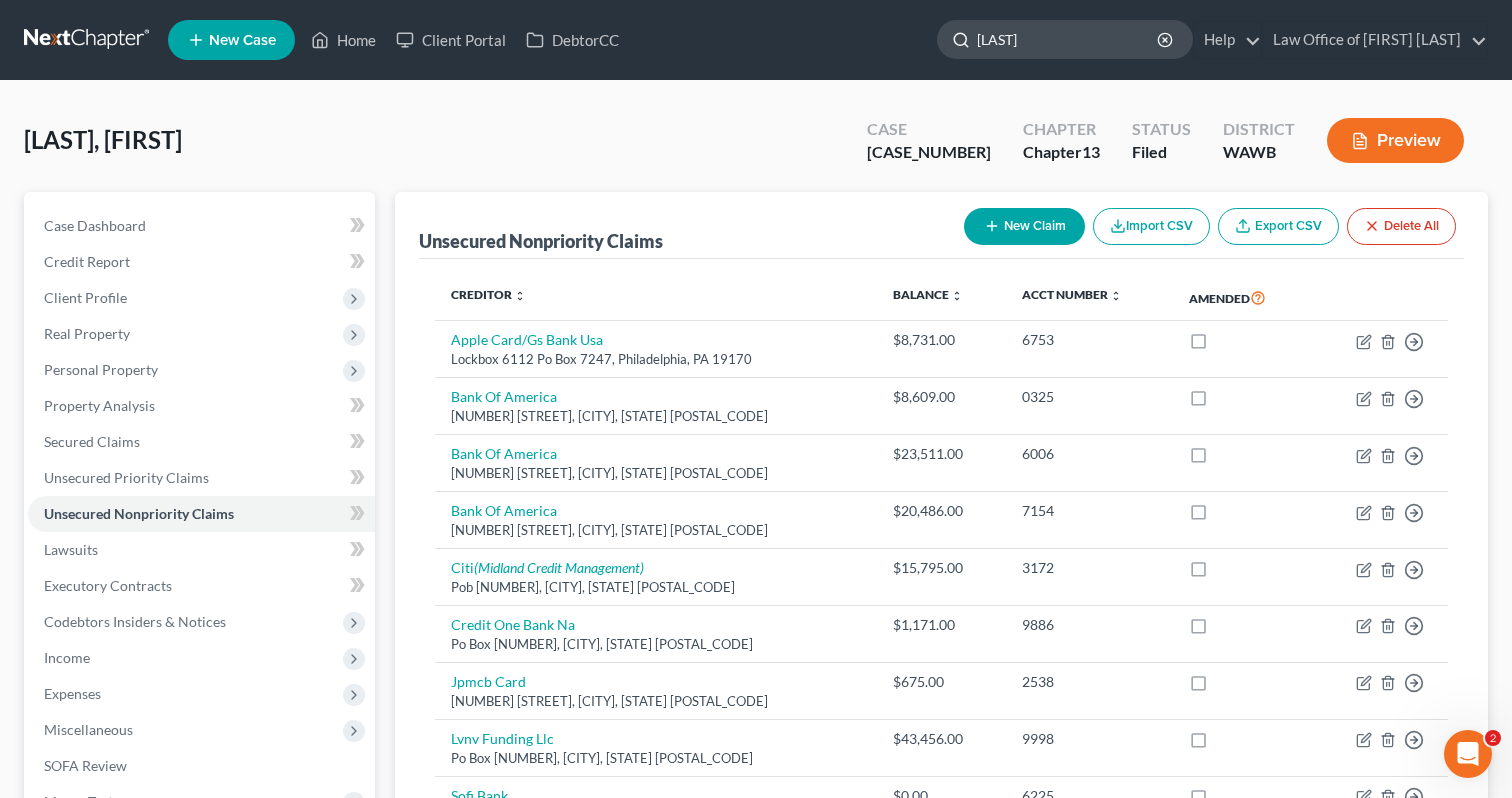 type on "[FIRST]" 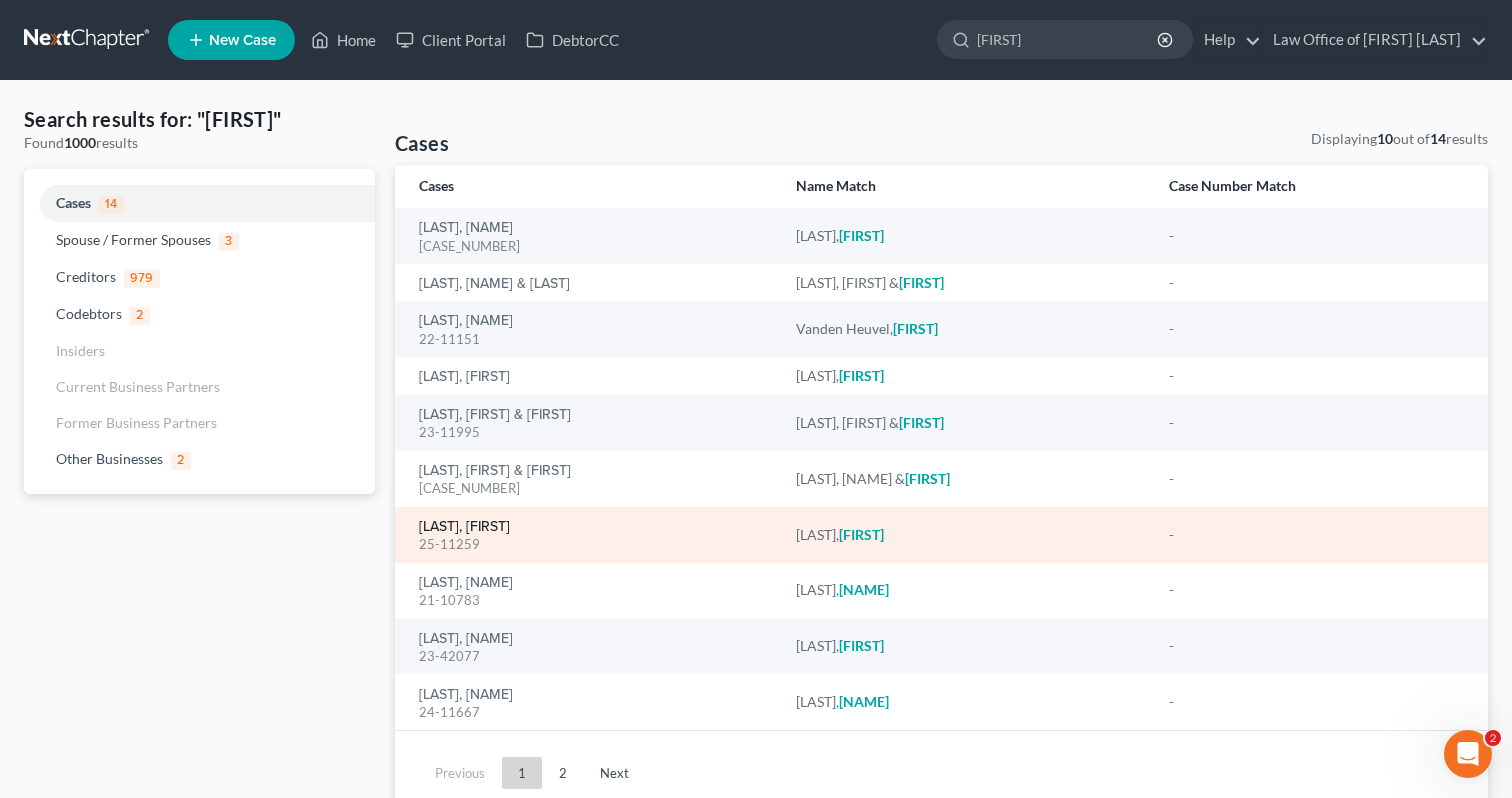 click on "[LAST], [FIRST]" at bounding box center (464, 527) 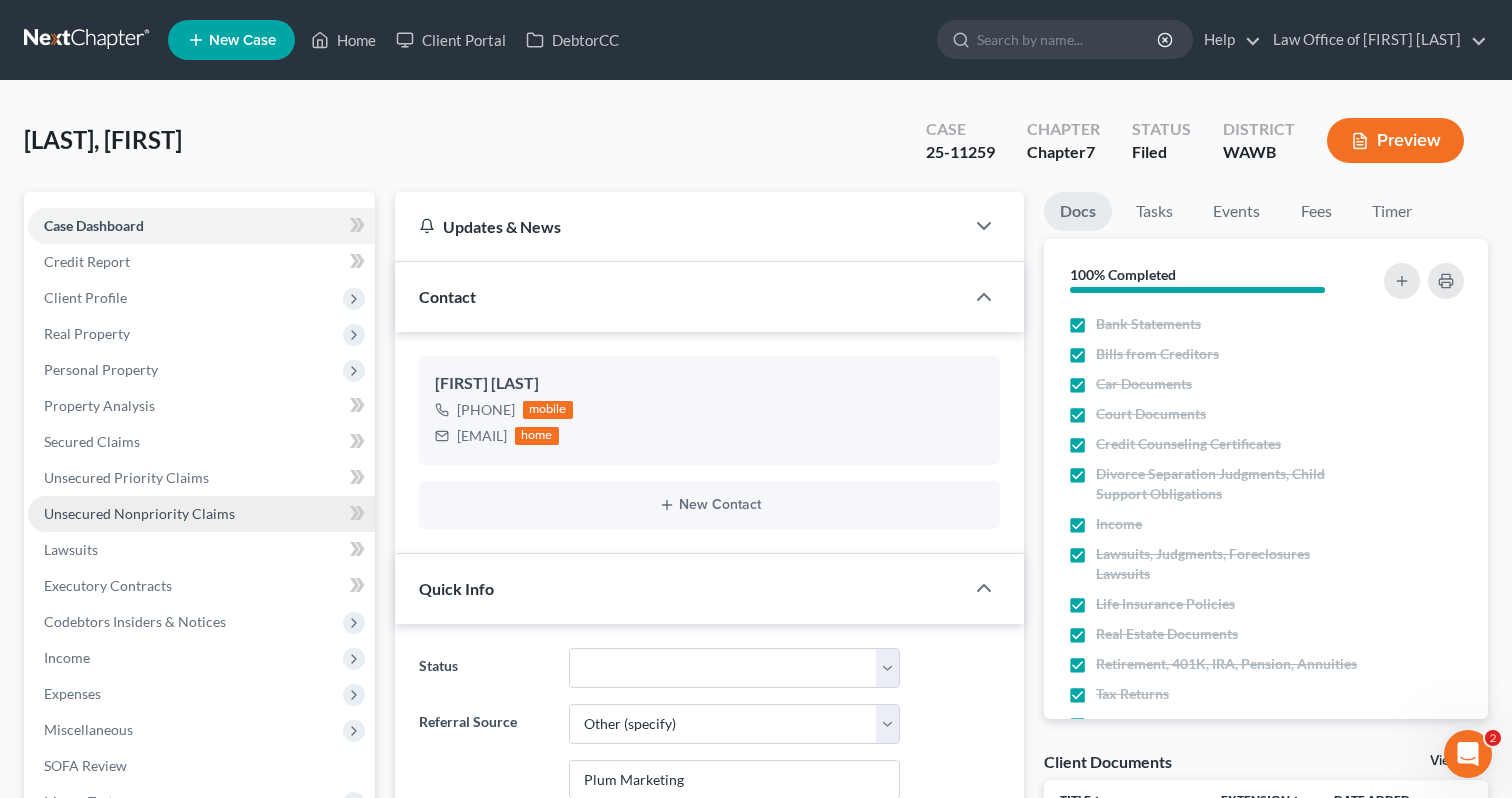 click on "Unsecured Nonpriority Claims" at bounding box center [201, 514] 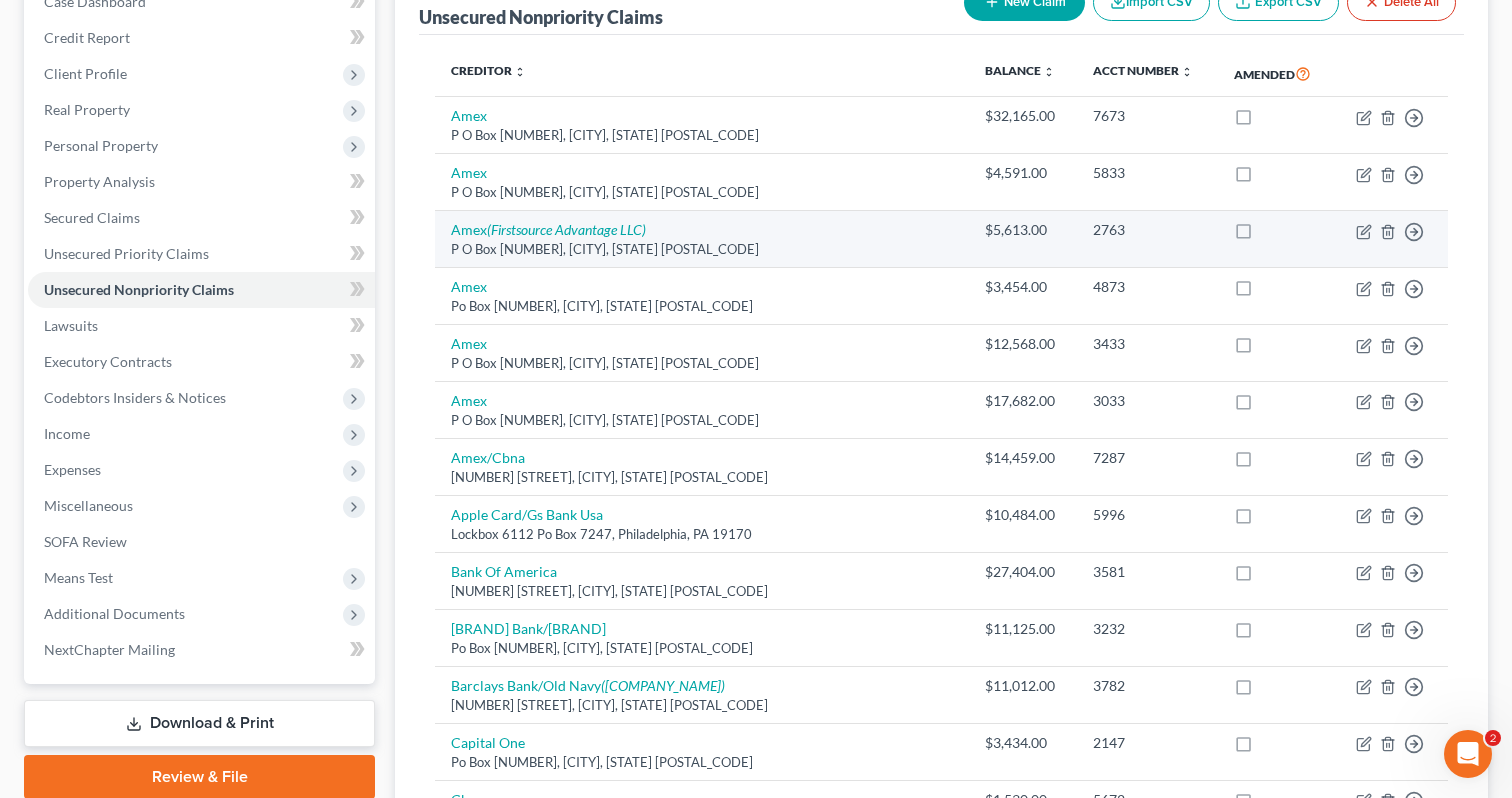 scroll, scrollTop: 0, scrollLeft: 0, axis: both 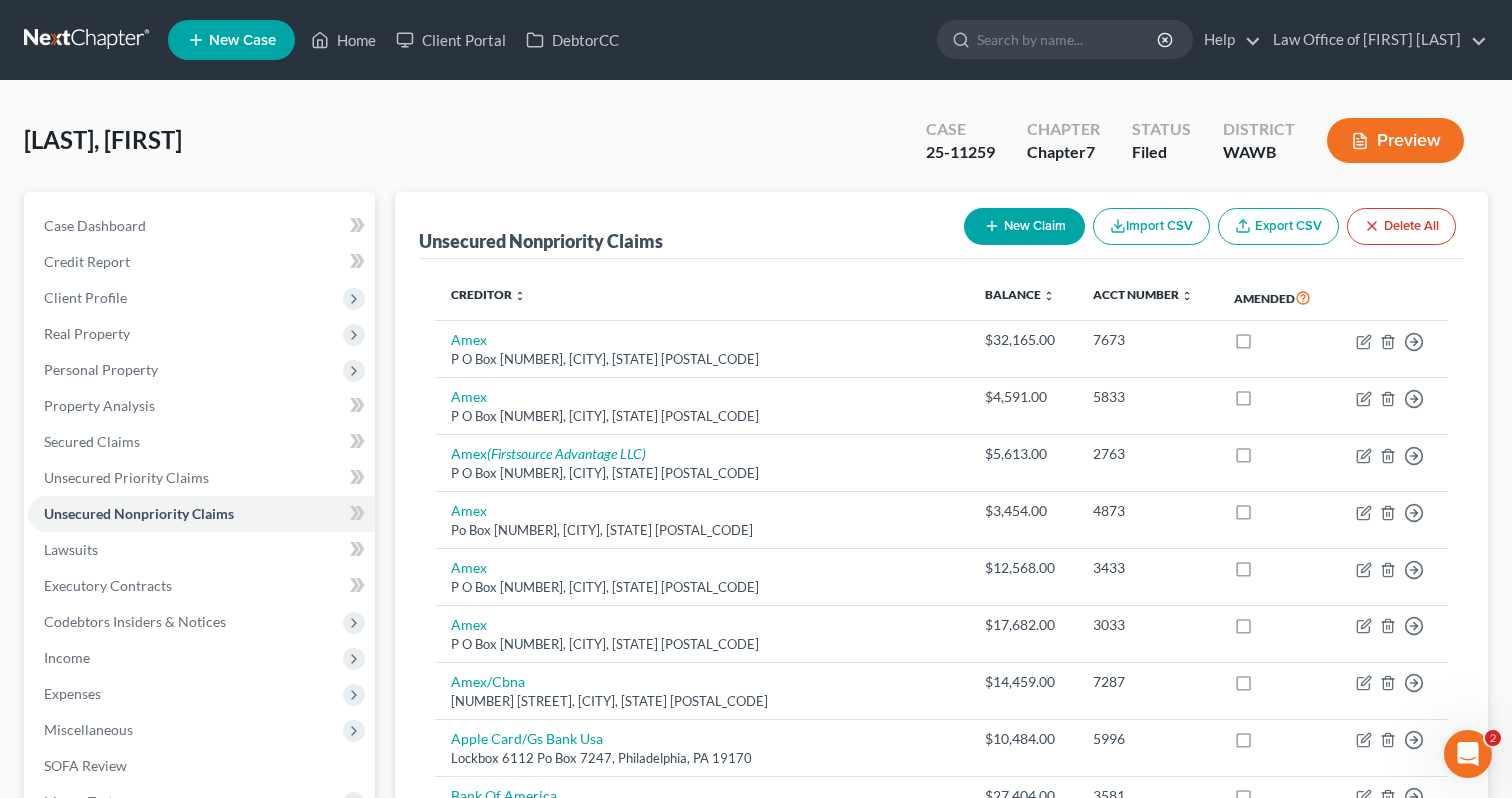 click on "New Claim" at bounding box center (1024, 226) 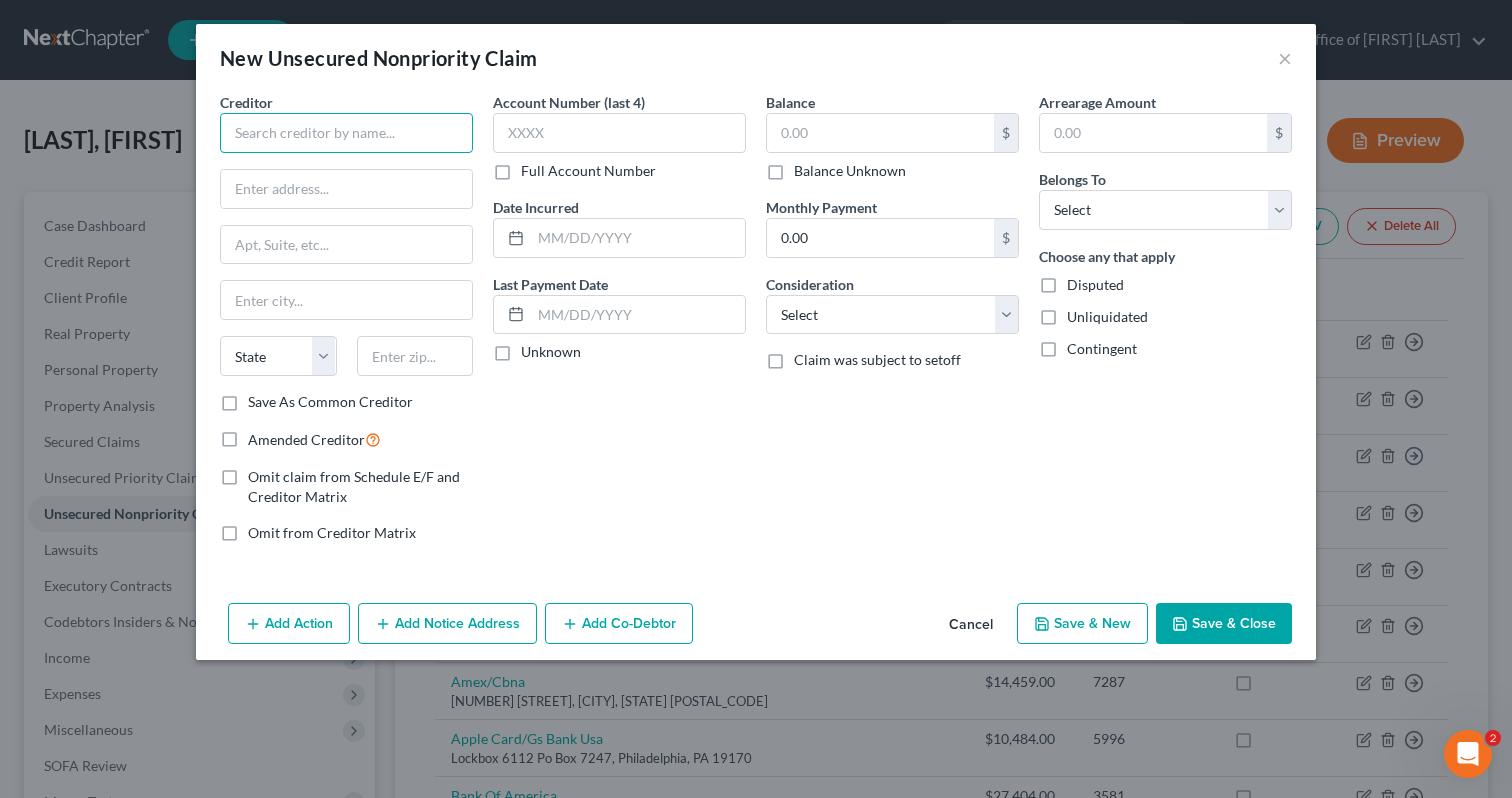 click at bounding box center [346, 133] 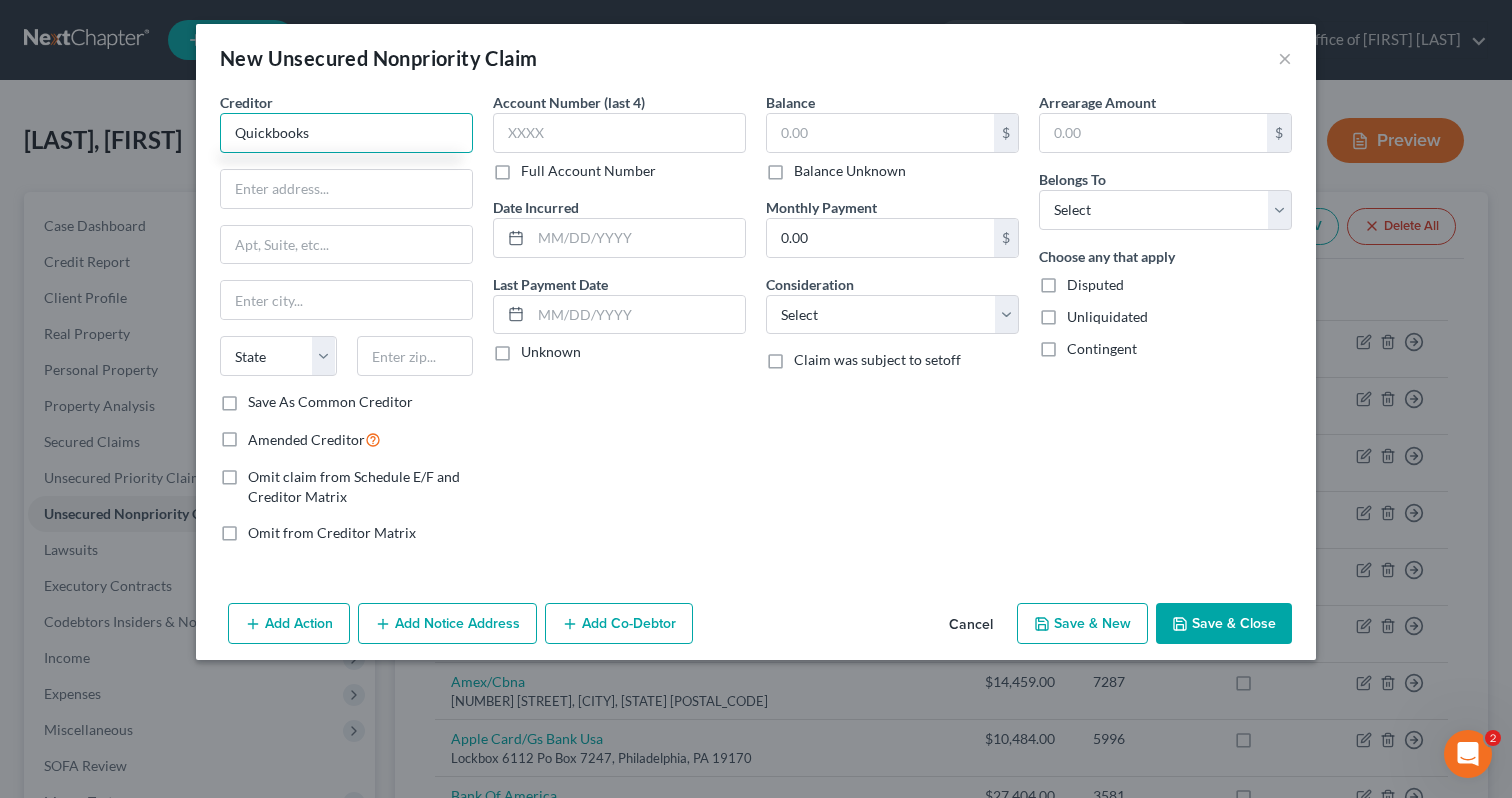 type on "Quickbooks" 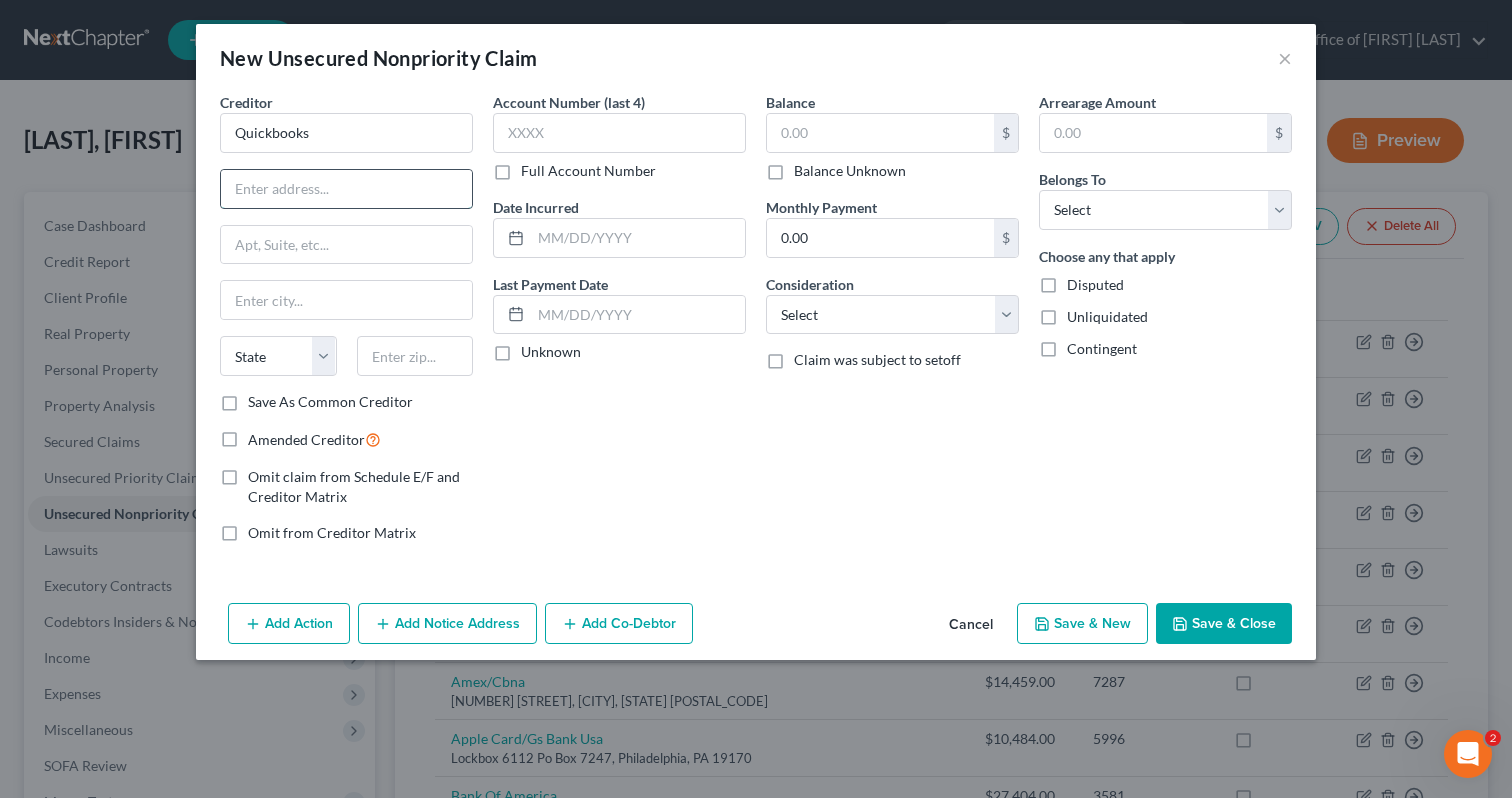 click at bounding box center (346, 189) 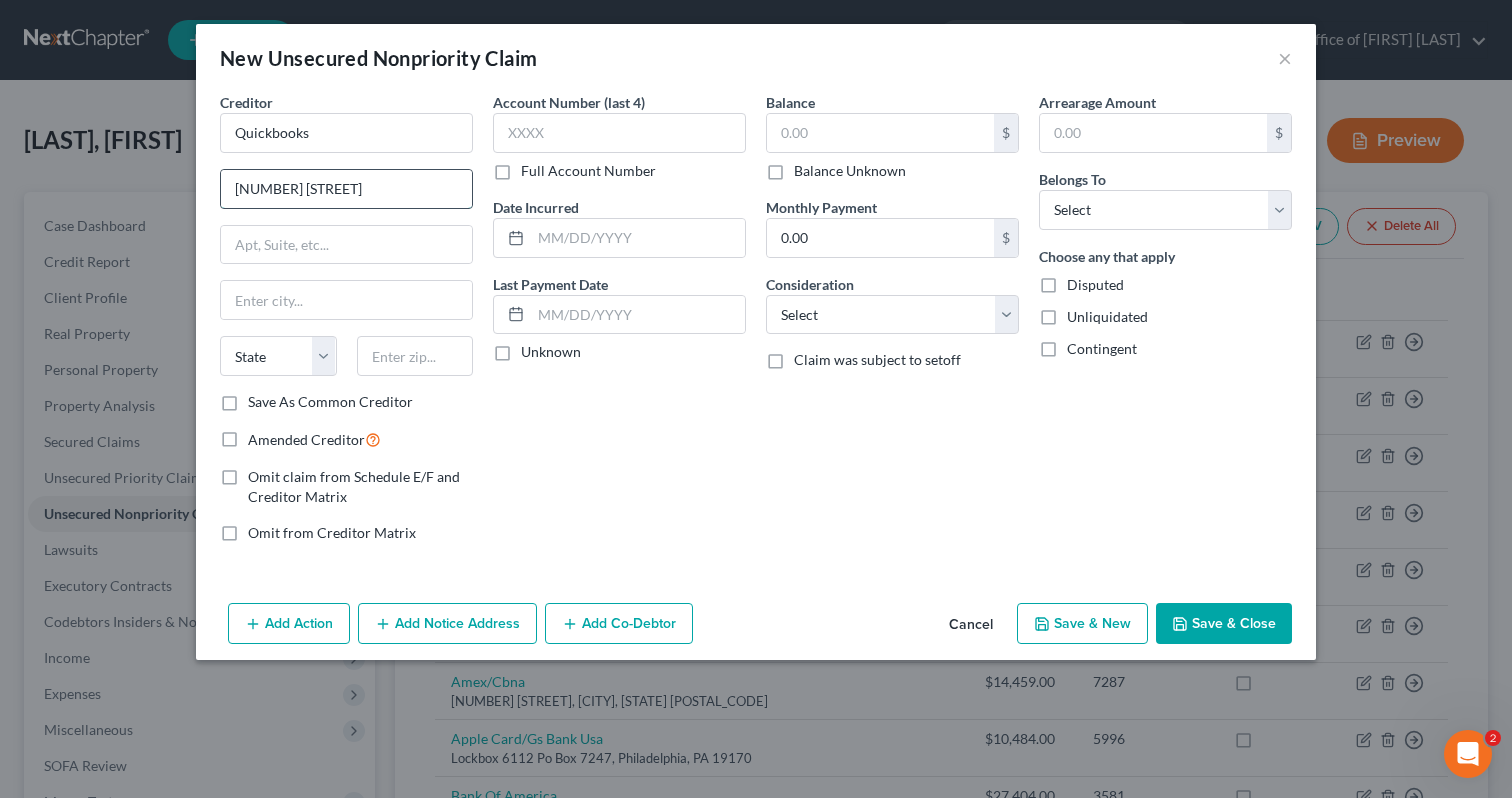 type on "[NUMBER] [STREET]" 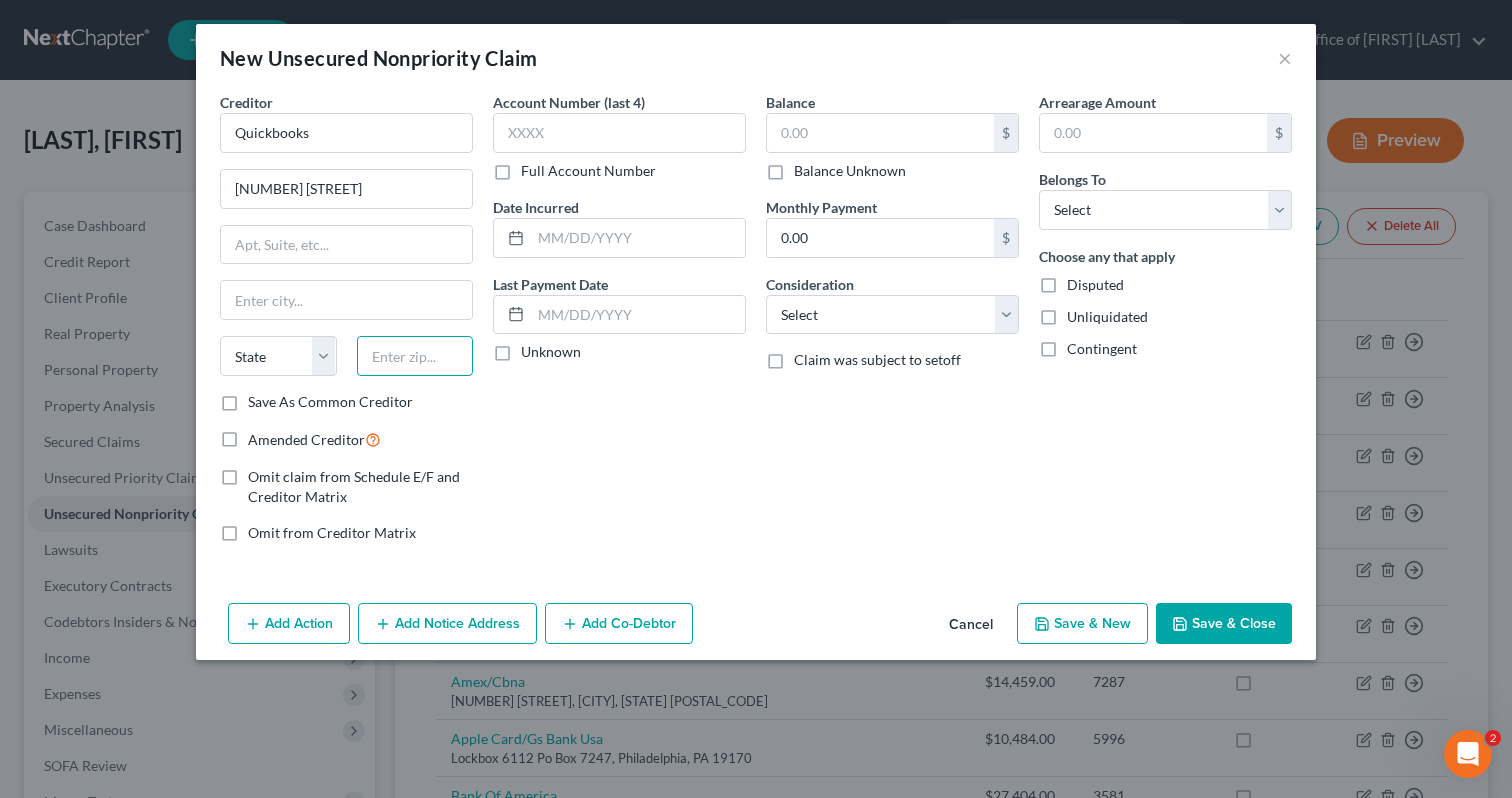 click at bounding box center [415, 356] 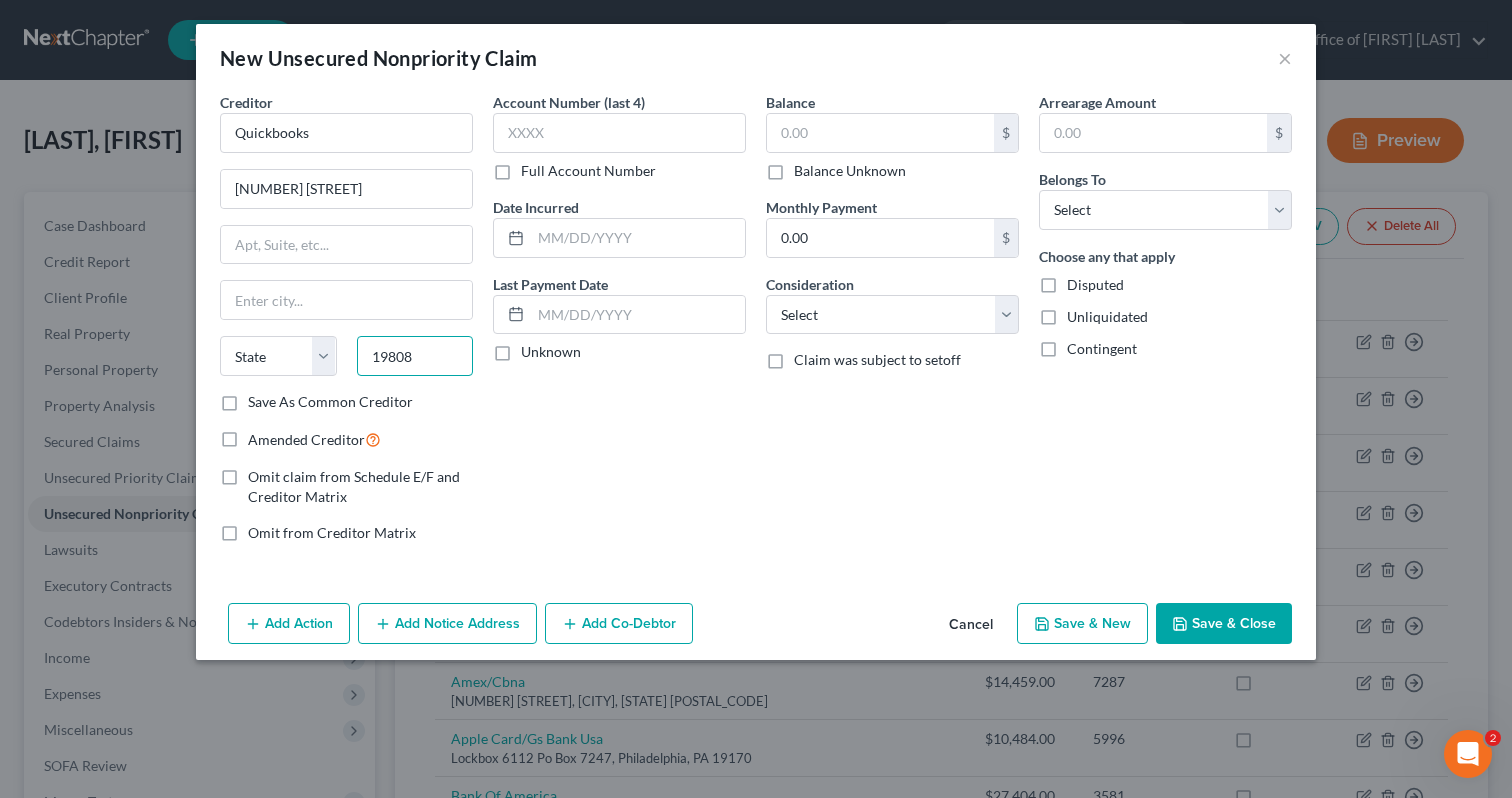 type on "19808" 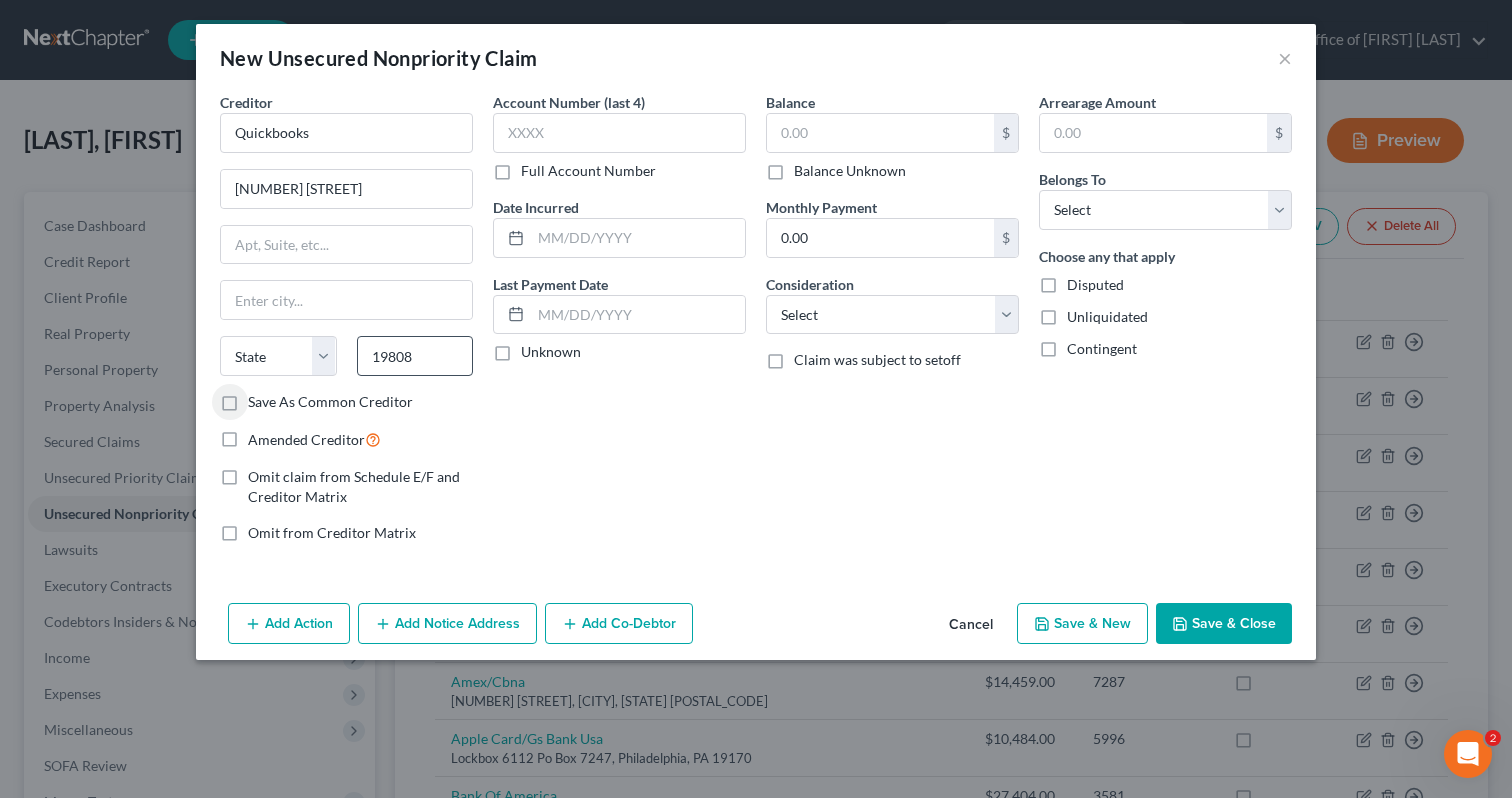 type on "Wilmington" 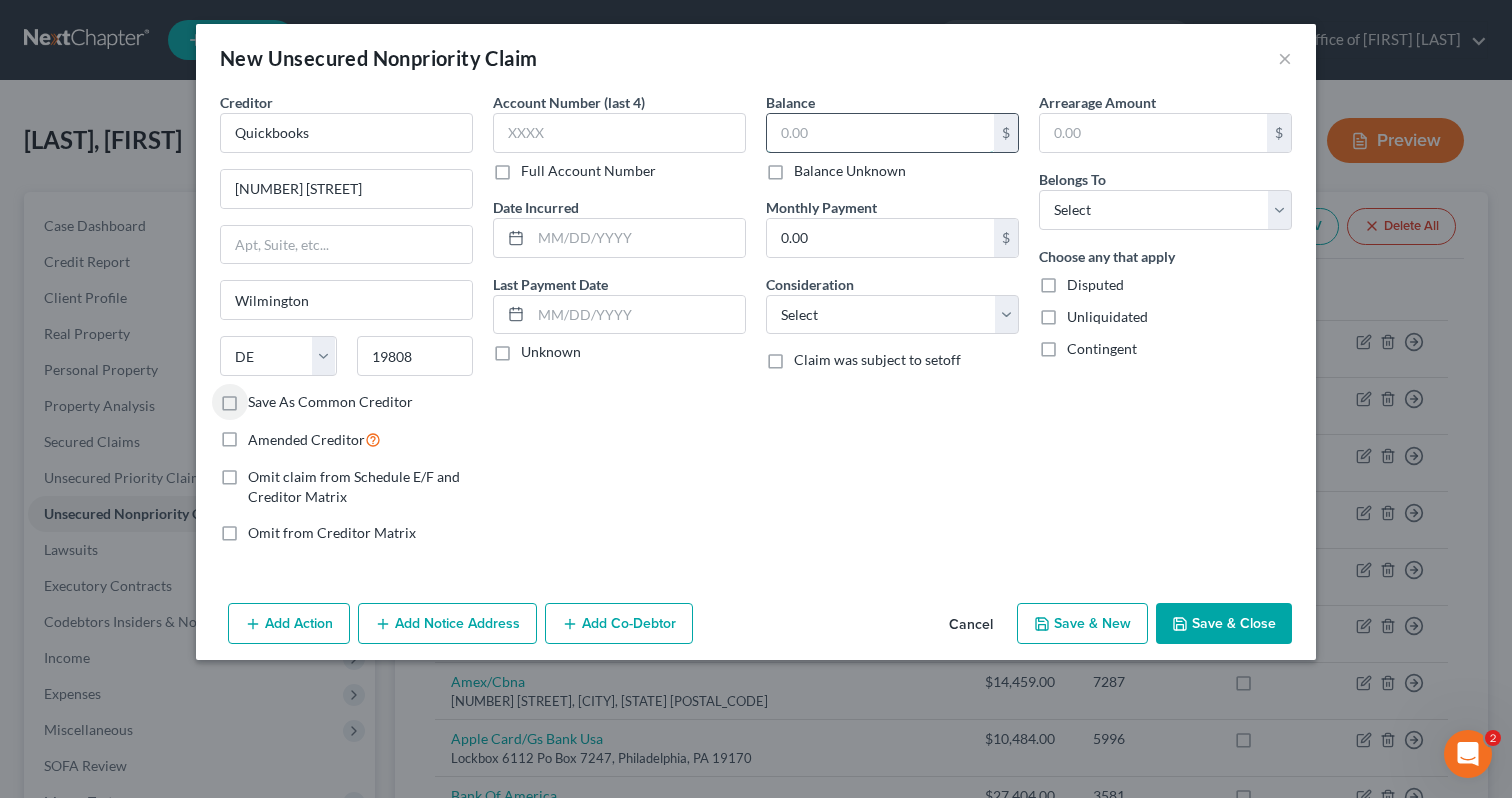 click at bounding box center [880, 133] 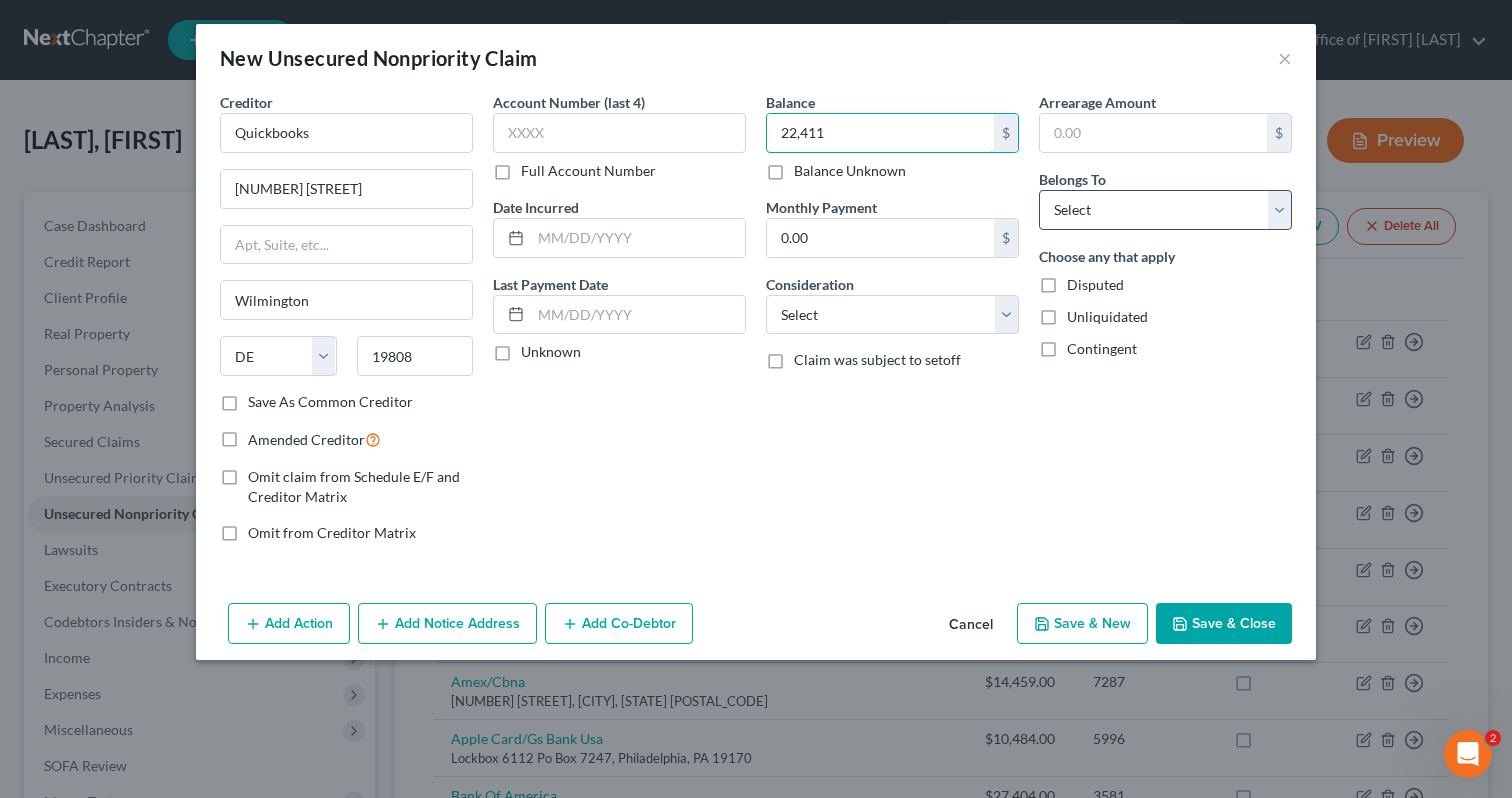 type on "22,411" 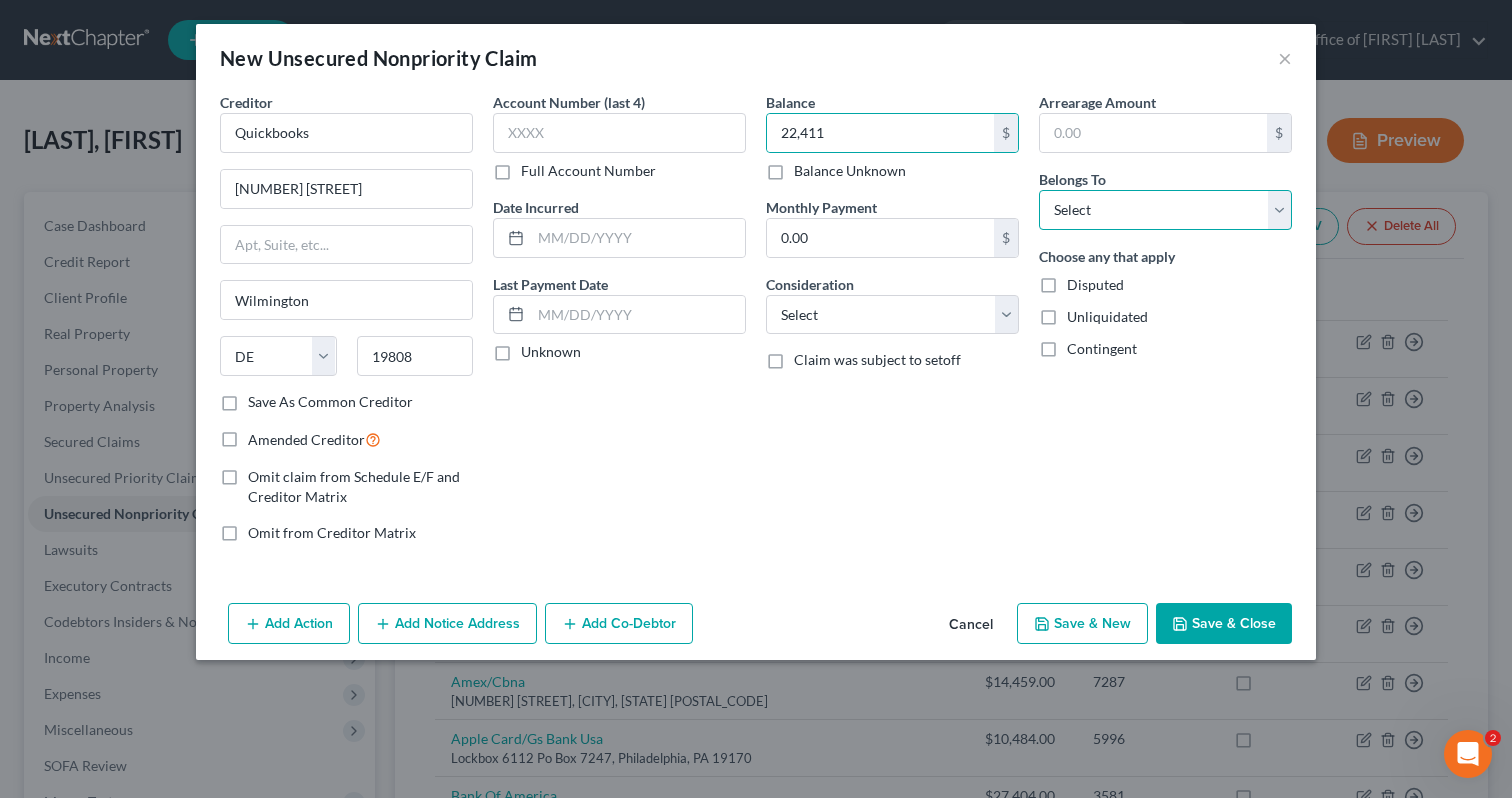 click on "Select Debtor 1 Only Debtor 2 Only Debtor 1 And Debtor 2 Only At Least One Of The Debtors And Another Community Property" at bounding box center (1165, 210) 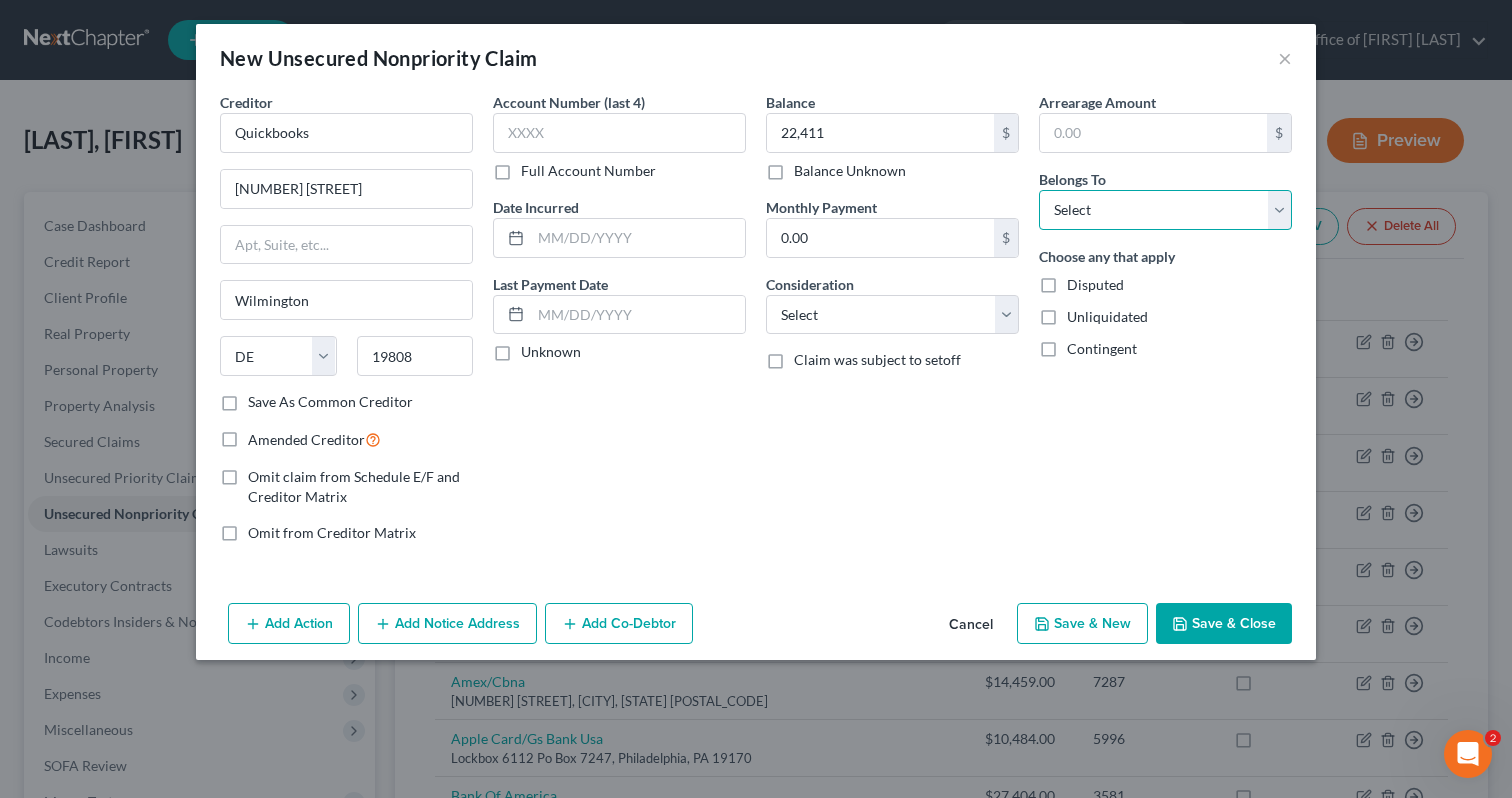 select on "0" 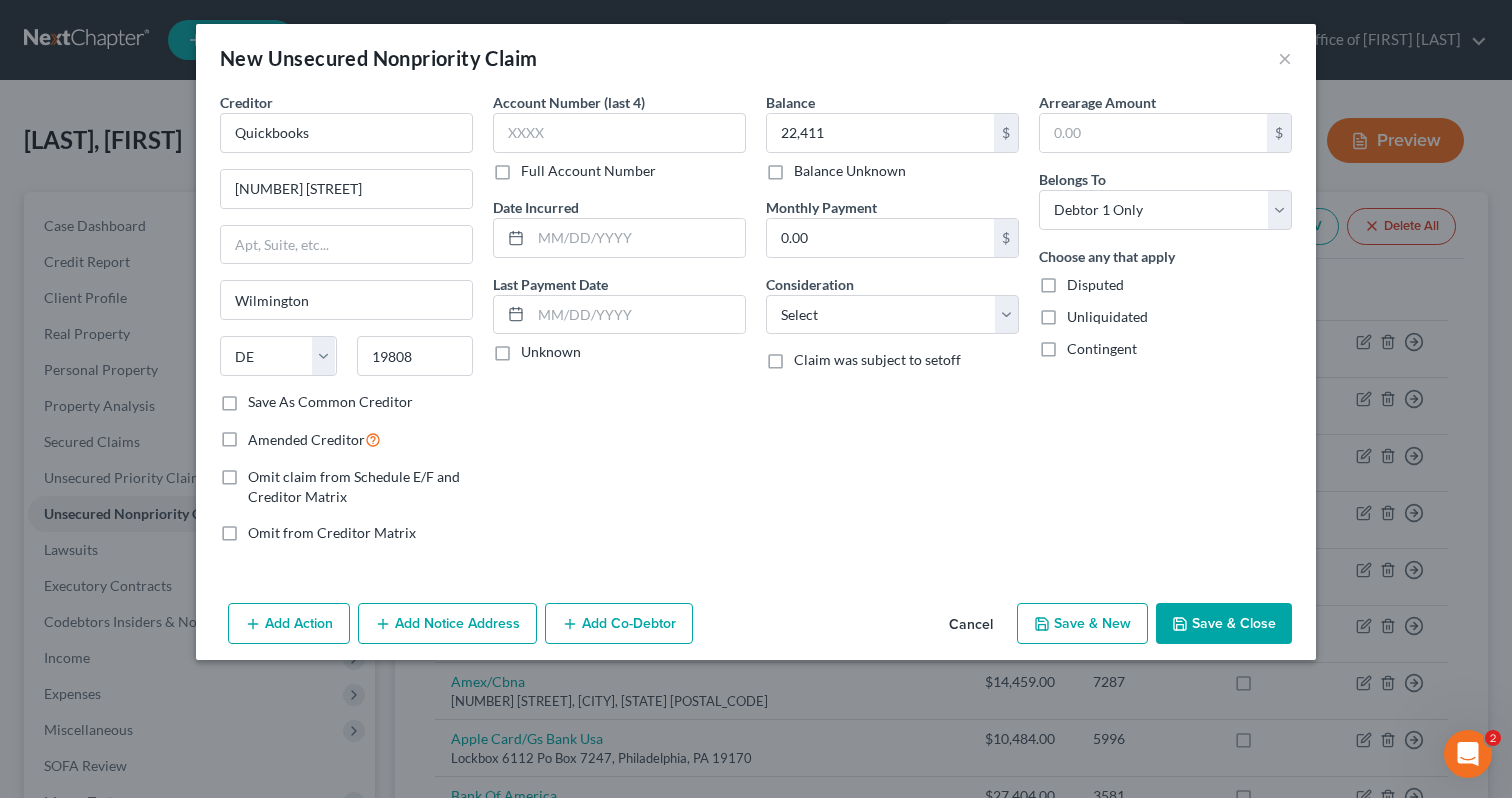 click on "Save & Close" at bounding box center (1224, 624) 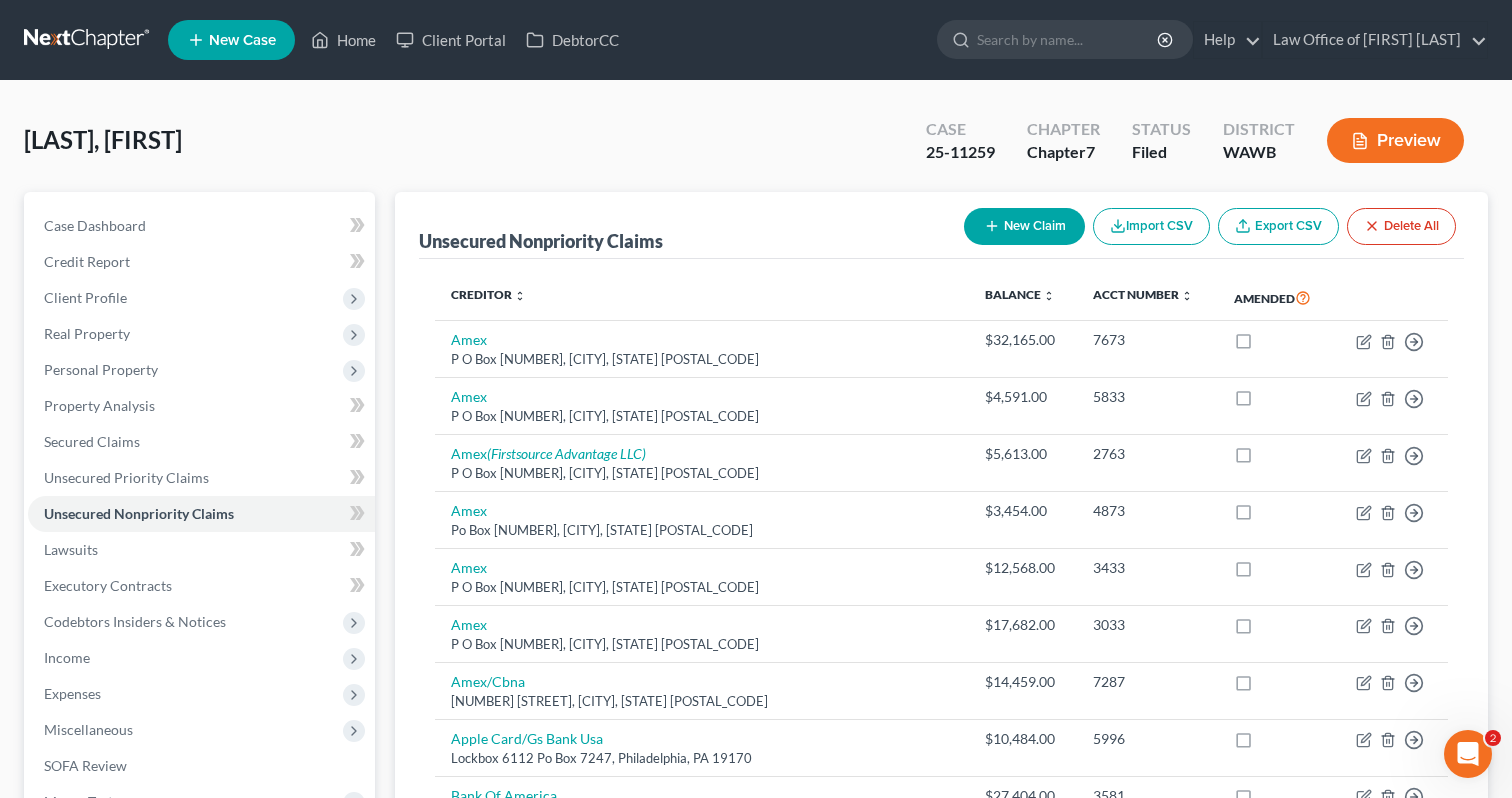 click on "New Claim" at bounding box center [1024, 226] 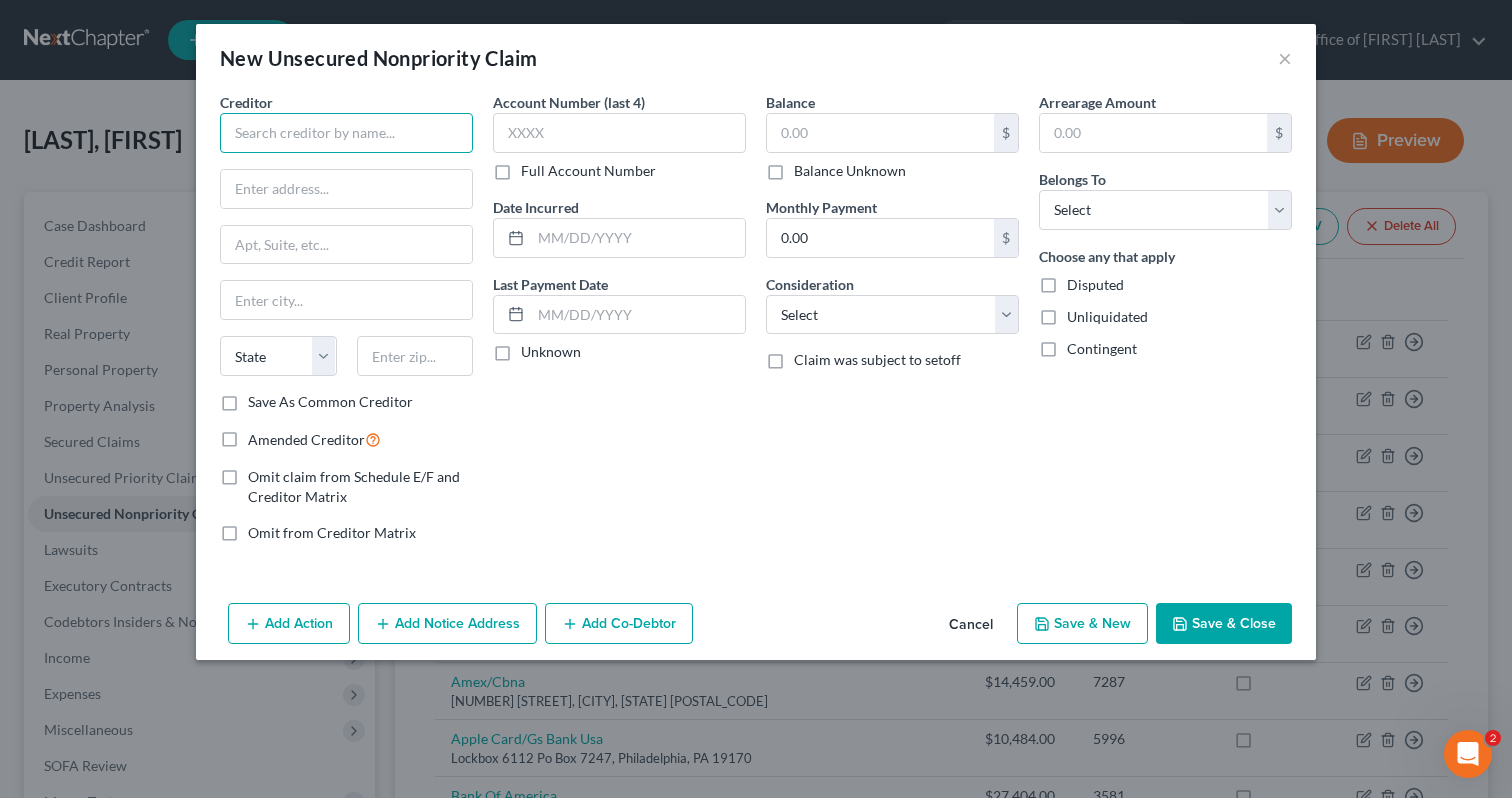 click at bounding box center (346, 133) 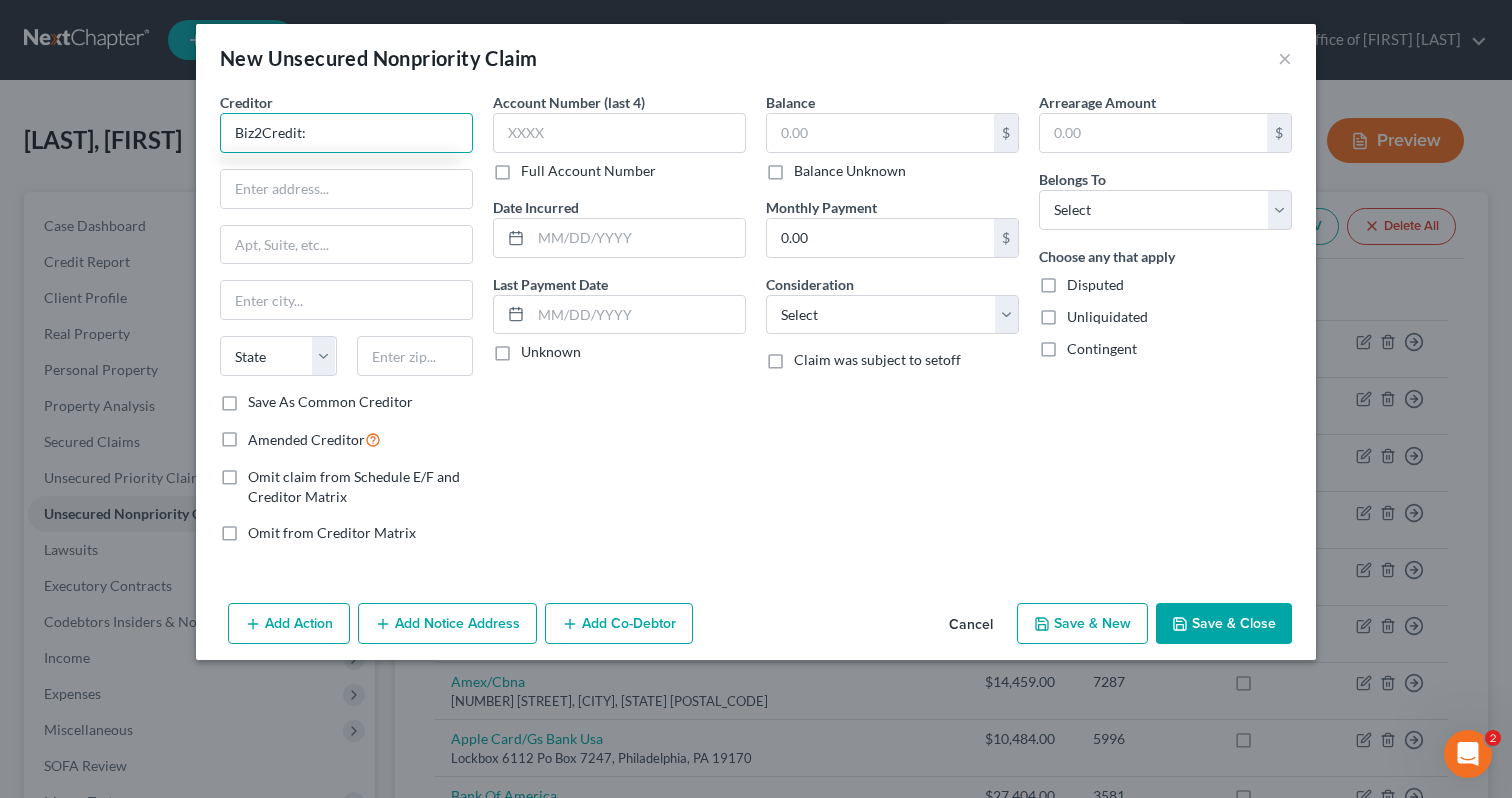 type on "Biz2Credit:" 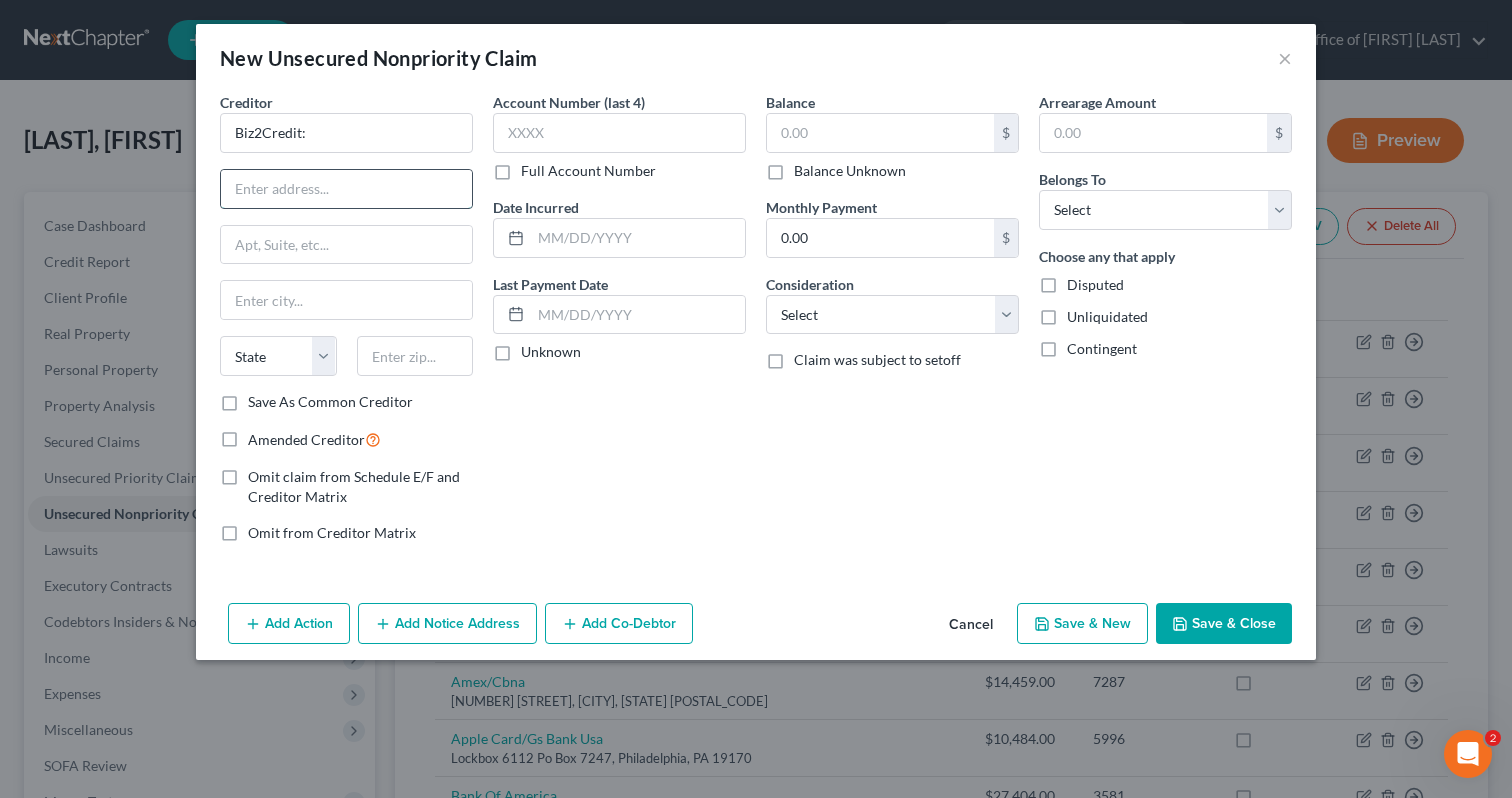 click at bounding box center [346, 189] 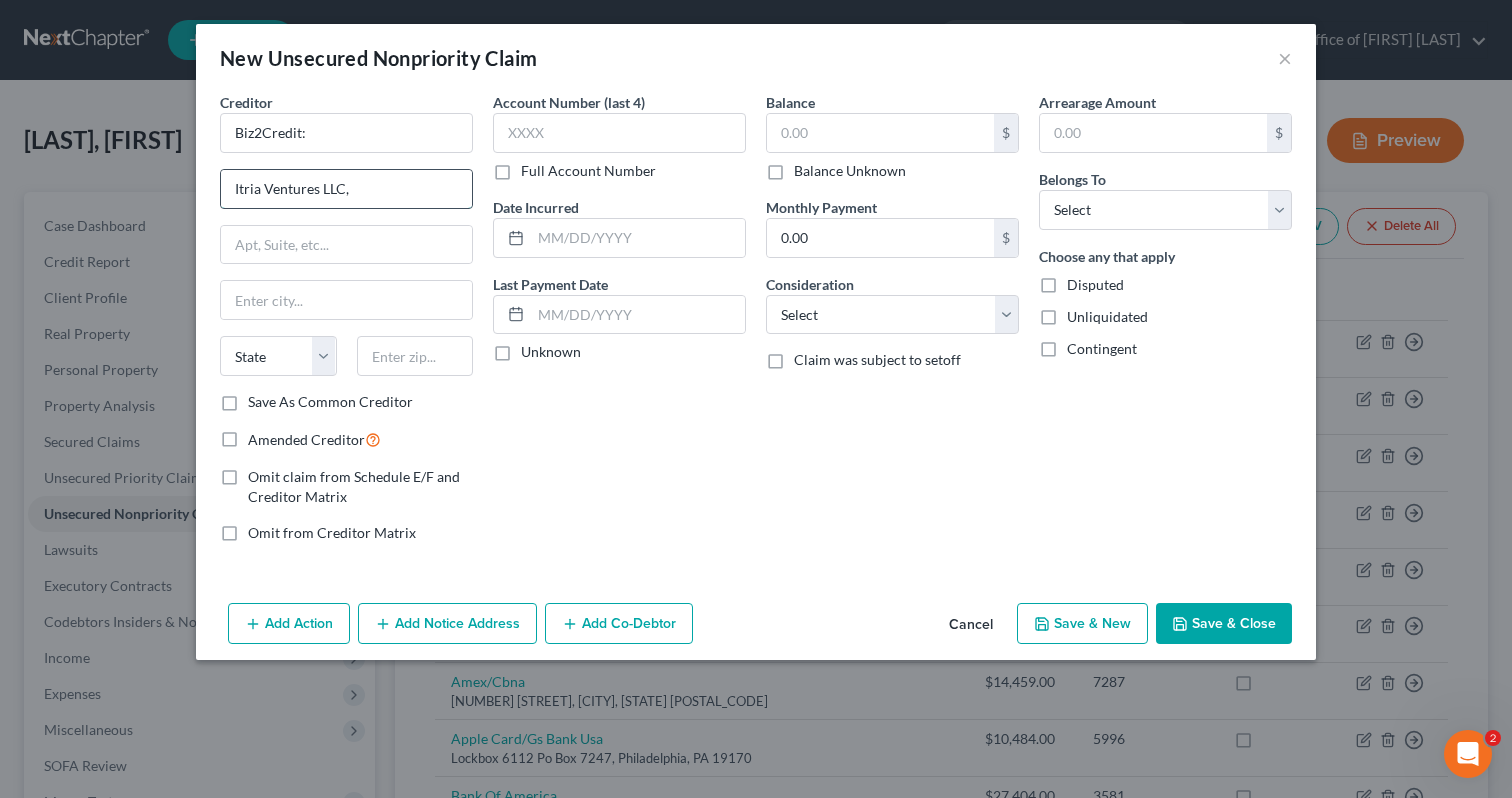 type on "Itria Ventures LLC," 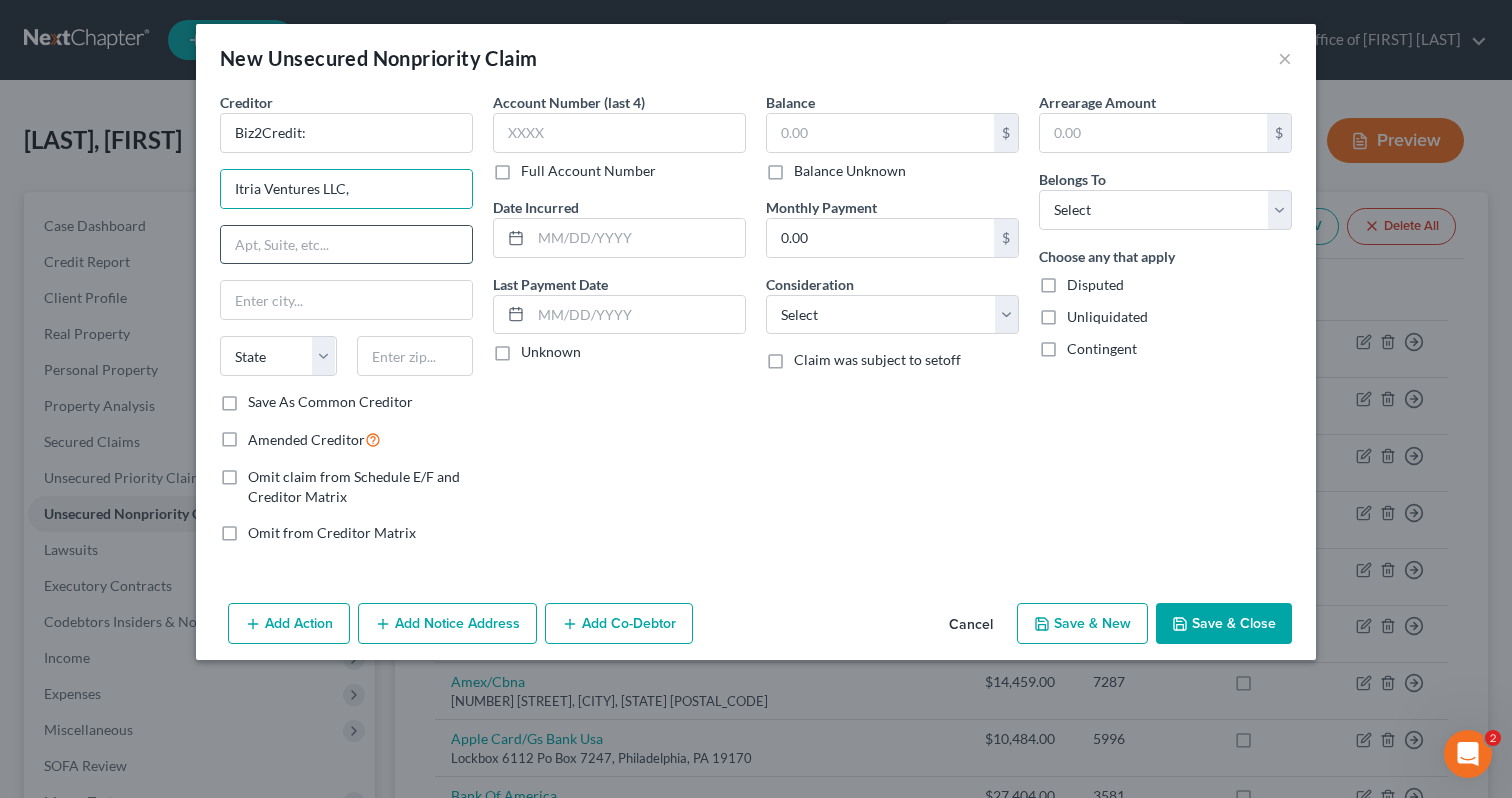 click at bounding box center [346, 245] 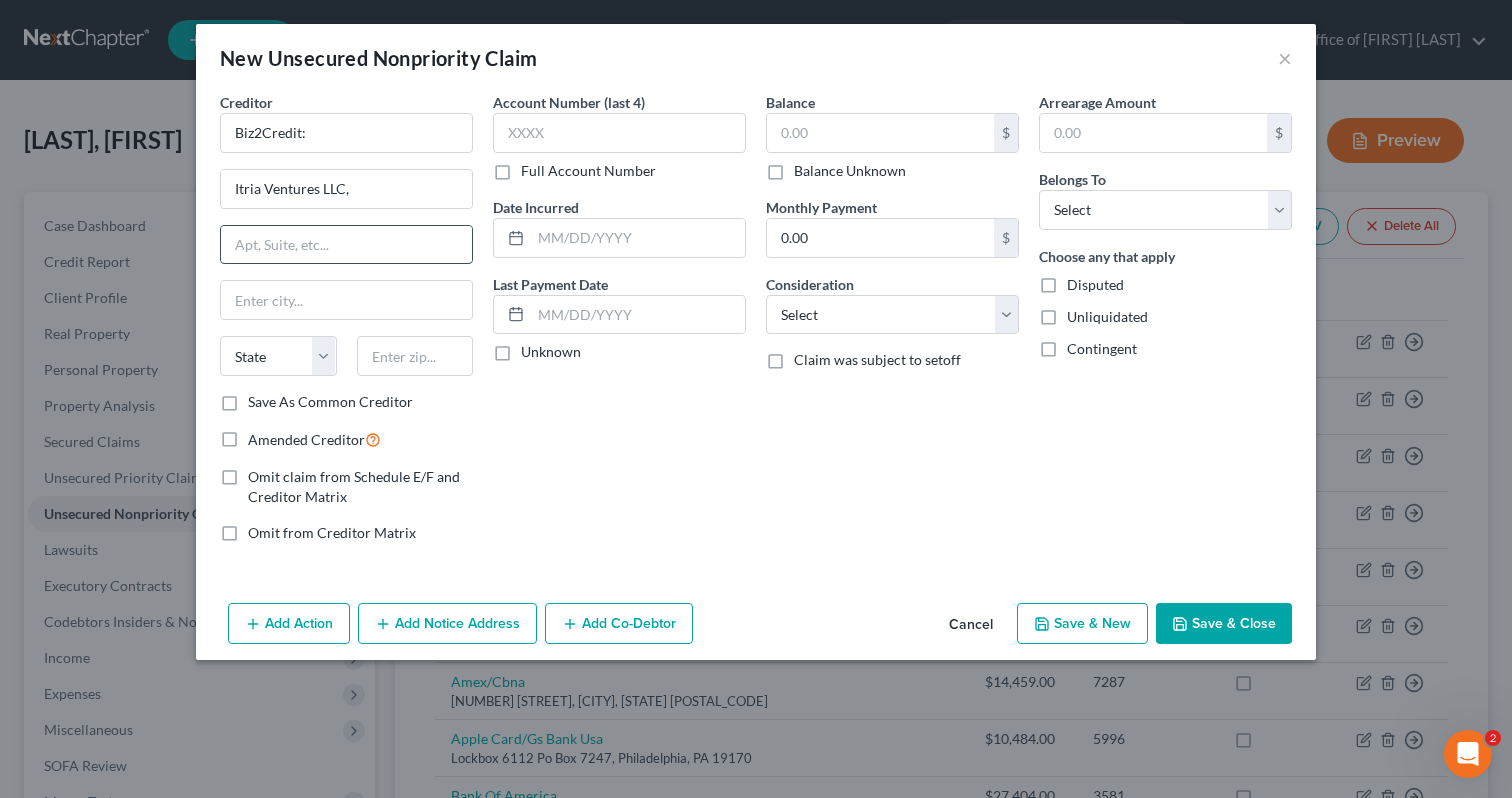 paste on "One Penn Plaza, Suite no. [NUMBER]," 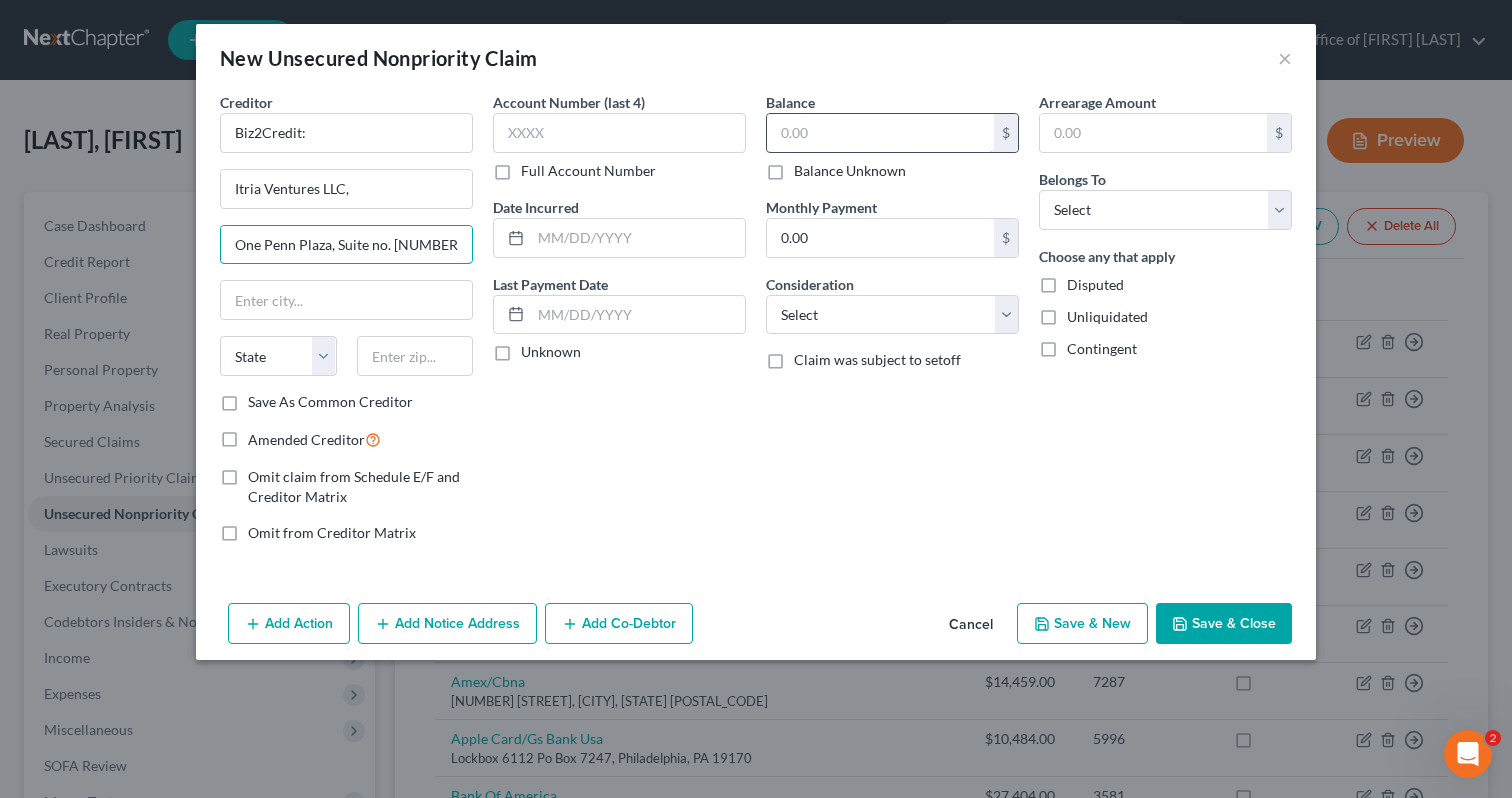 type on "One Penn Plaza, Suite no. [NUMBER]," 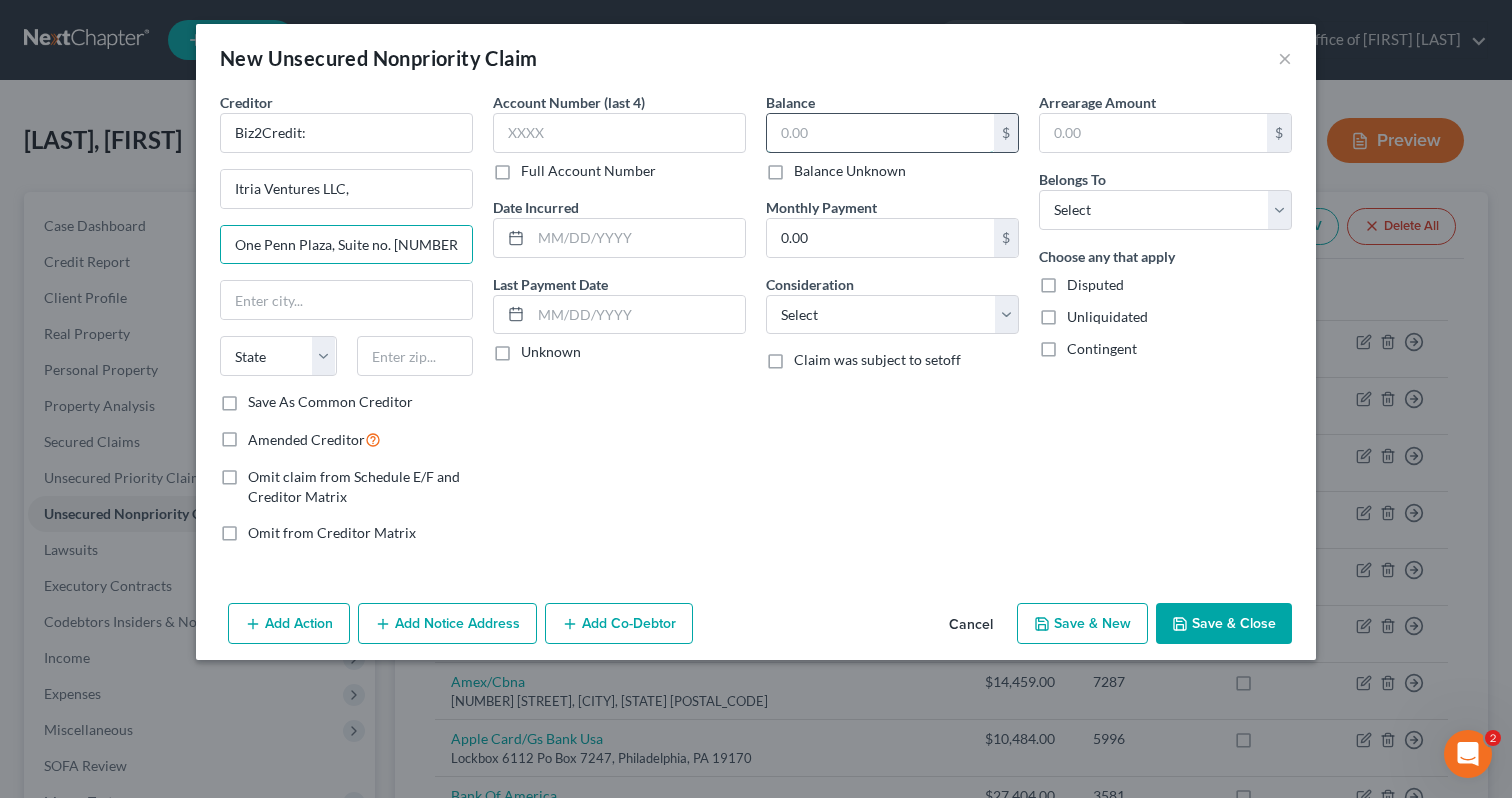 click at bounding box center (880, 133) 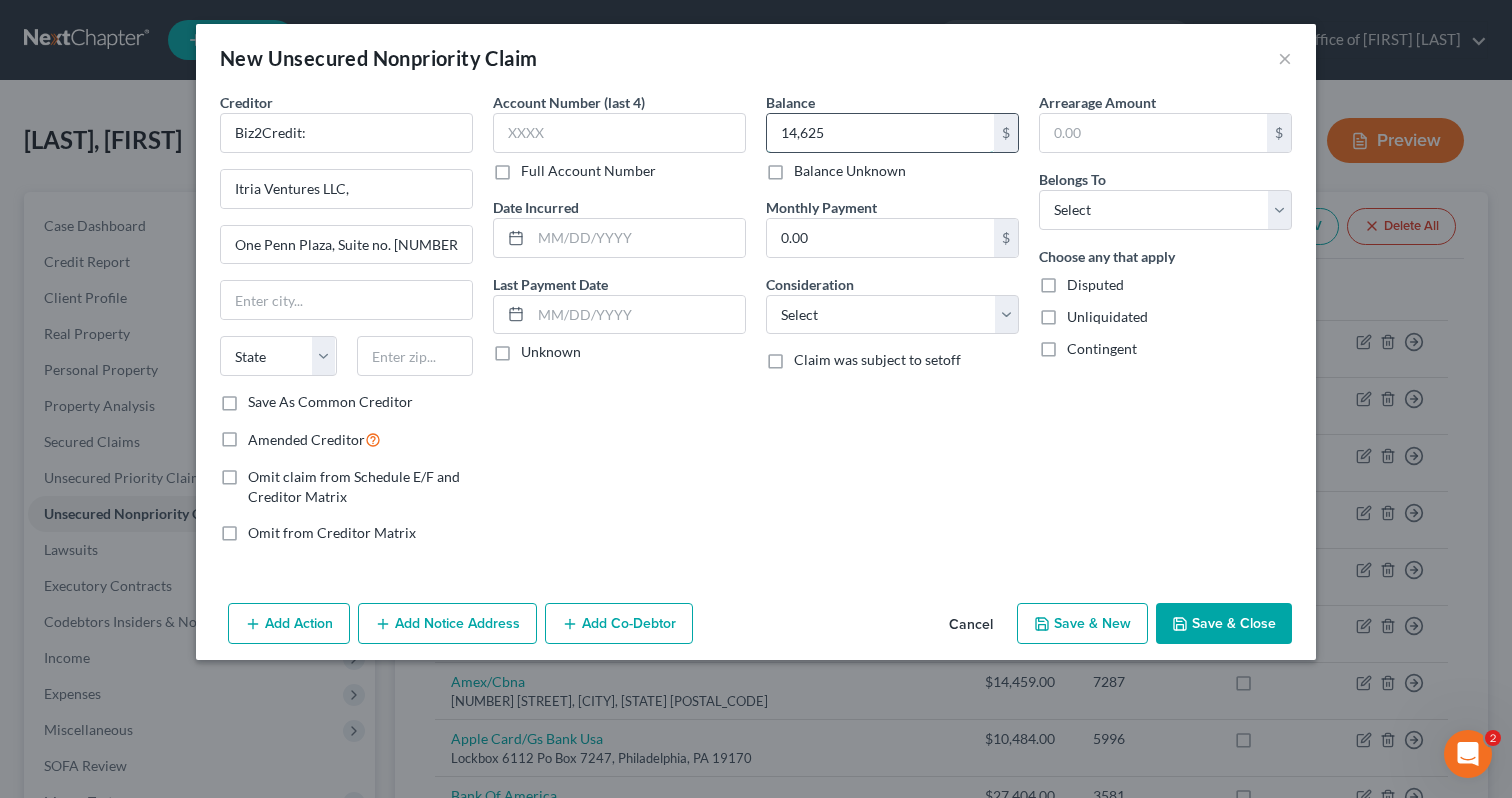 type on "14,625" 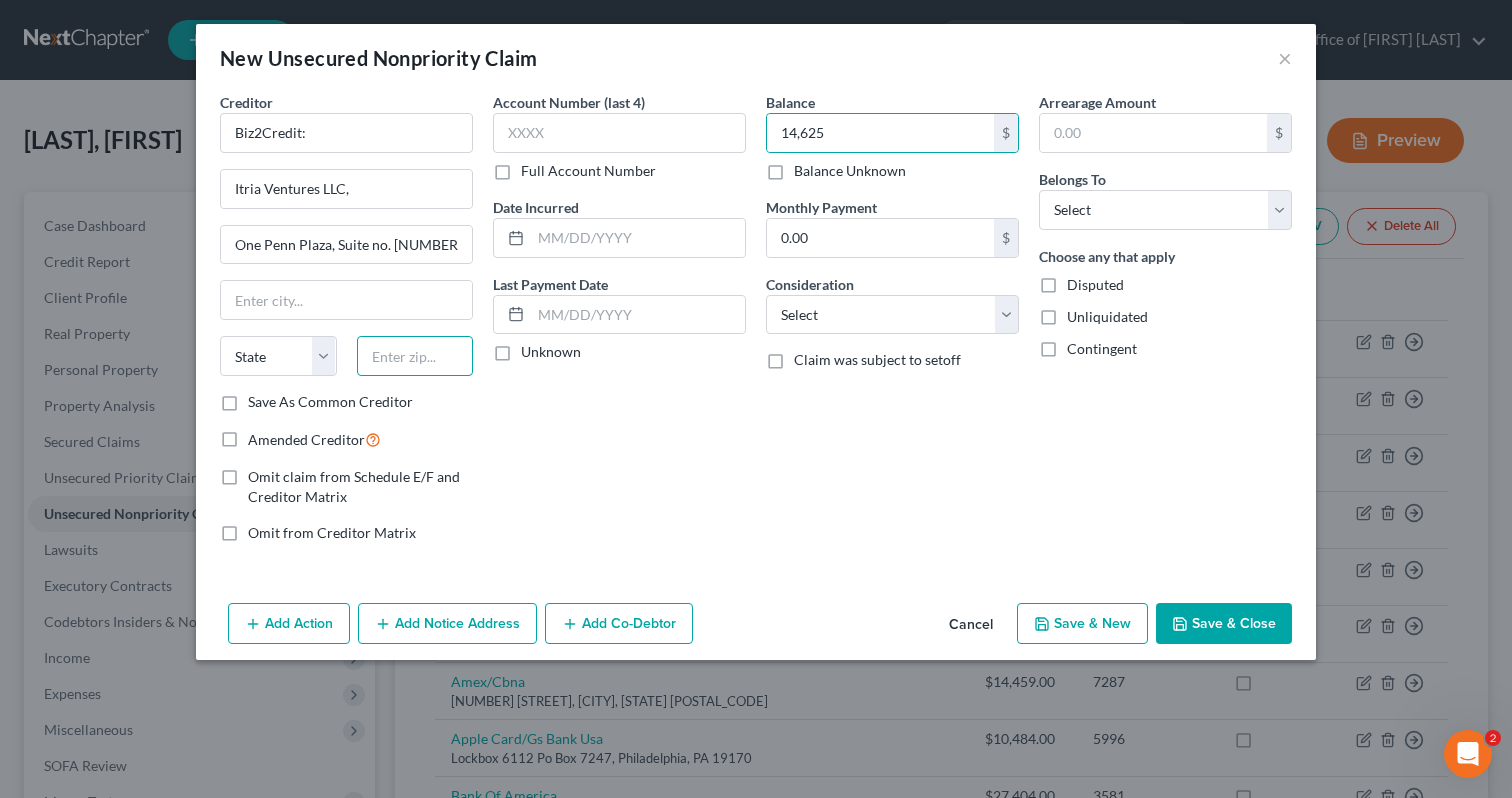 click at bounding box center [415, 356] 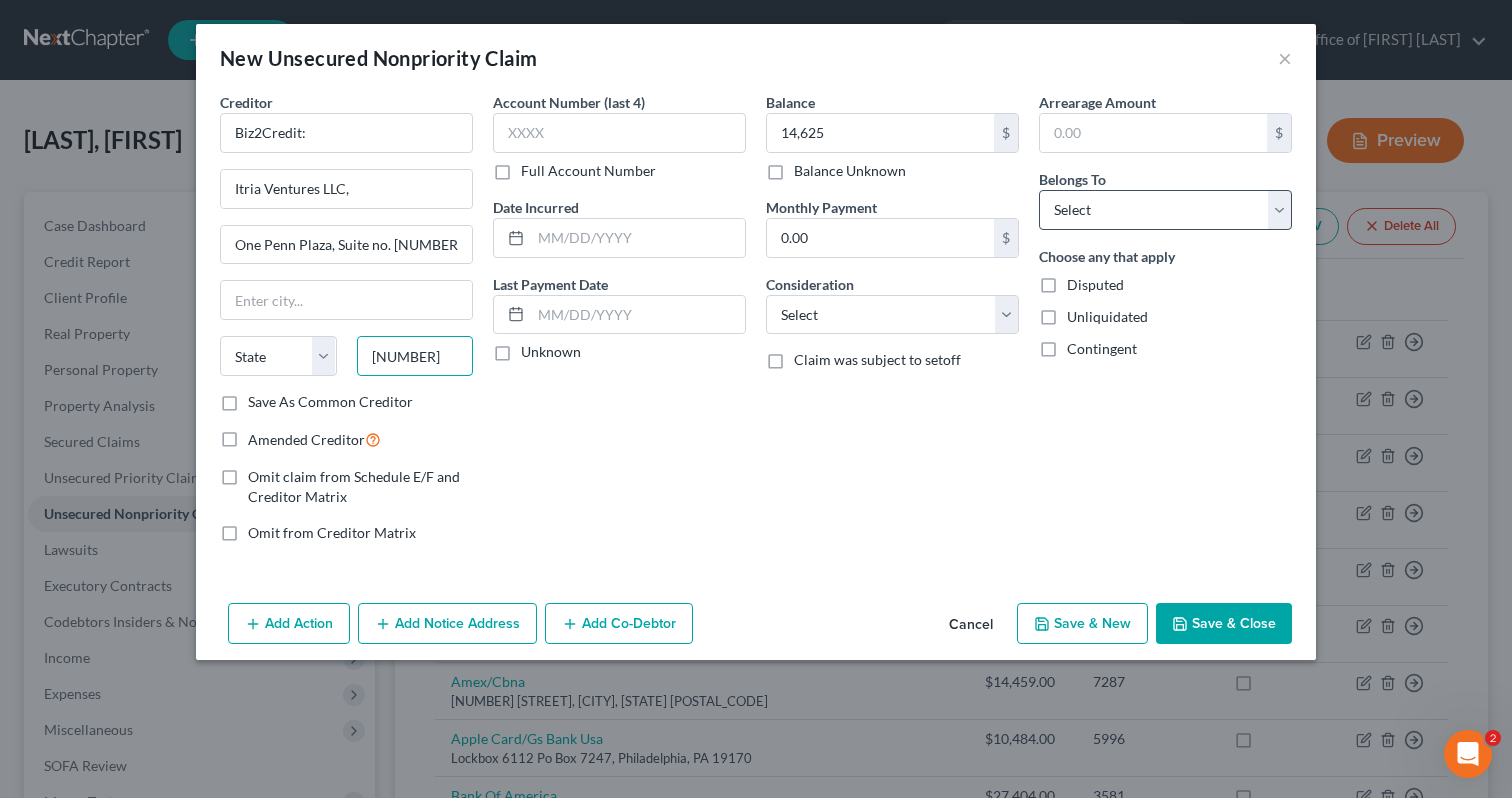 type on "[NUMBER]" 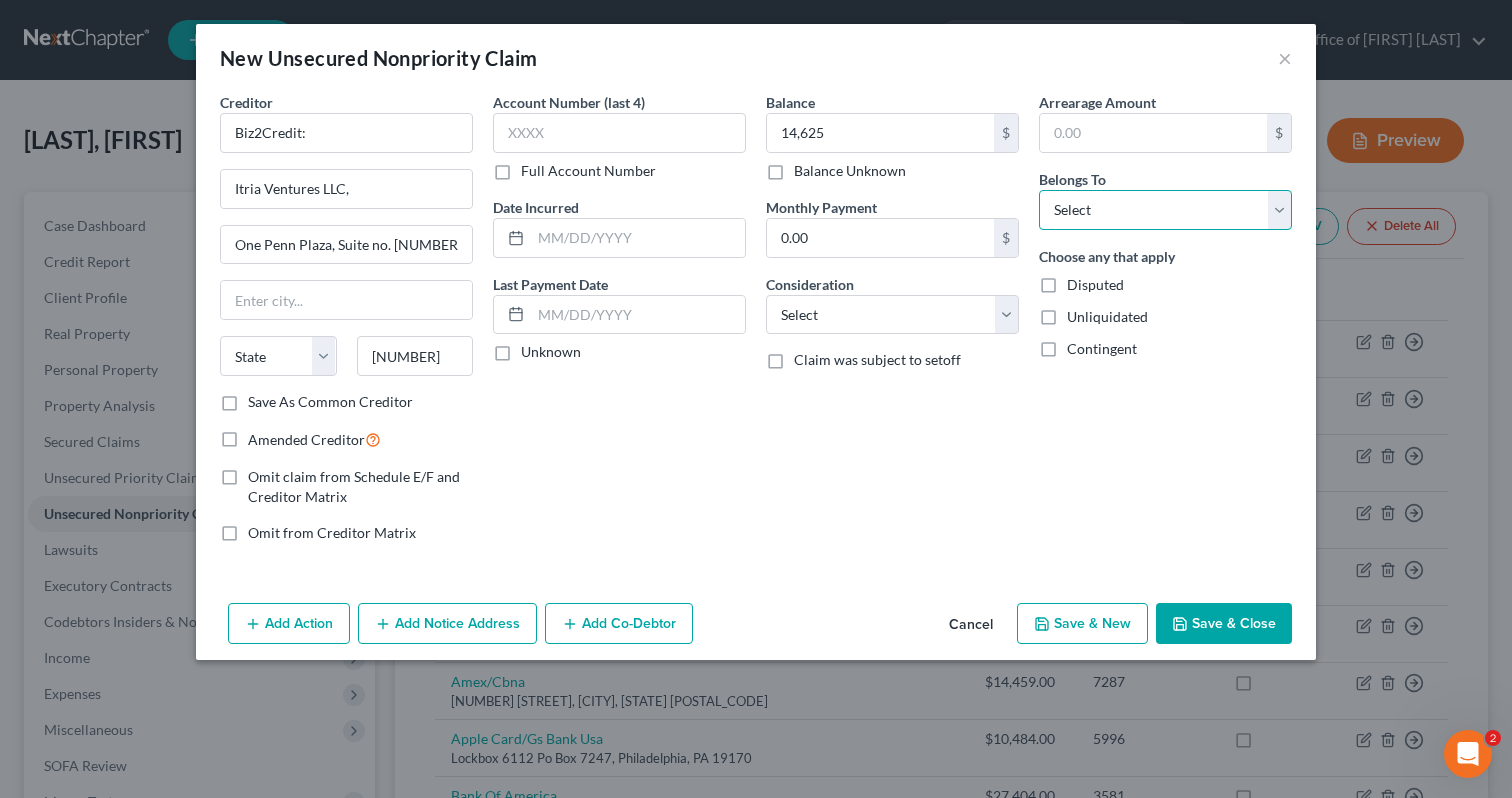 click on "Select Debtor 1 Only Debtor 2 Only Debtor 1 And Debtor 2 Only At Least One Of The Debtors And Another Community Property" at bounding box center [1165, 210] 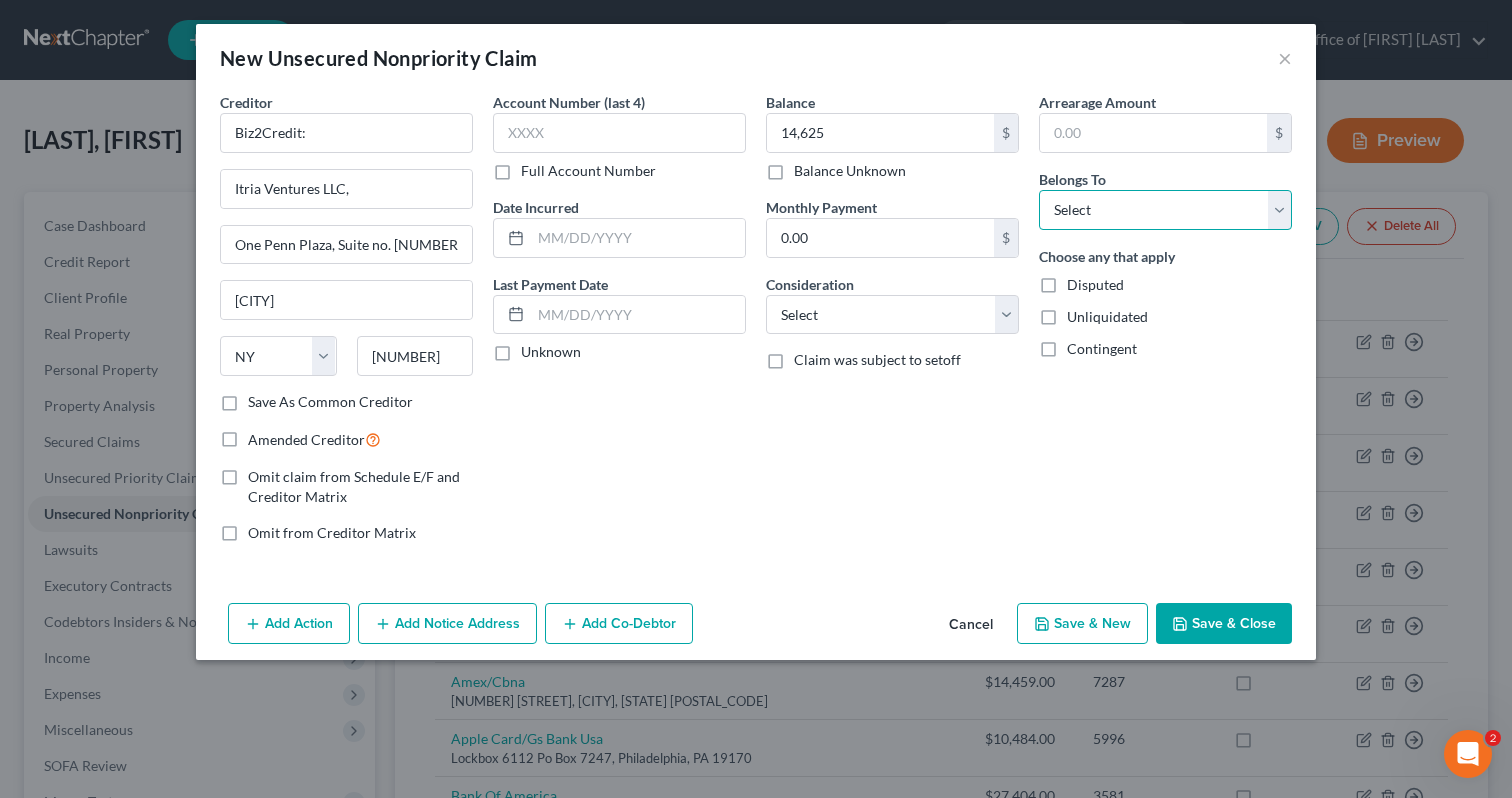 select on "0" 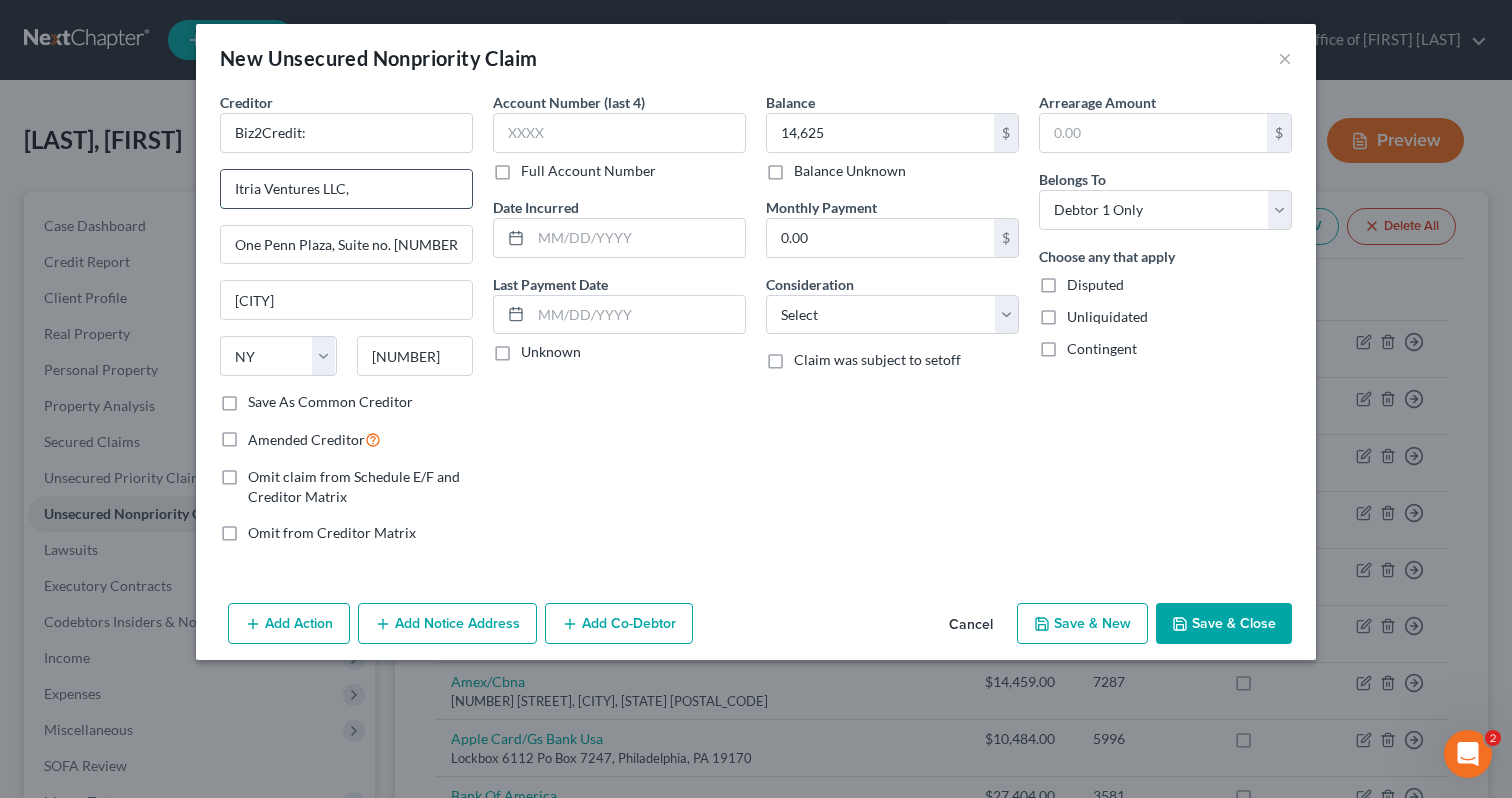 click on "Itria Ventures LLC," at bounding box center [346, 189] 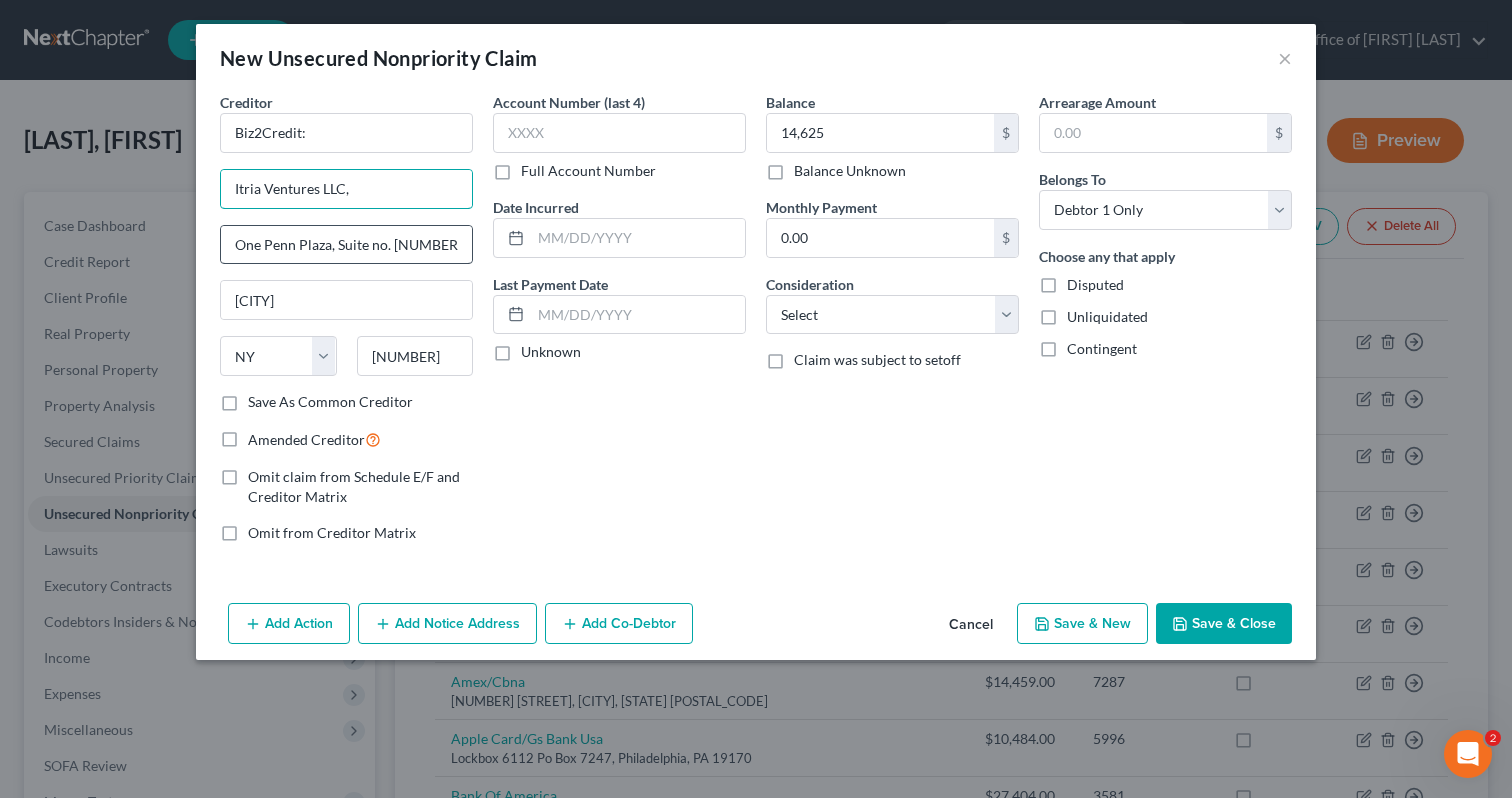 type on "Itria Ventures LLC," 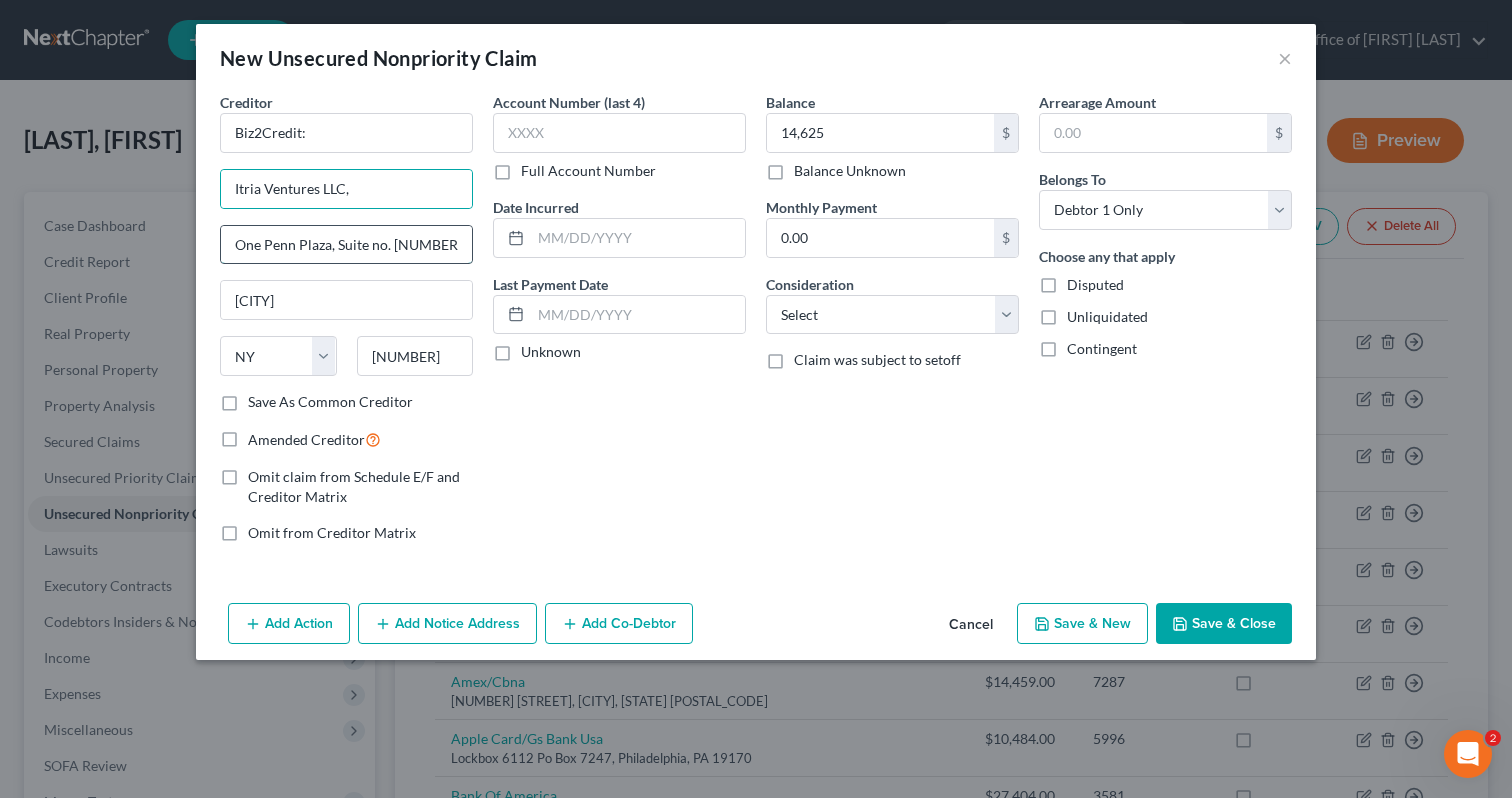 click on "One Penn Plaza, Suite no. [NUMBER]," at bounding box center (346, 245) 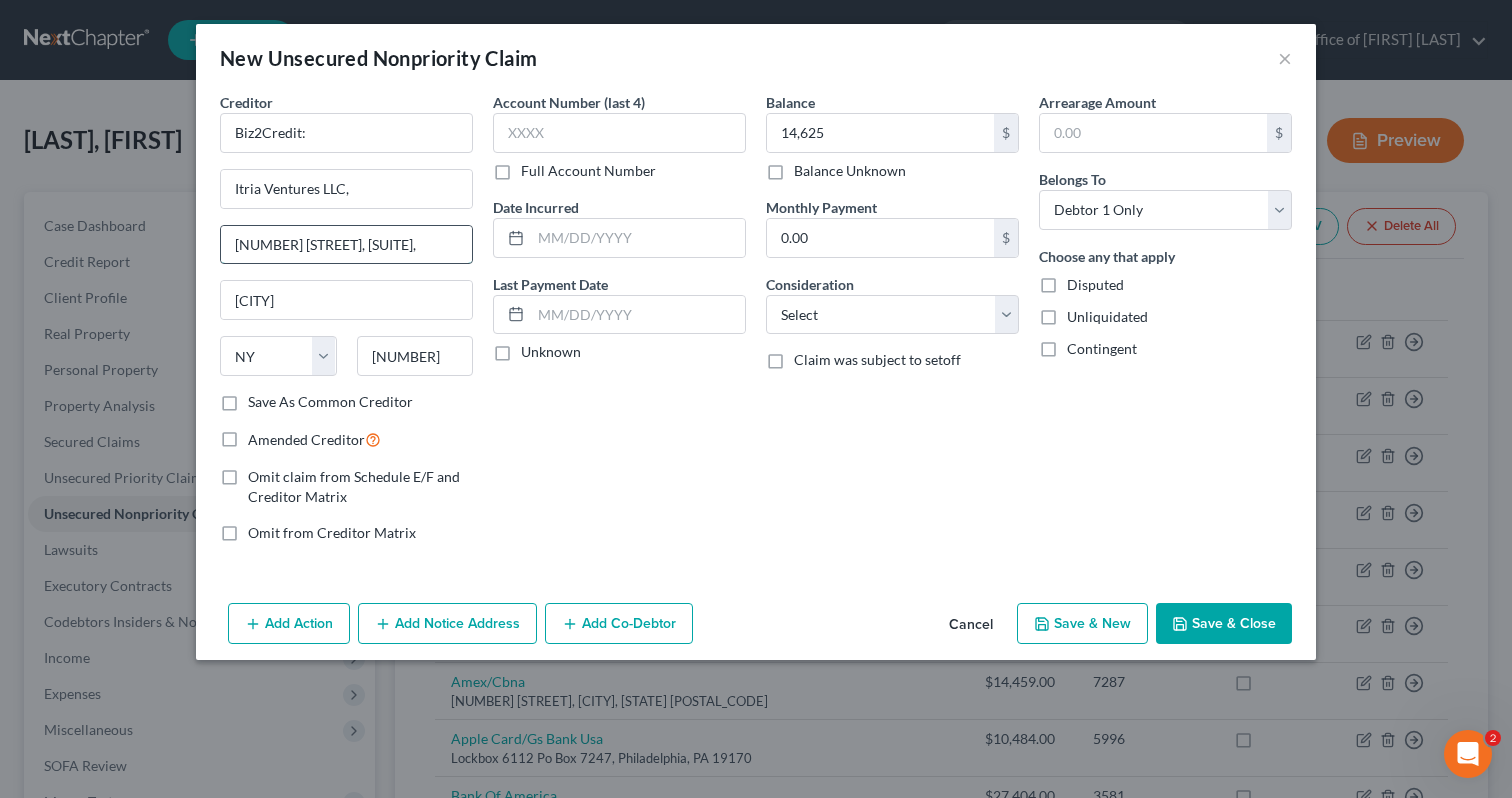 click on "[NUMBER] [STREET], [SUITE]," at bounding box center (346, 245) 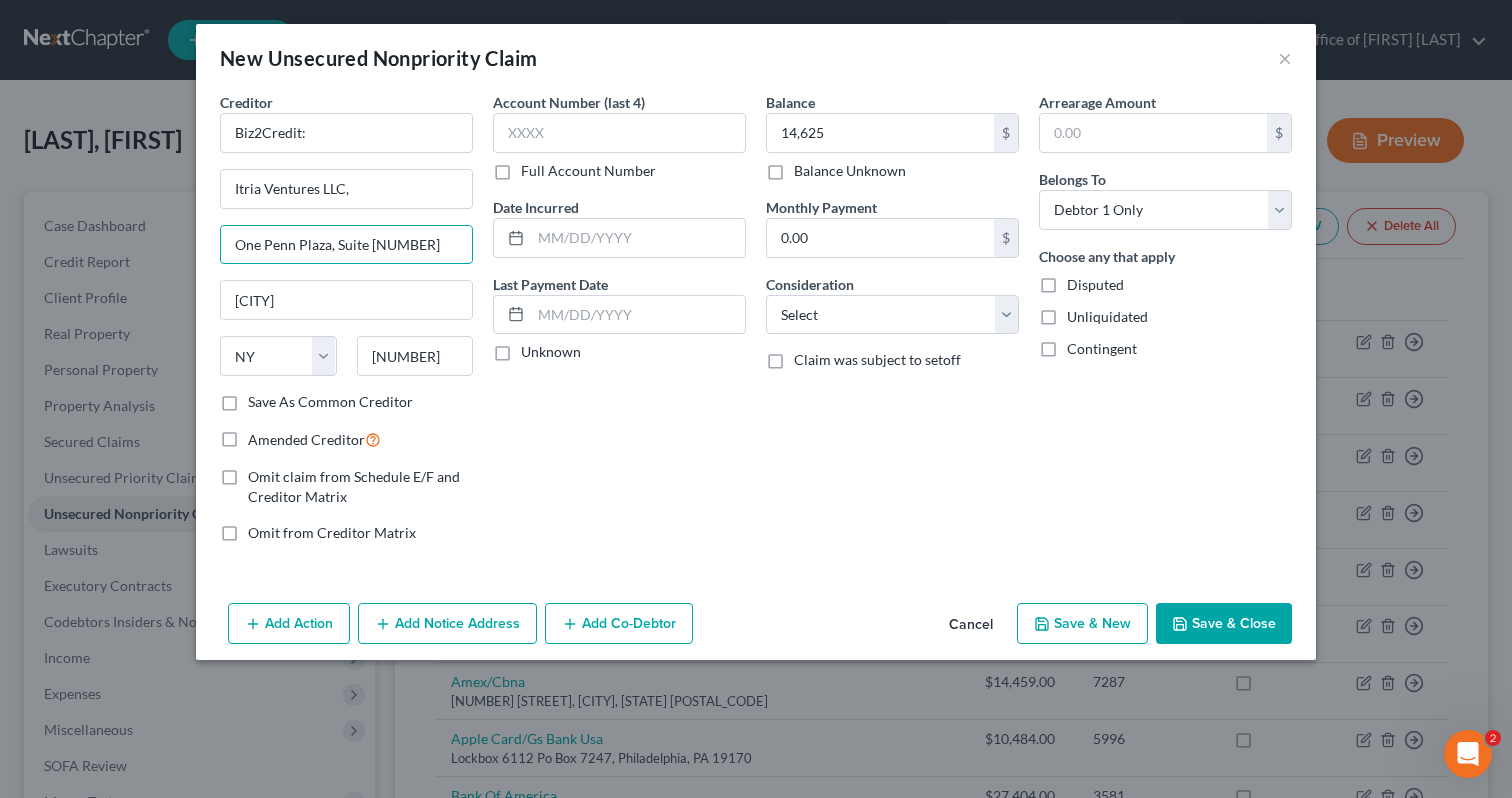 type on "One Penn Plaza, Suite [NUMBER]" 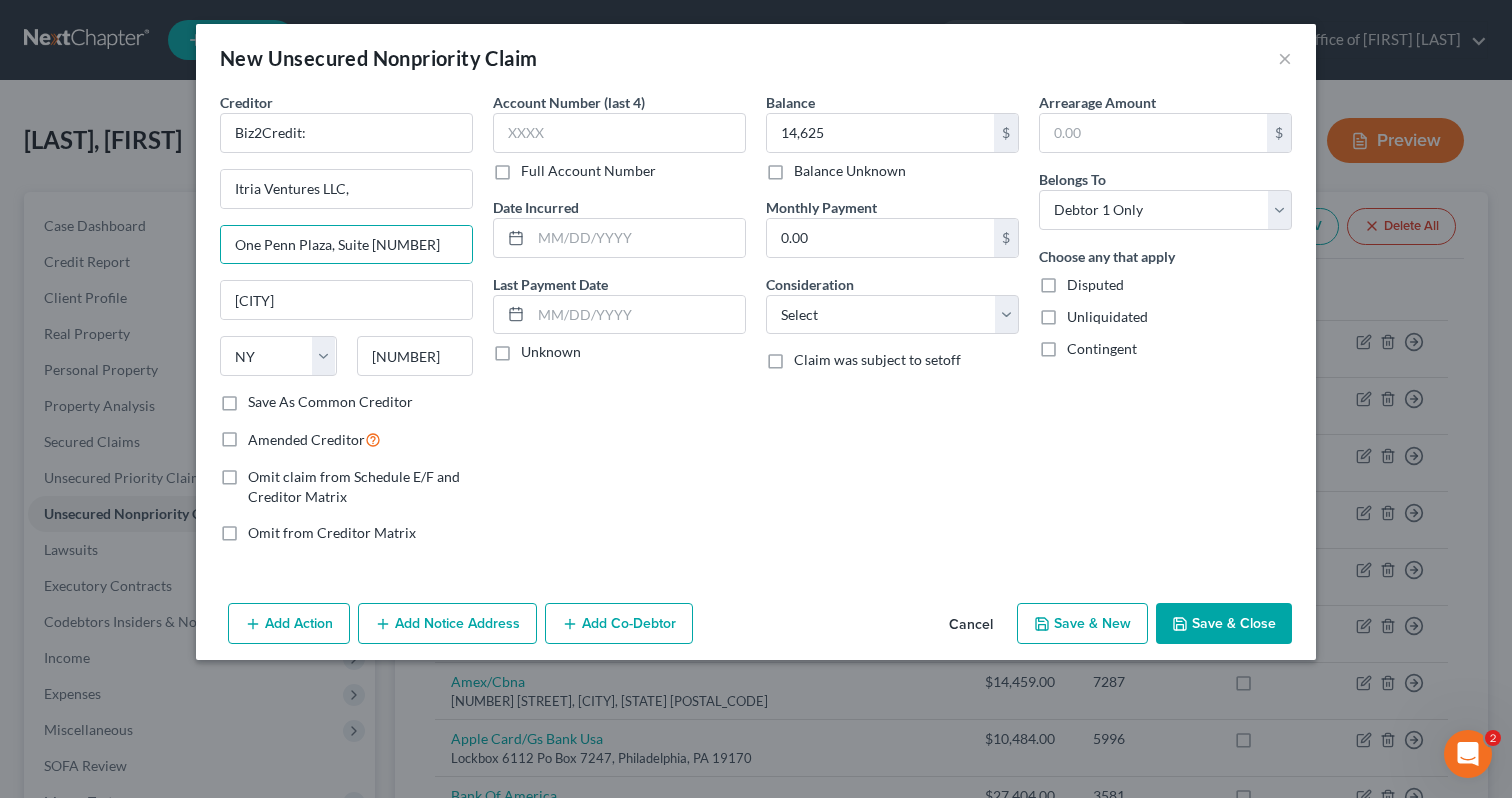 click on "Save & New" at bounding box center (1082, 624) 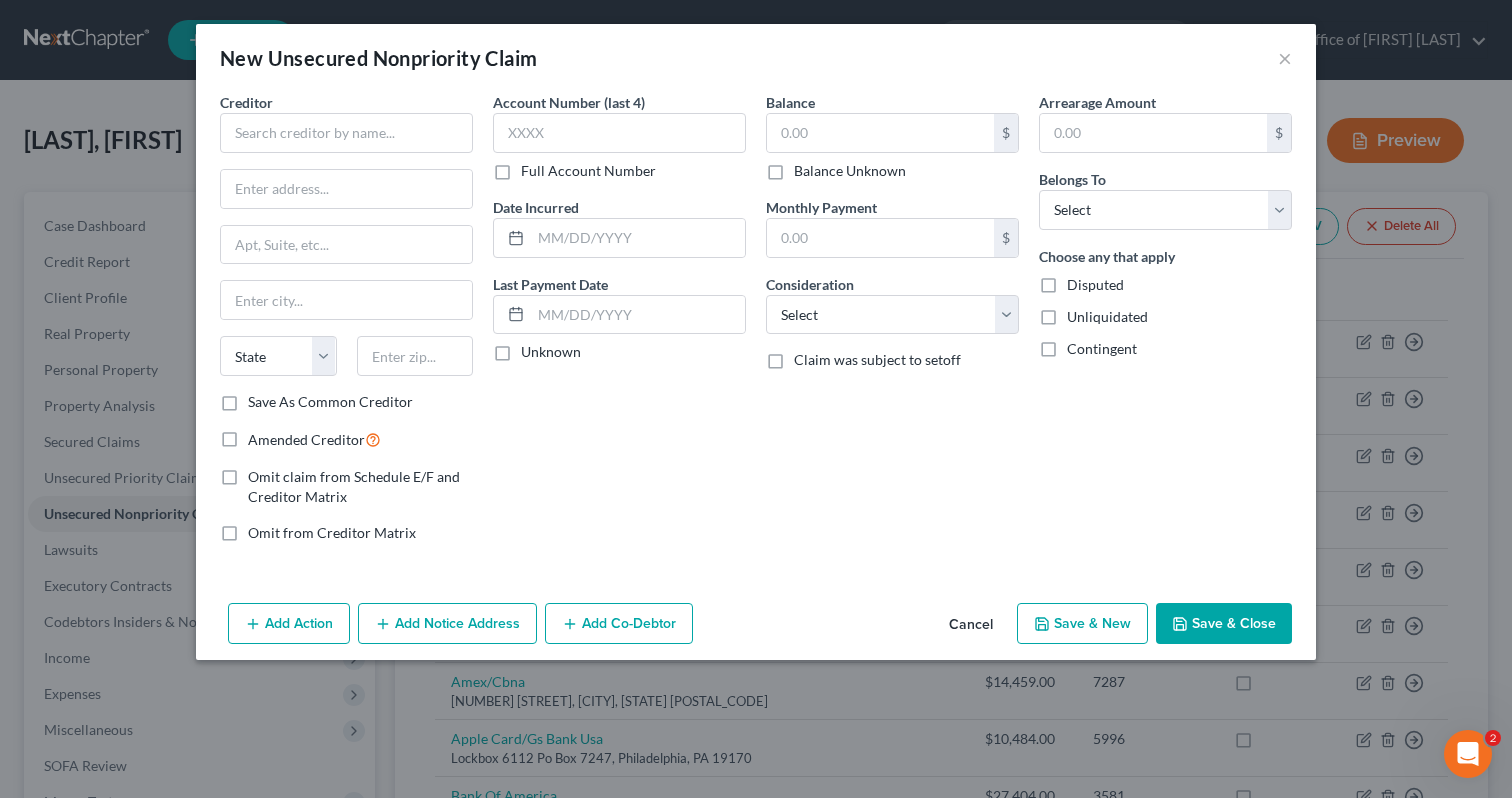 type on "14,625.00" 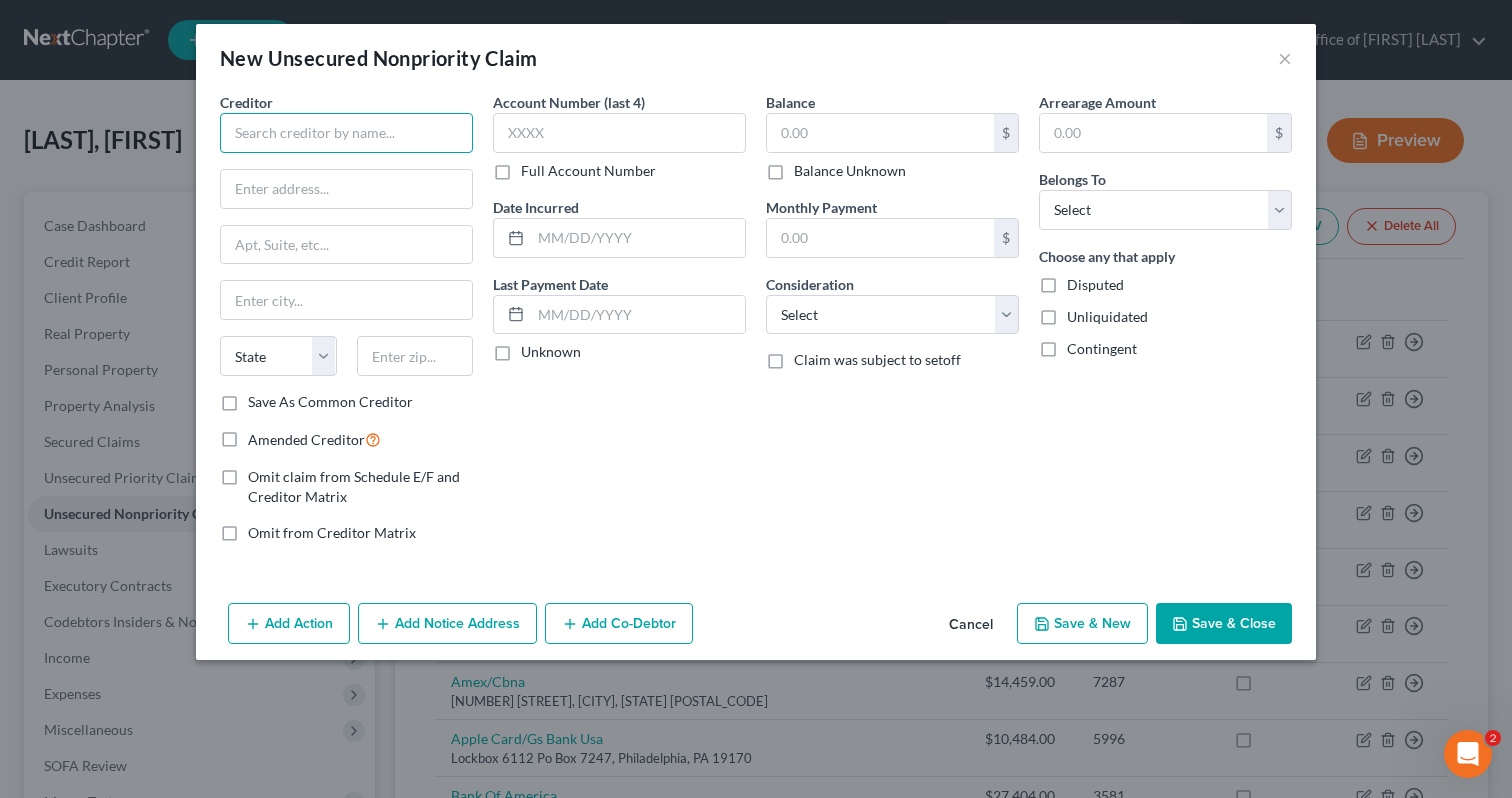 click at bounding box center (346, 133) 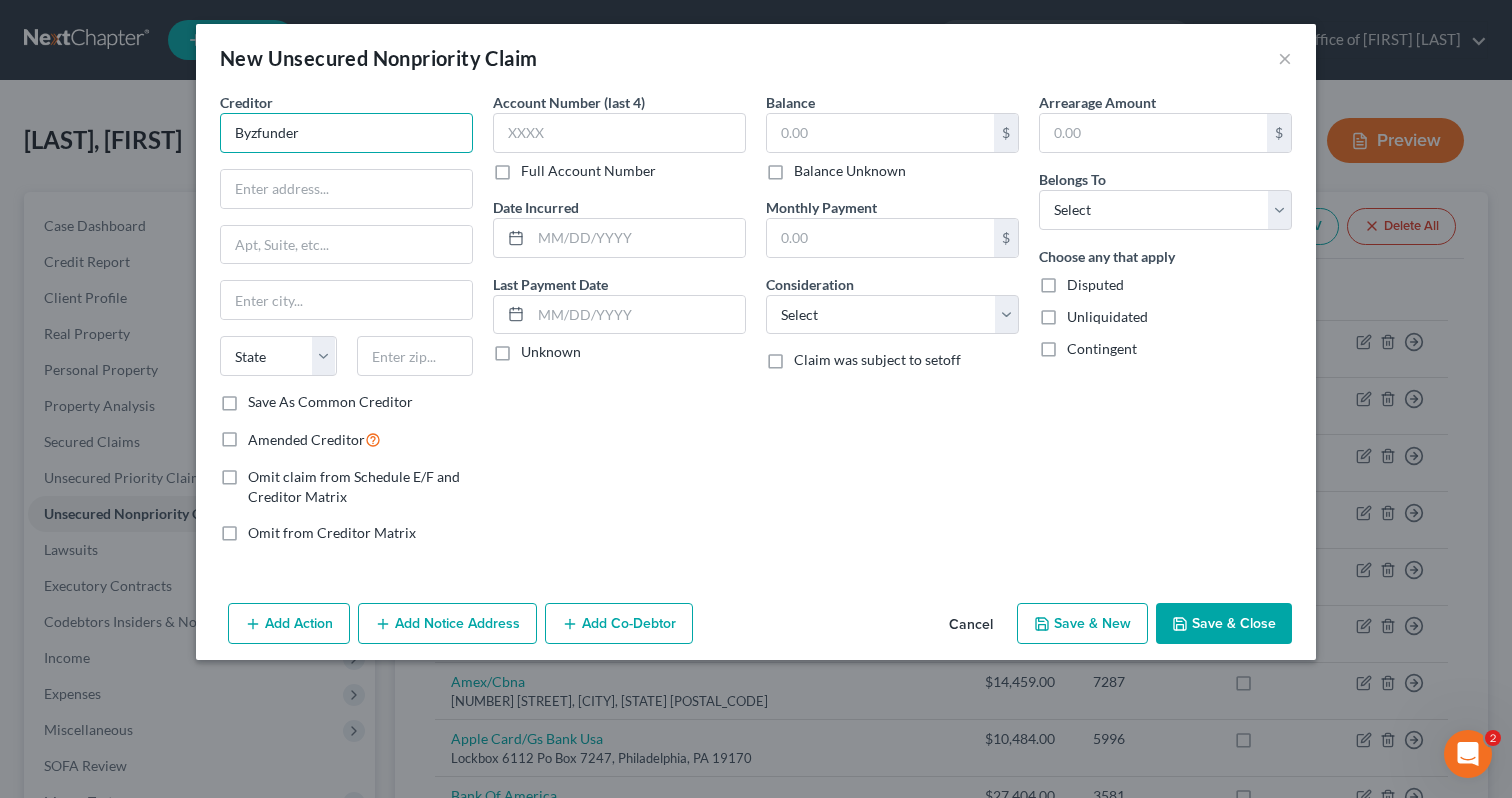 type on "Byzfunder" 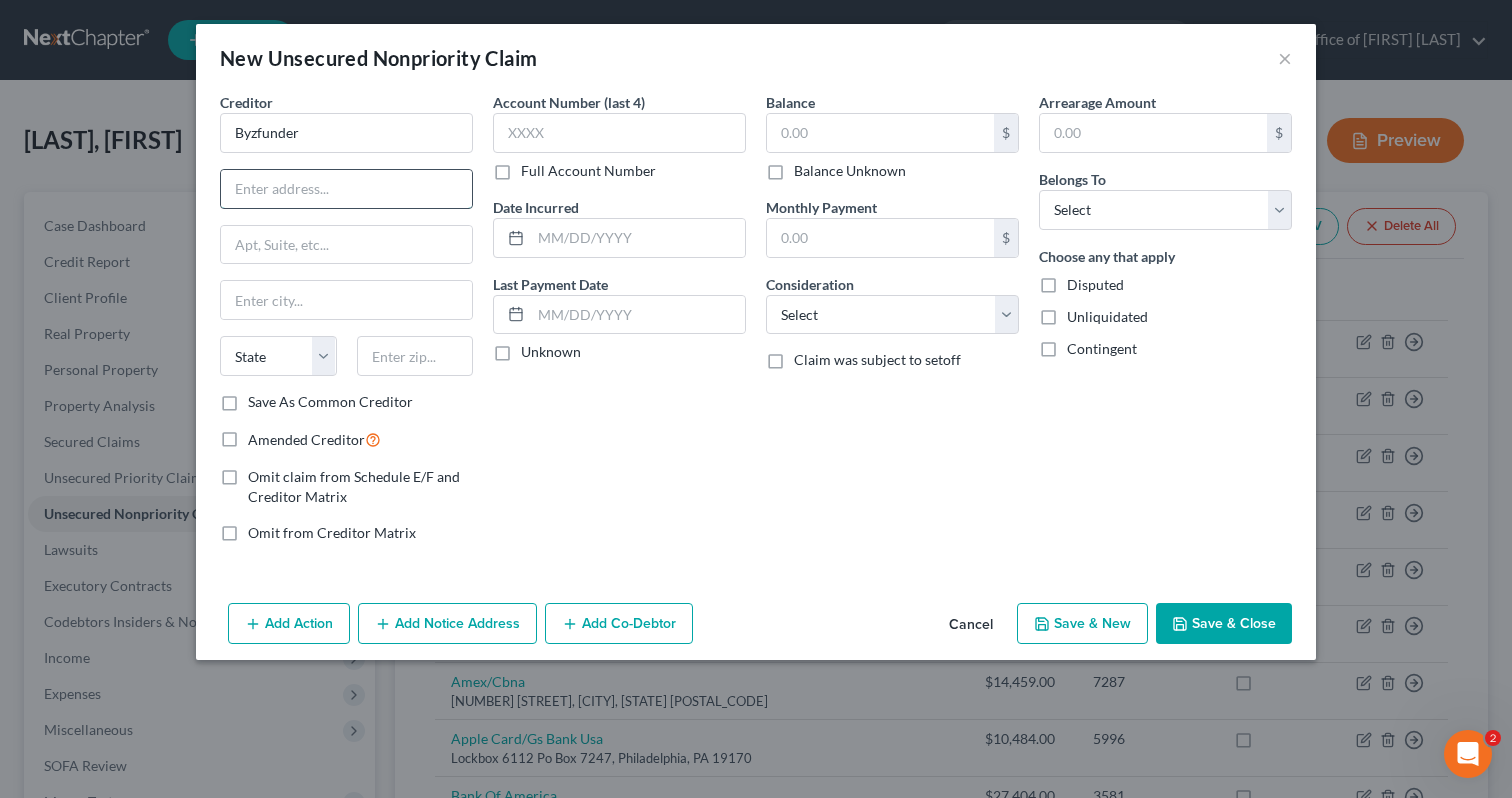 click at bounding box center [346, 189] 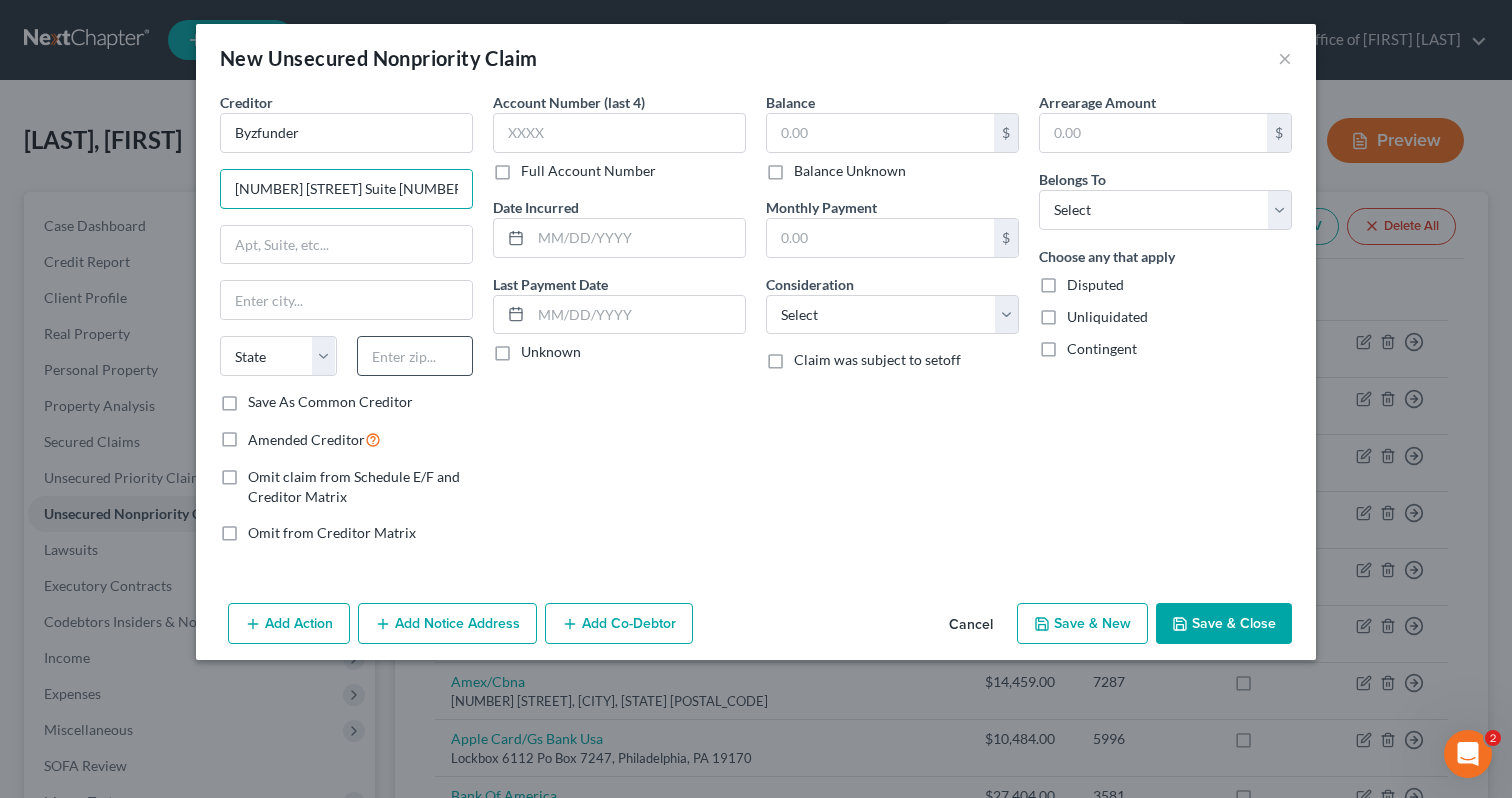 type on "[NUMBER] [STREET] Suite [NUMBER]" 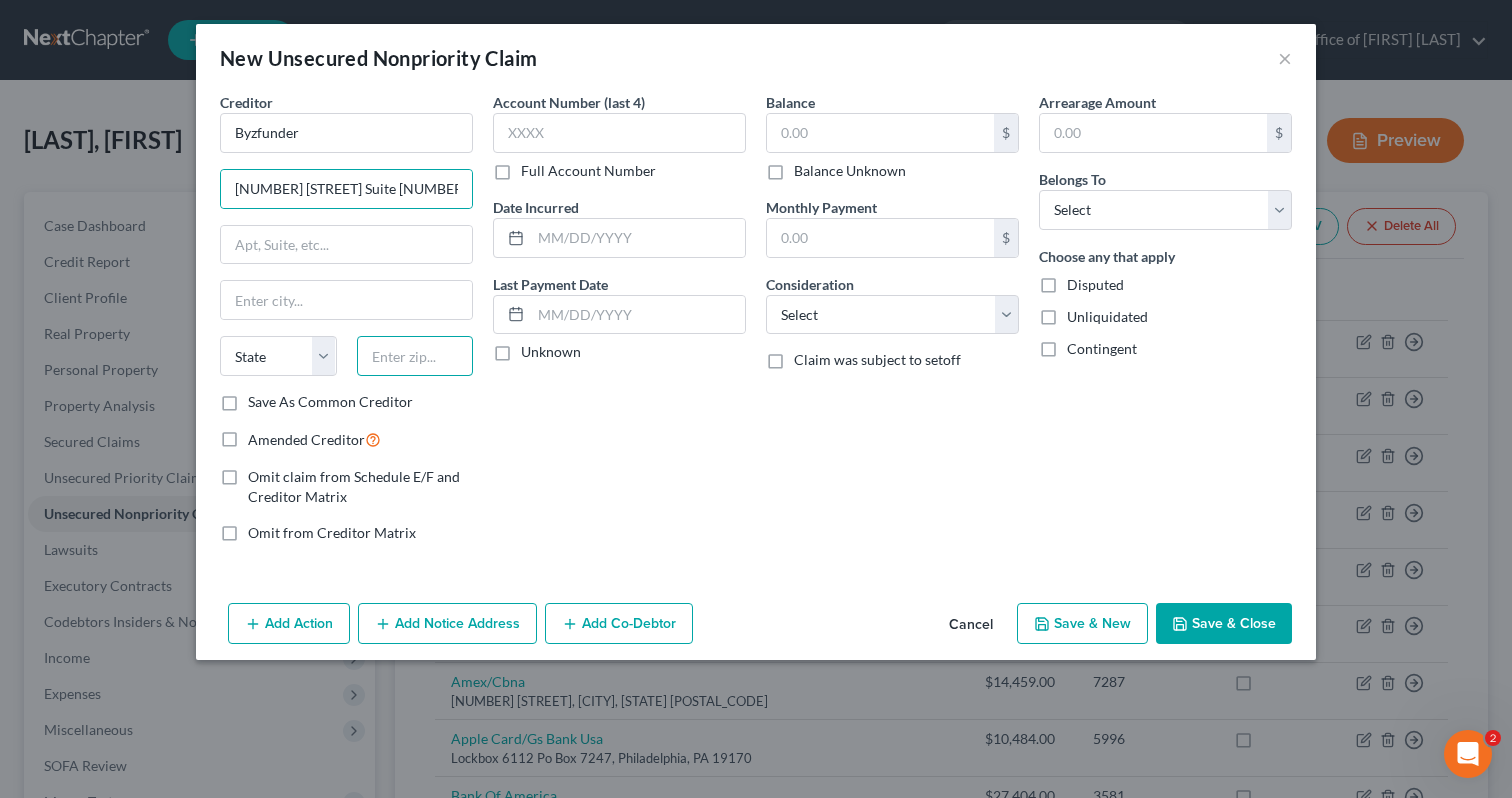 click at bounding box center [415, 356] 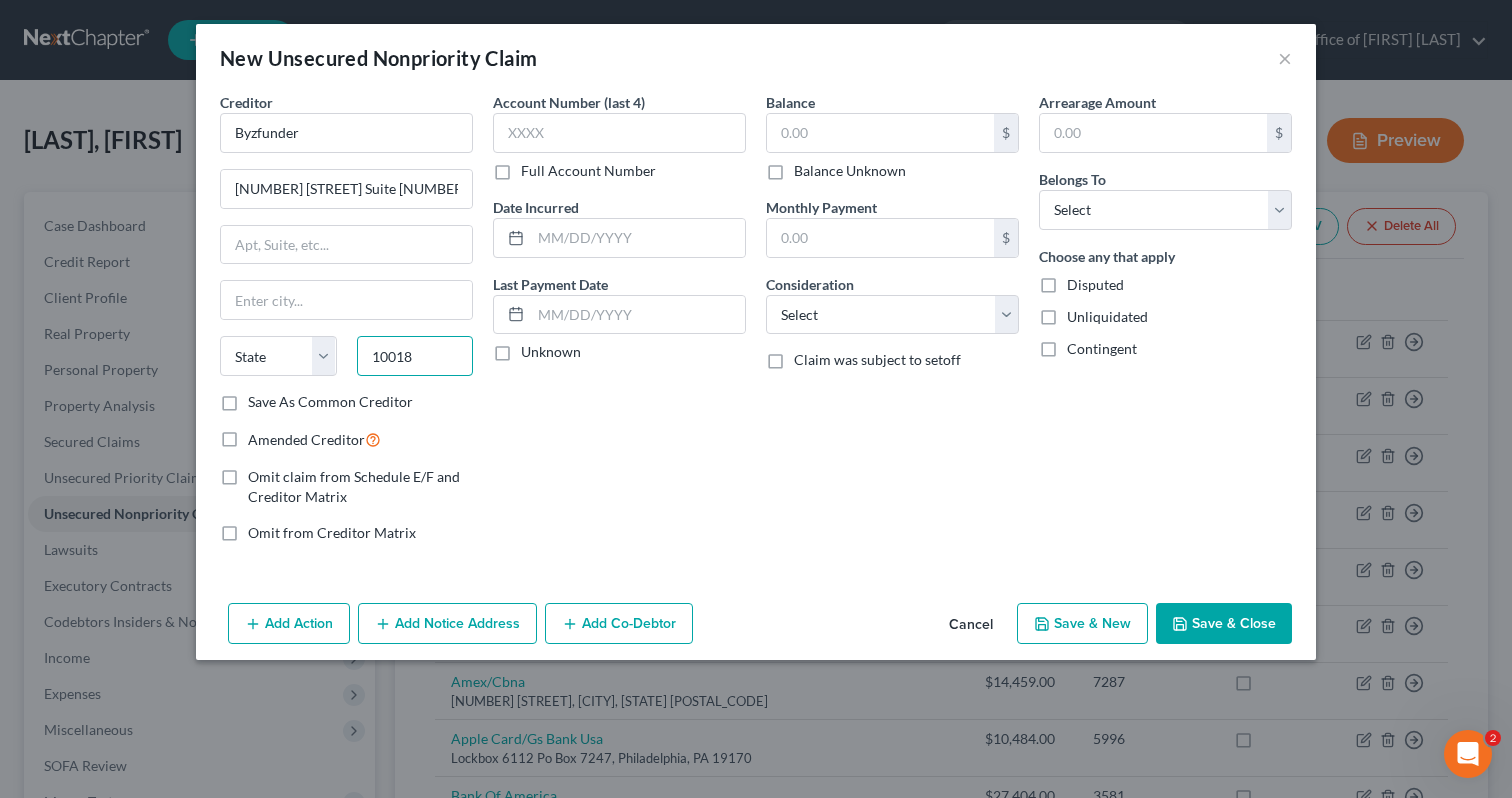 type on "10018" 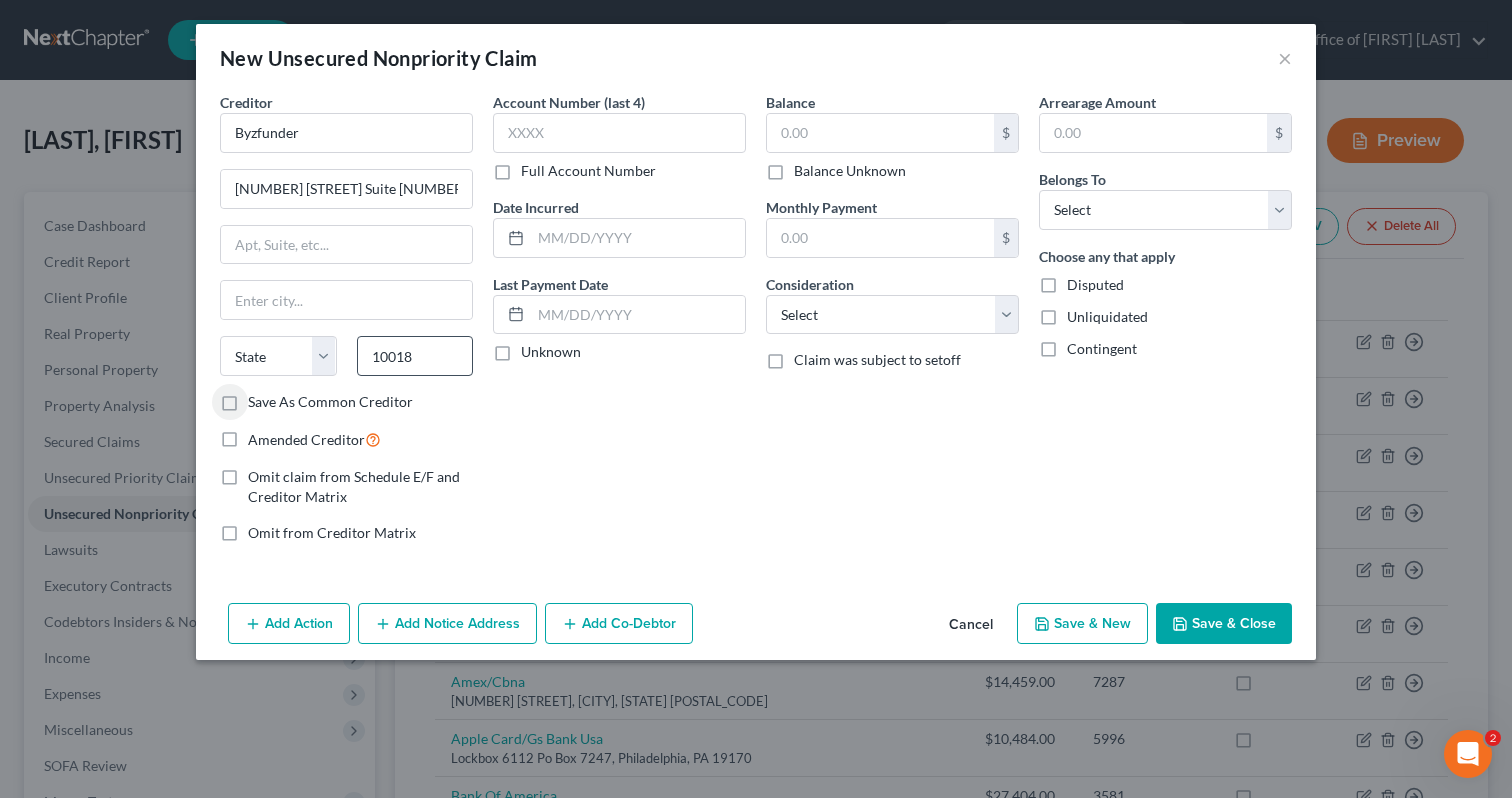 type on "[CITY]" 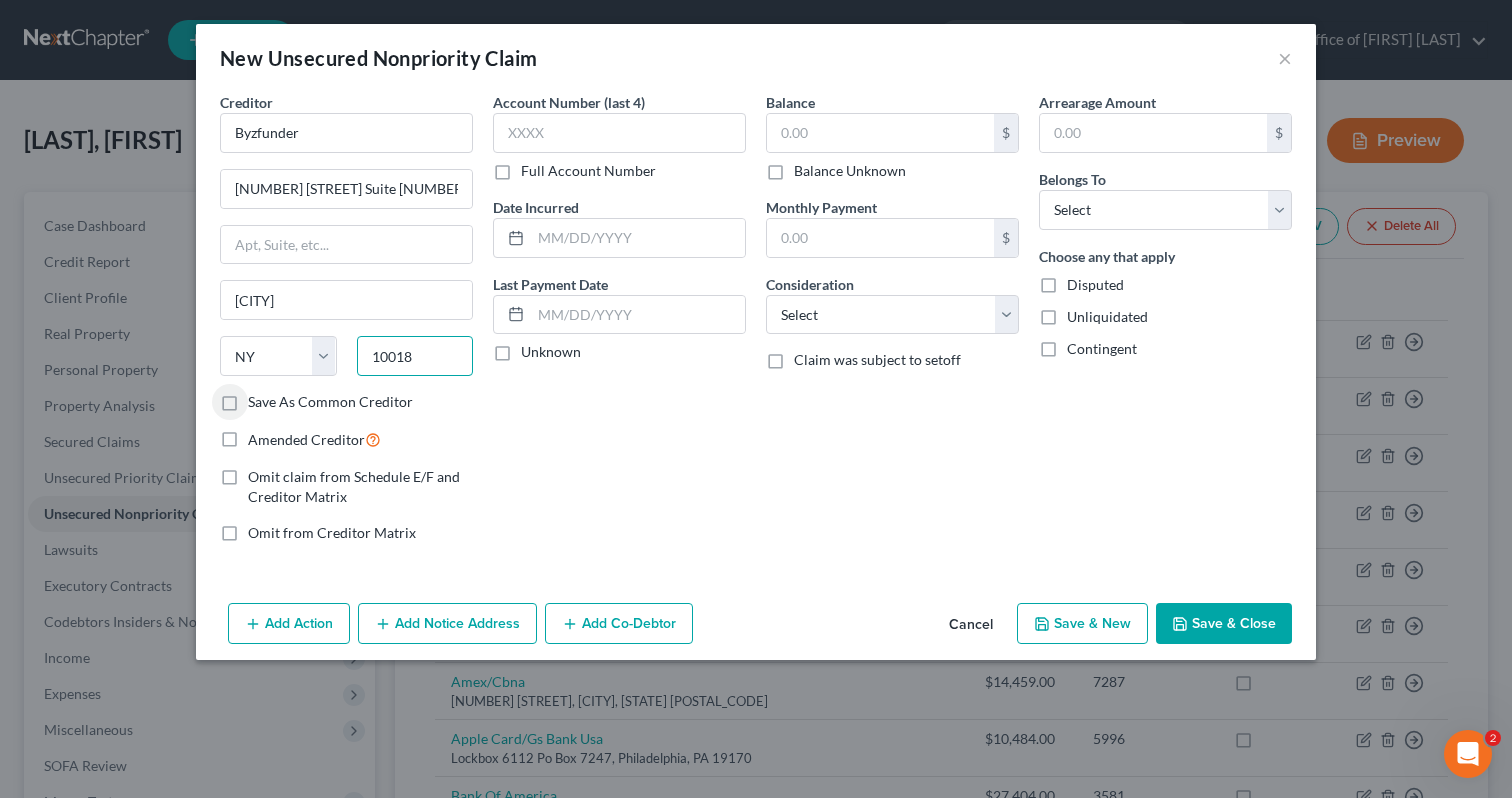 click on "10018" at bounding box center (415, 356) 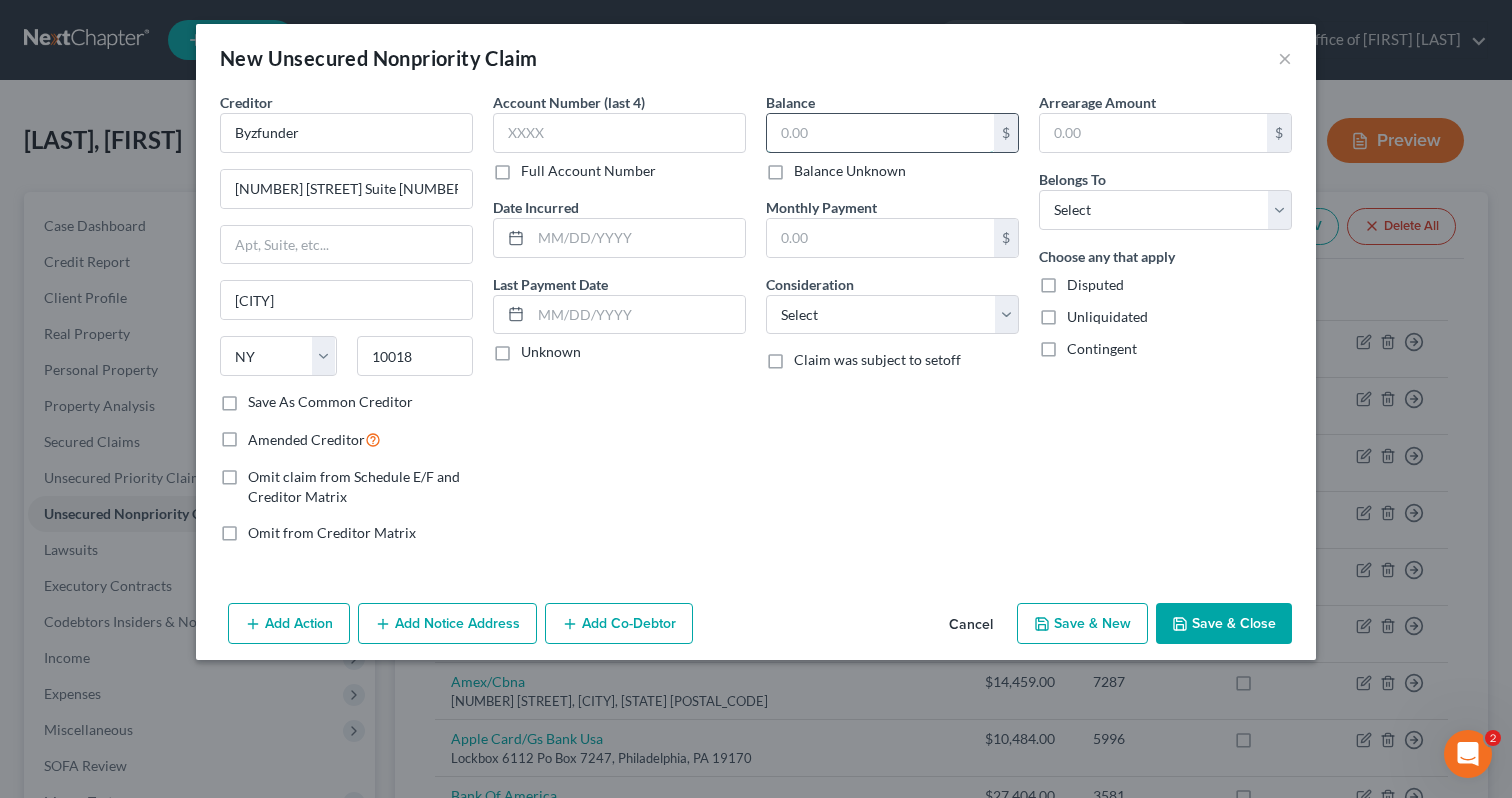 click at bounding box center [880, 133] 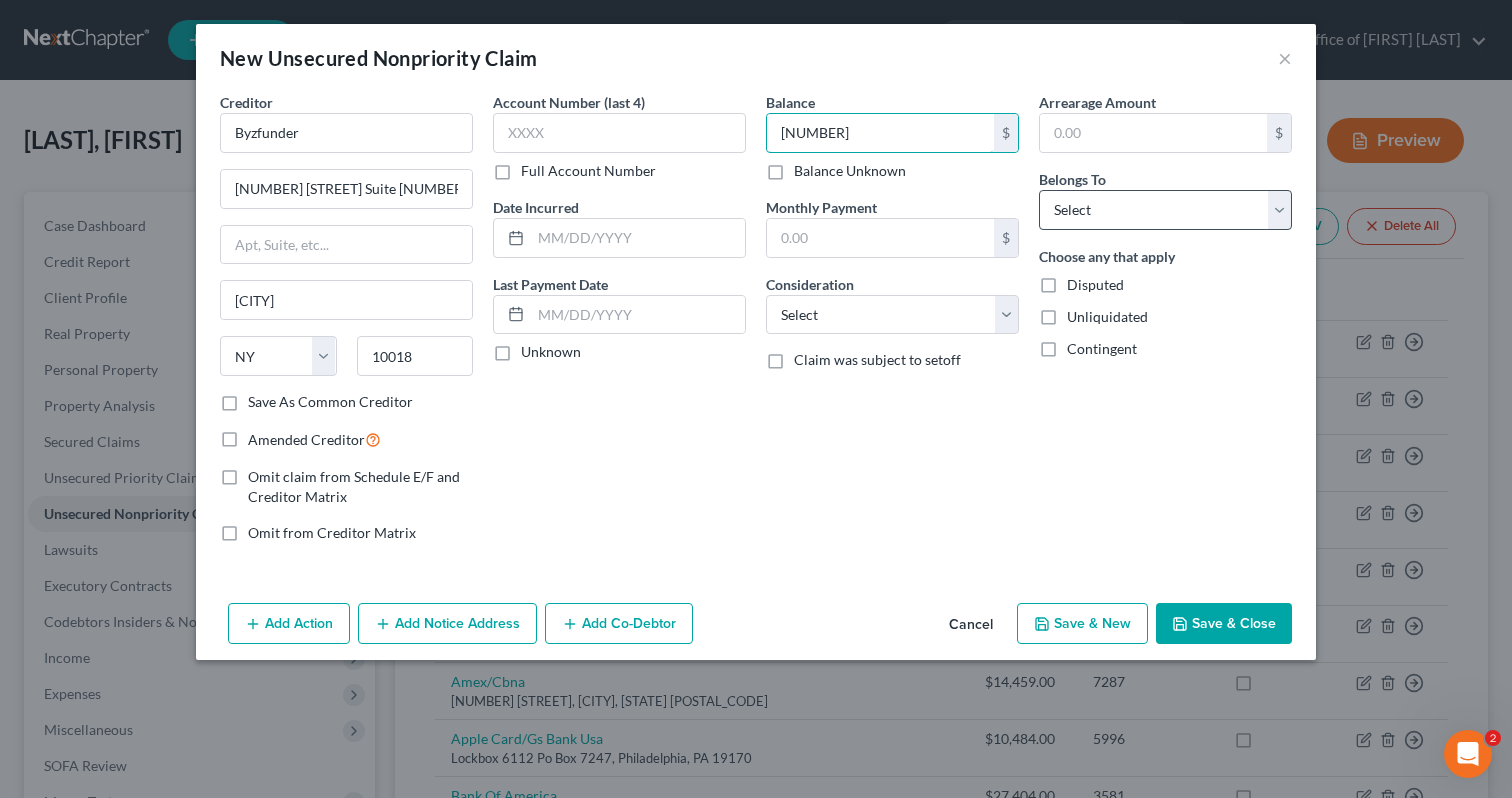 type on "[NUMBER]" 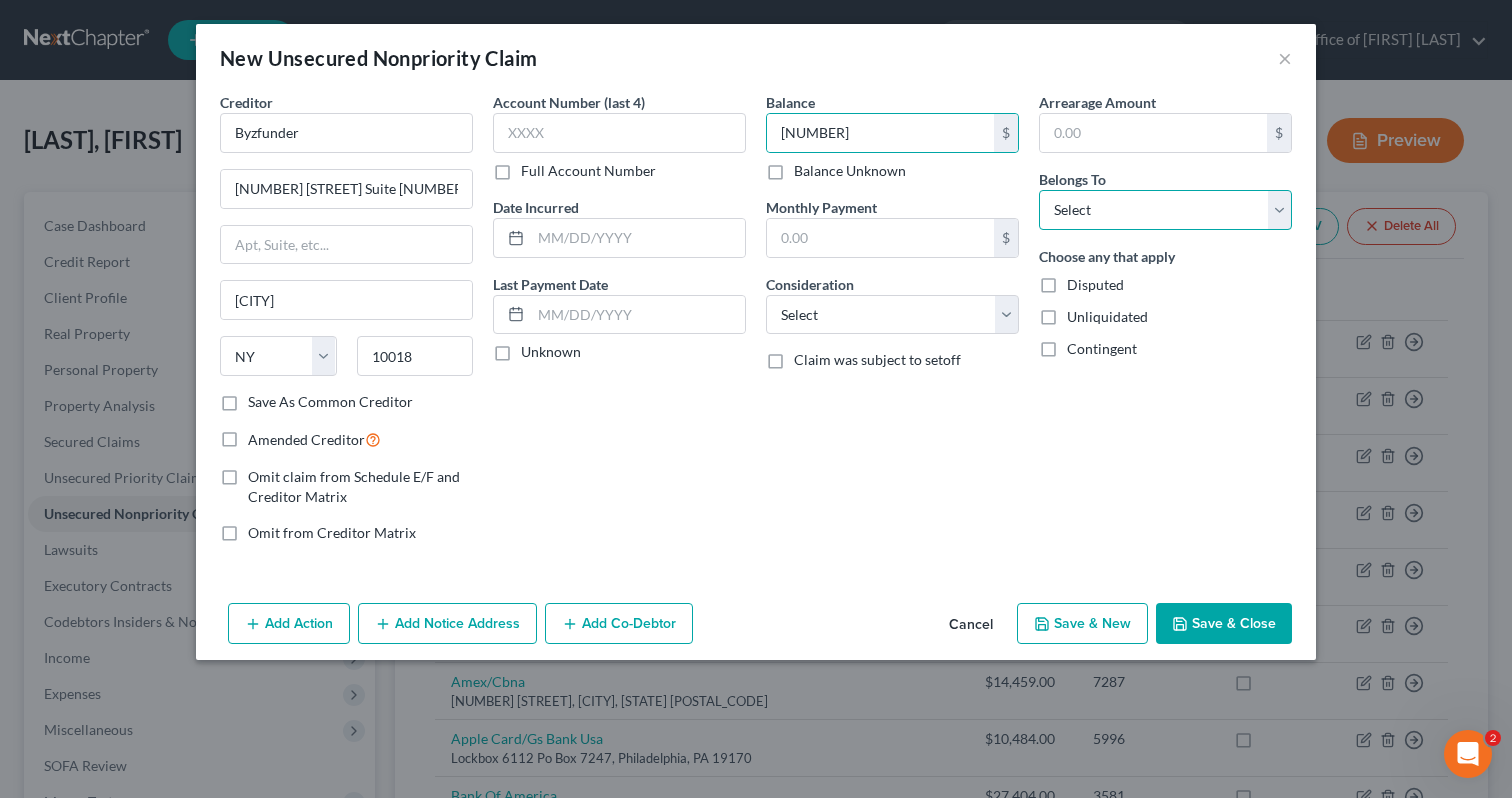 click on "Select Debtor 1 Only Debtor 2 Only Debtor 1 And Debtor 2 Only At Least One Of The Debtors And Another Community Property" at bounding box center (1165, 210) 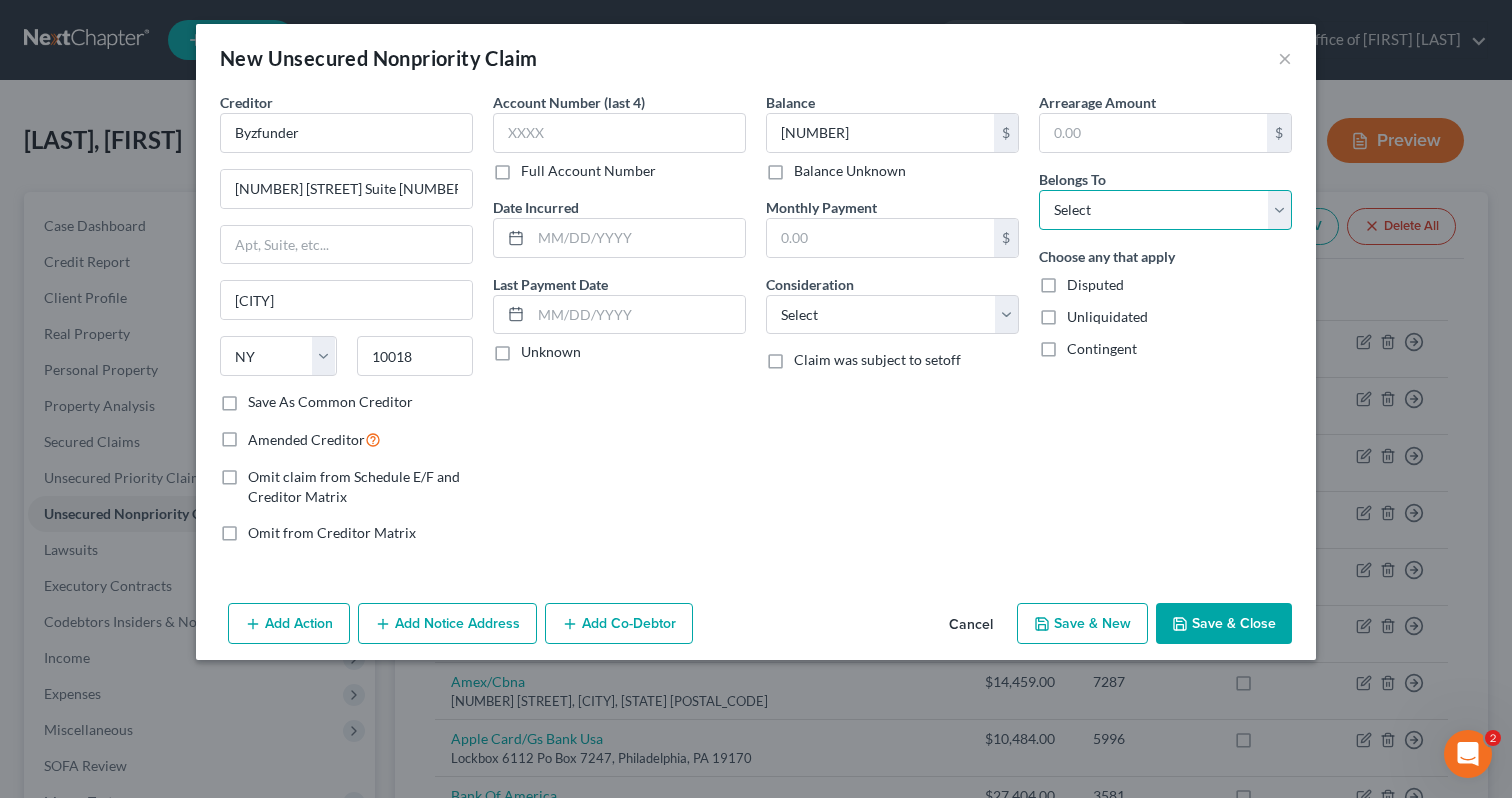 select on "0" 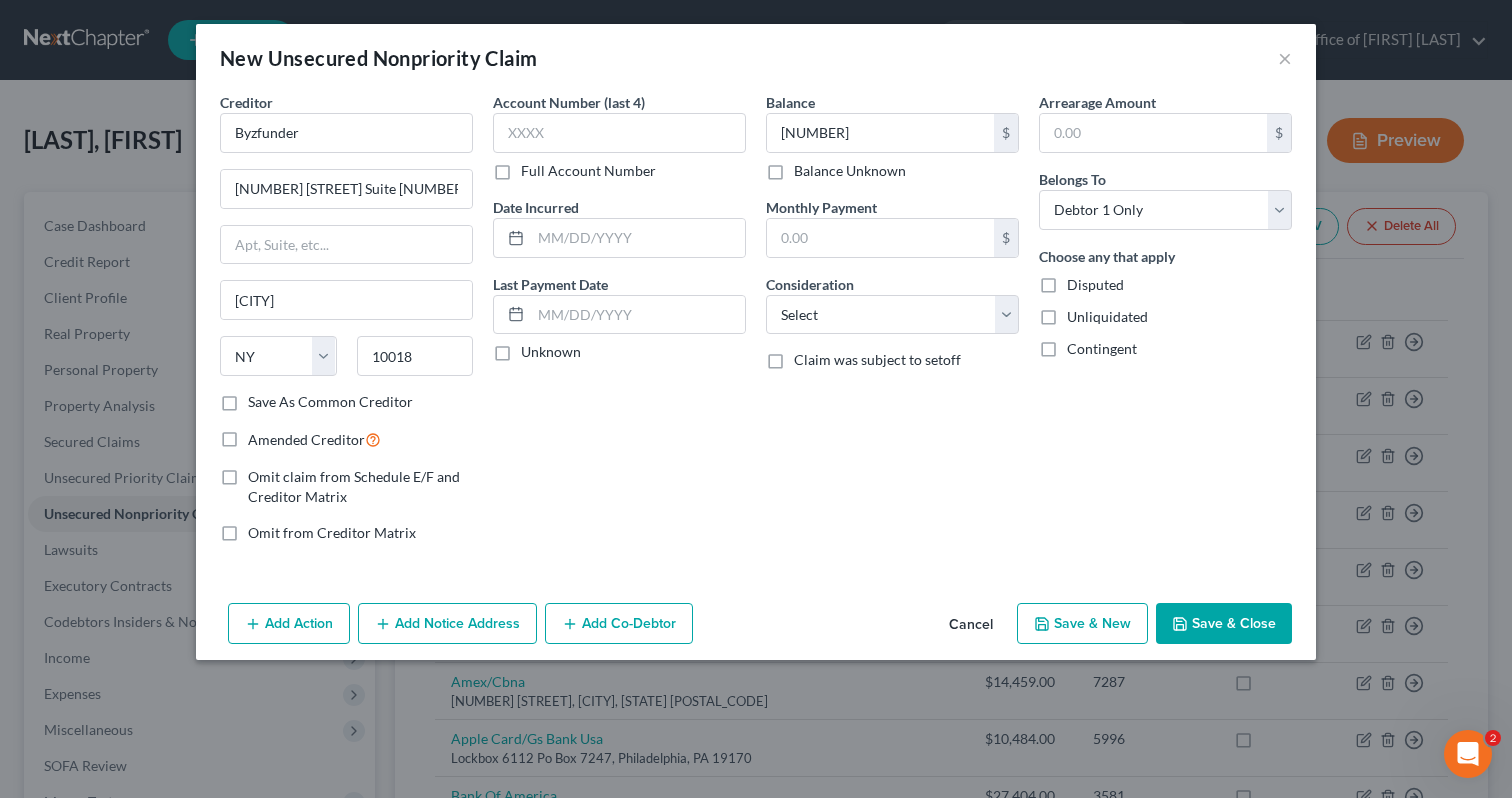 click on "Save & Close" at bounding box center (1224, 624) 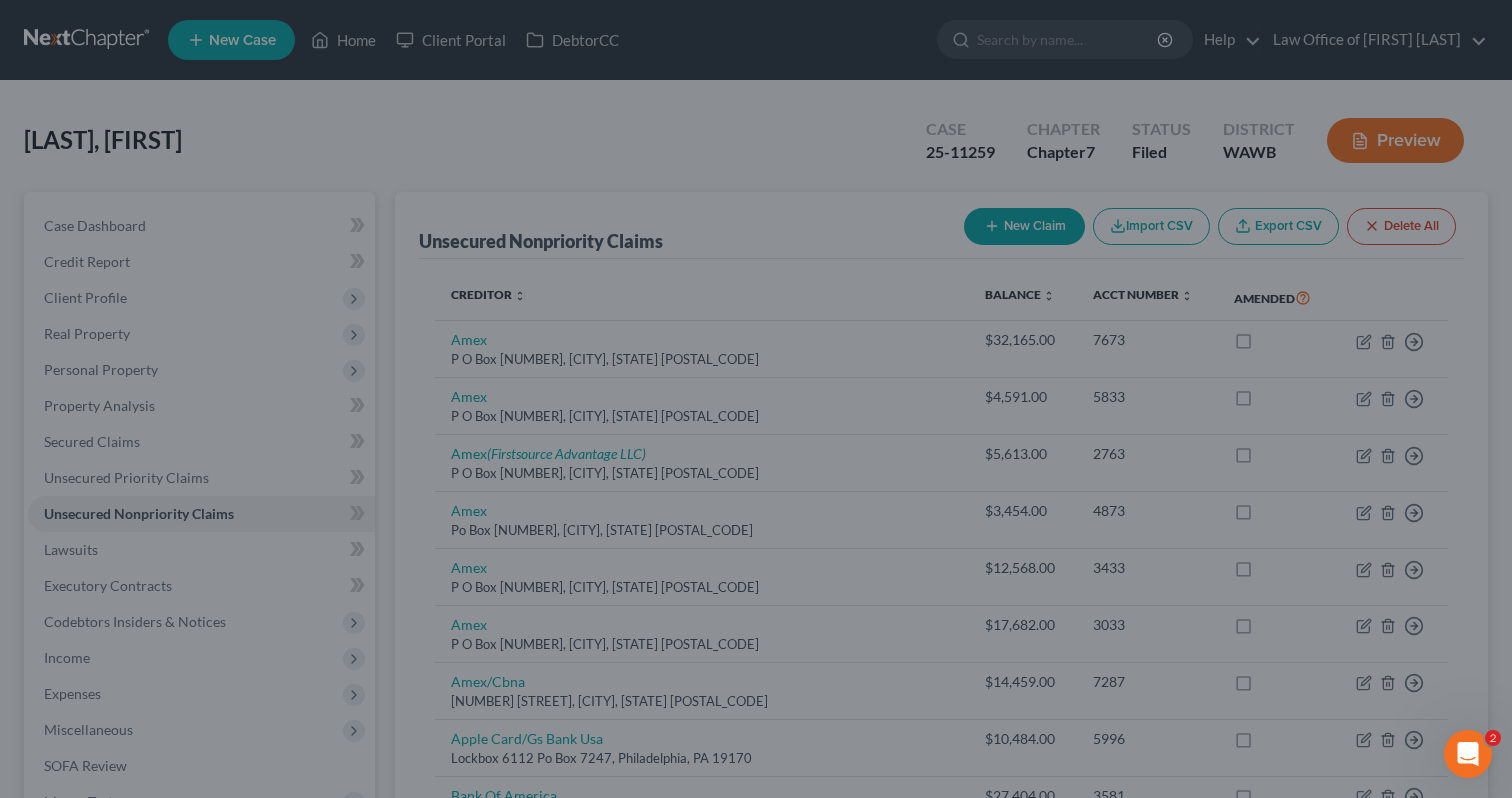 type on "15,600.00" 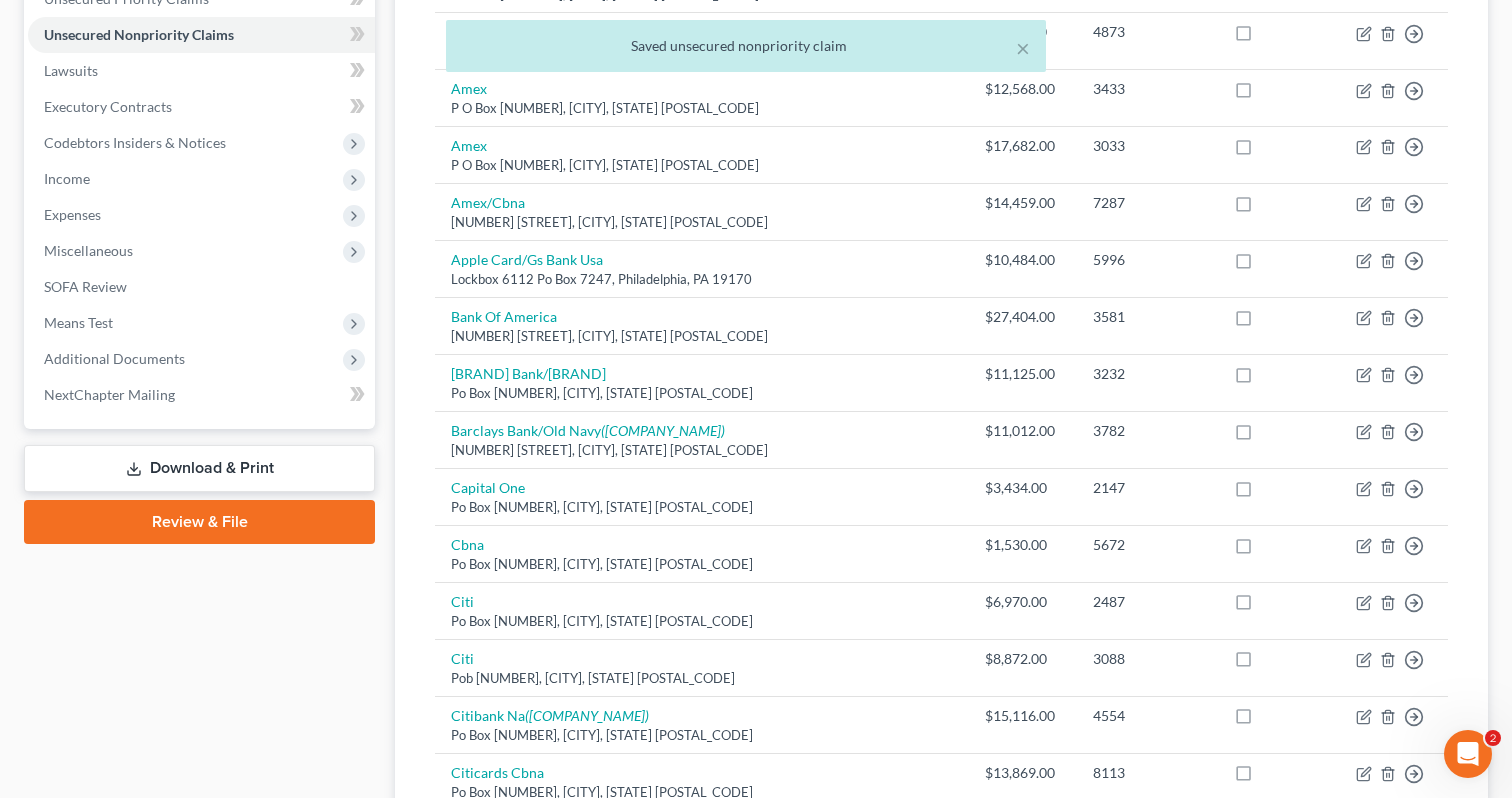 click on "Download & Print" at bounding box center [199, 468] 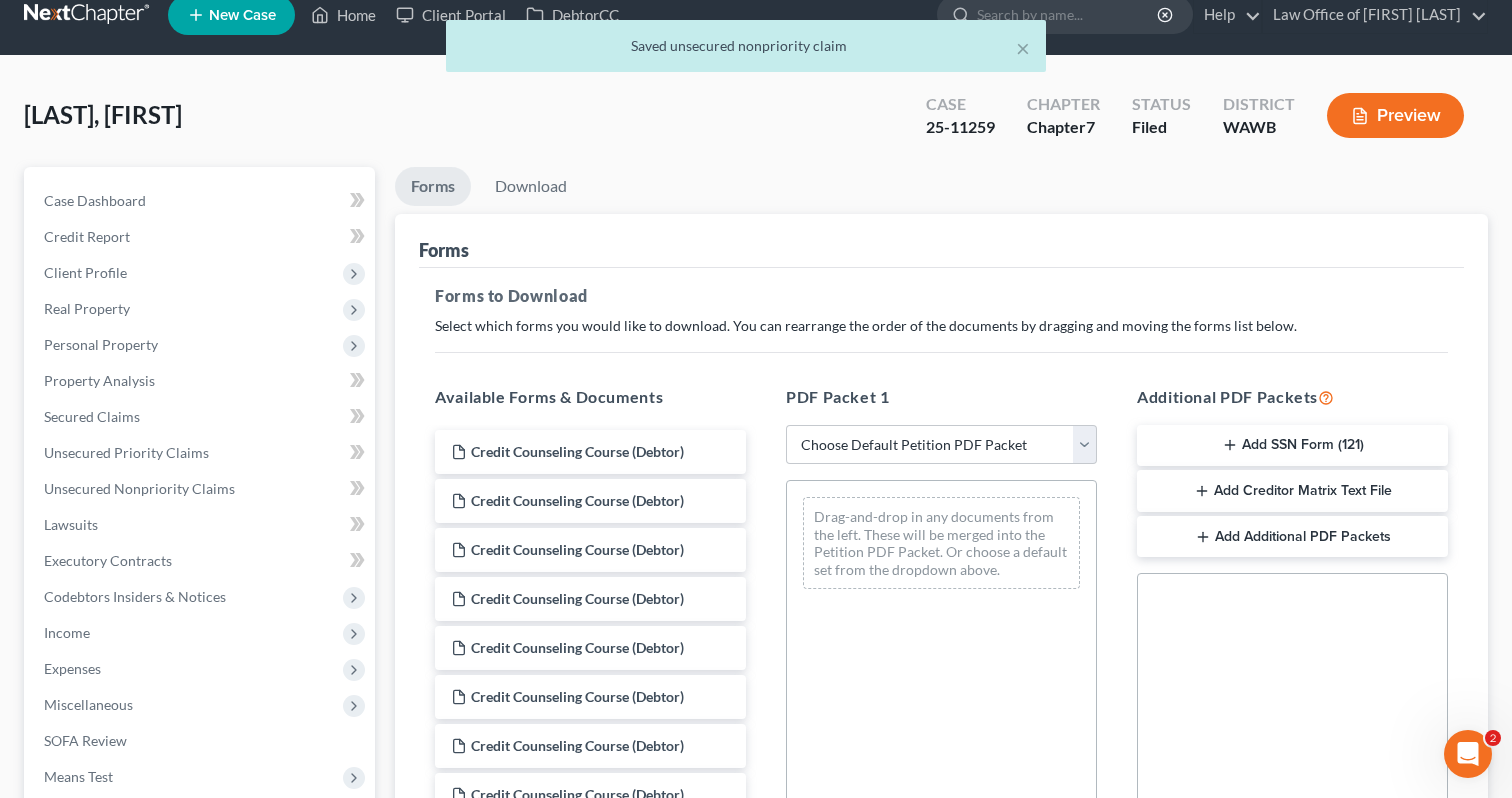 scroll, scrollTop: 0, scrollLeft: 0, axis: both 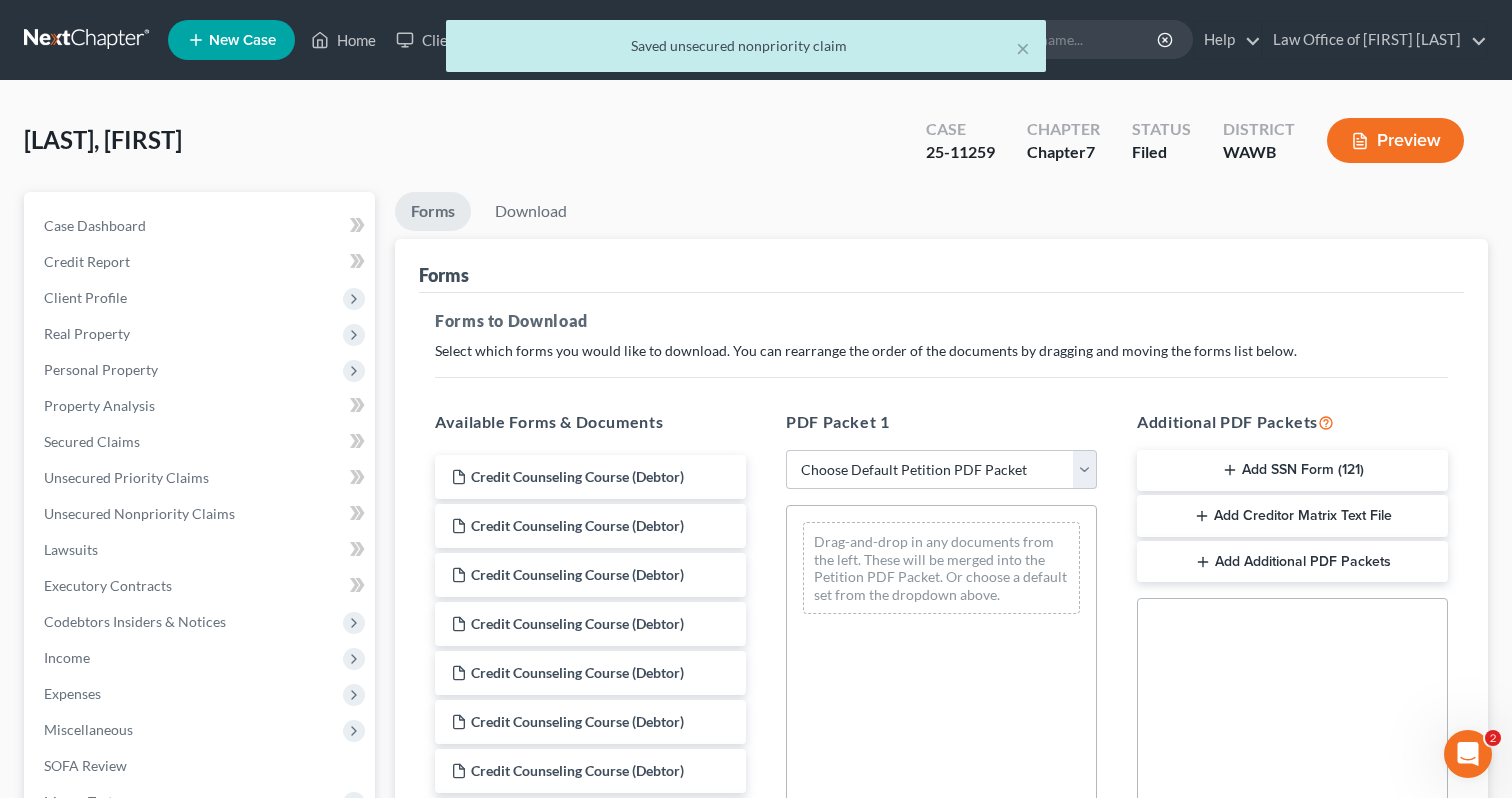 click on "PDF Packet 1 Choose Default Petition PDF Packet Complete Bankruptcy Petition (all forms and schedules) Emergency Filing Forms (Petition and Creditor List Only) Amended Forms Signature Pages Only Drag-and-drop in any documents from the left. These will be merged into the Petition PDF Packet. Or choose a default set from the dropdown above." at bounding box center (941, 733) 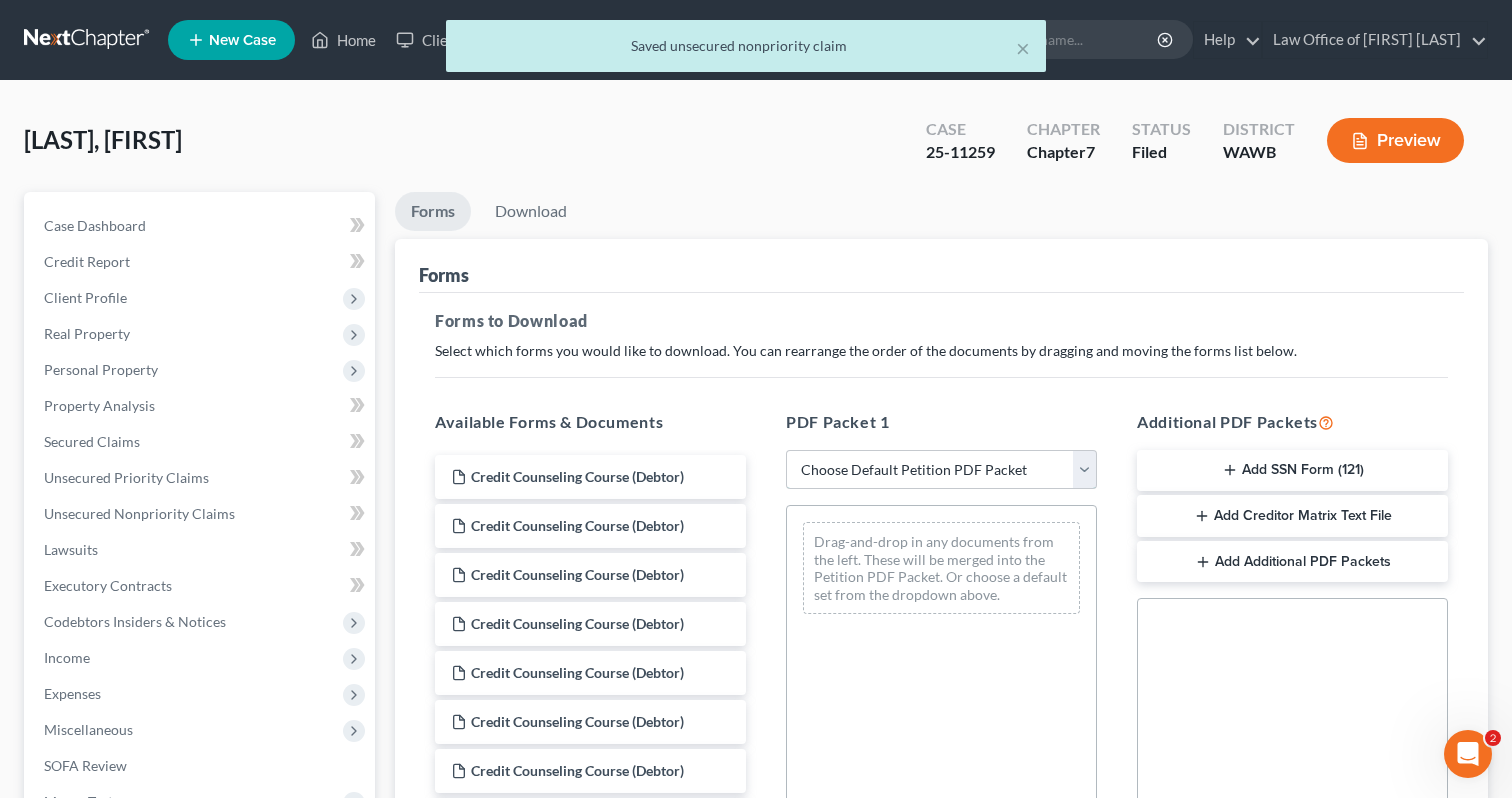 click on "Choose Default Petition PDF Packet Complete Bankruptcy Petition (all forms and schedules) Emergency Filing Forms (Petition and Creditor List Only) Amended Forms Signature Pages Only" at bounding box center (941, 470) 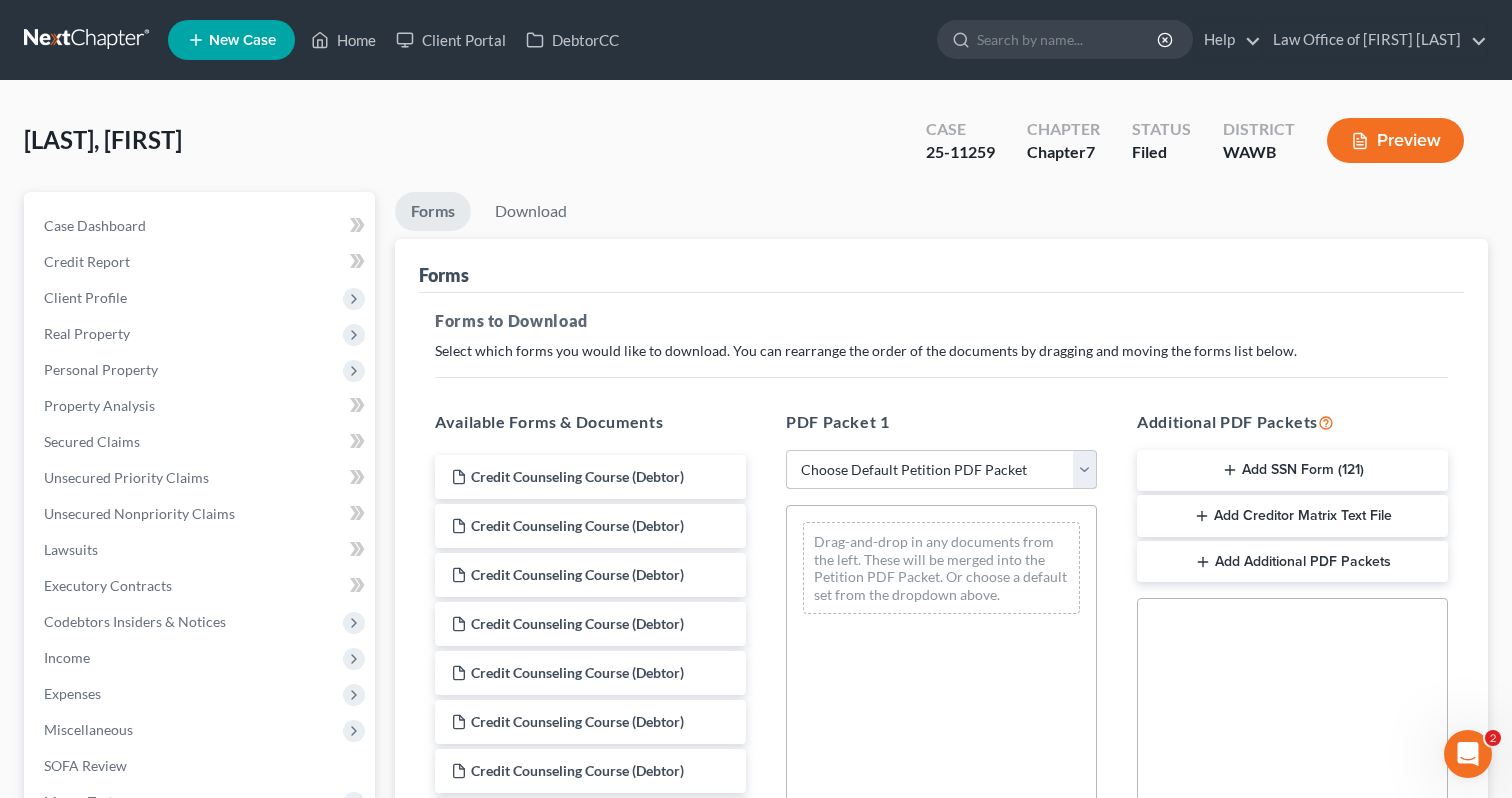select on "2" 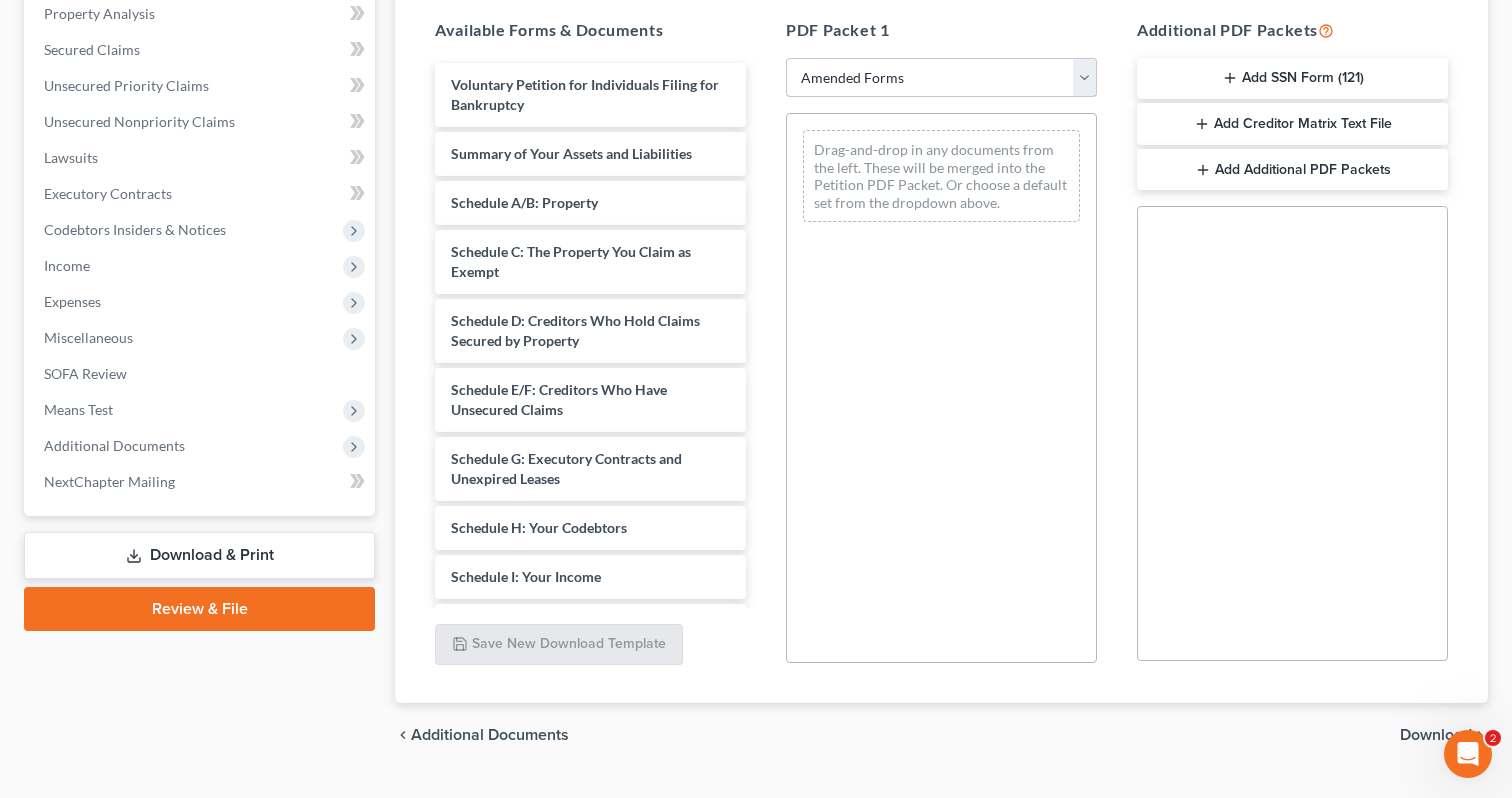 scroll, scrollTop: 436, scrollLeft: 0, axis: vertical 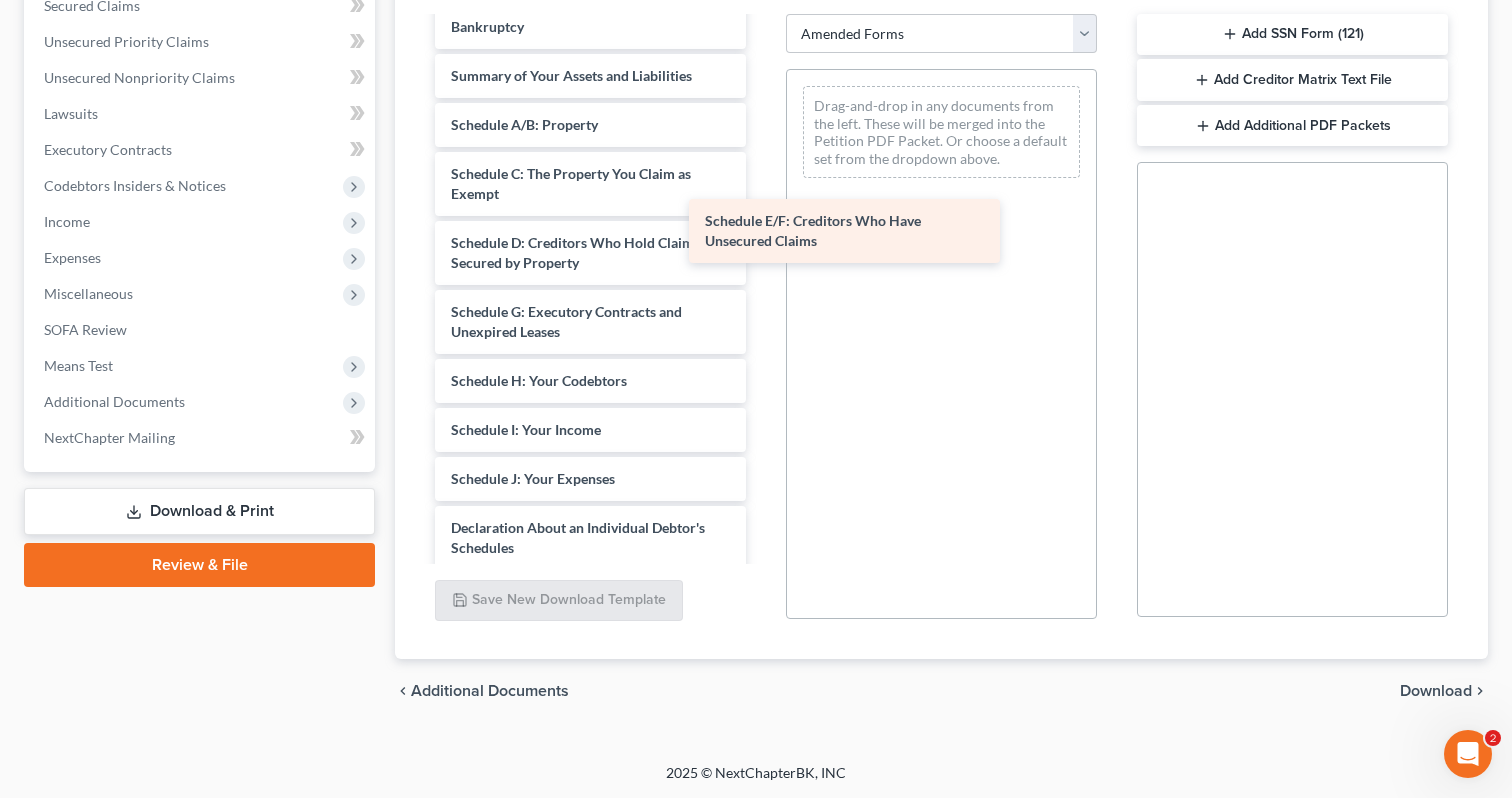 drag, startPoint x: 645, startPoint y: 315, endPoint x: 954, endPoint y: 202, distance: 329.01367 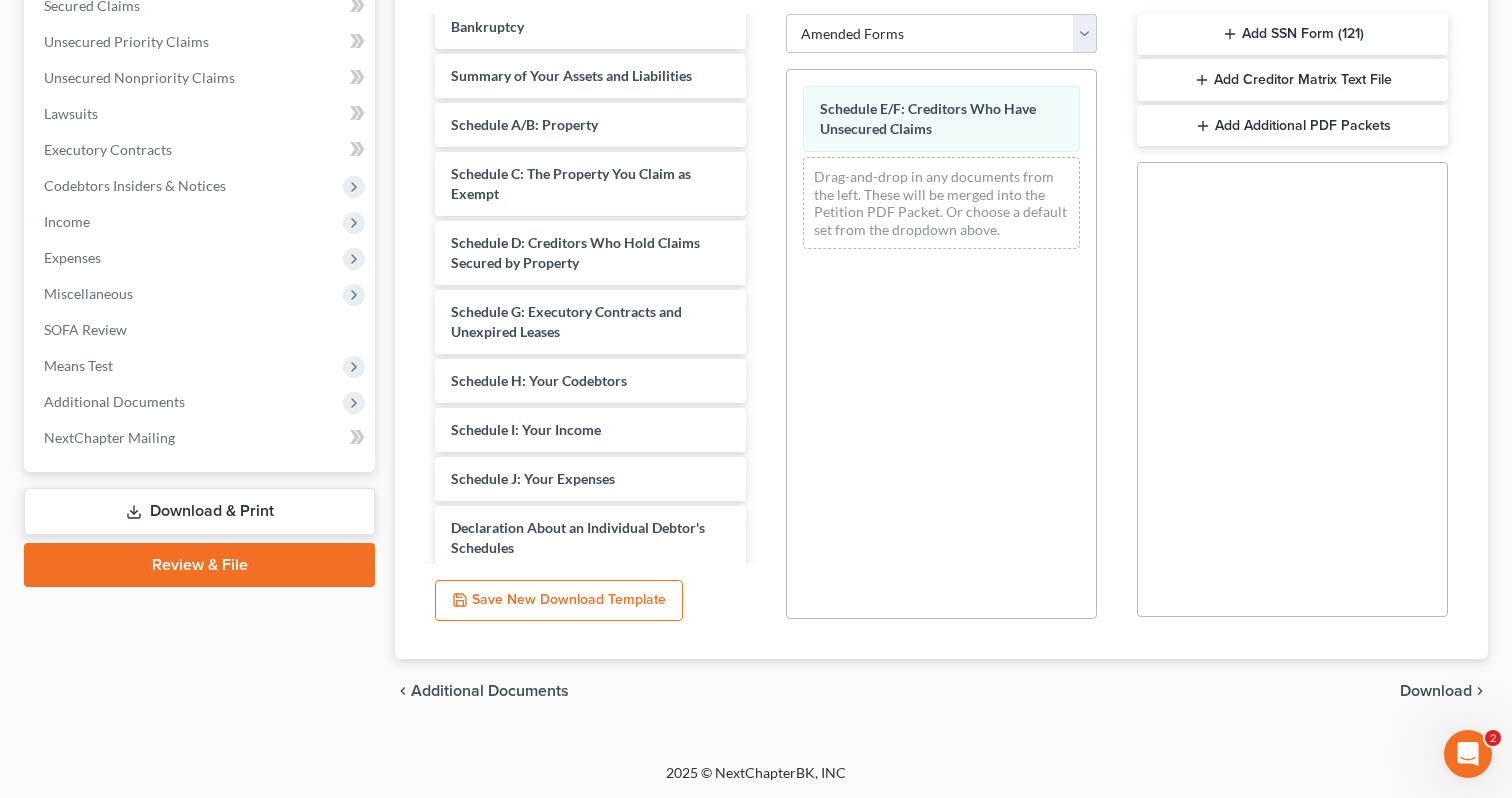 click on "Download" at bounding box center [1436, 691] 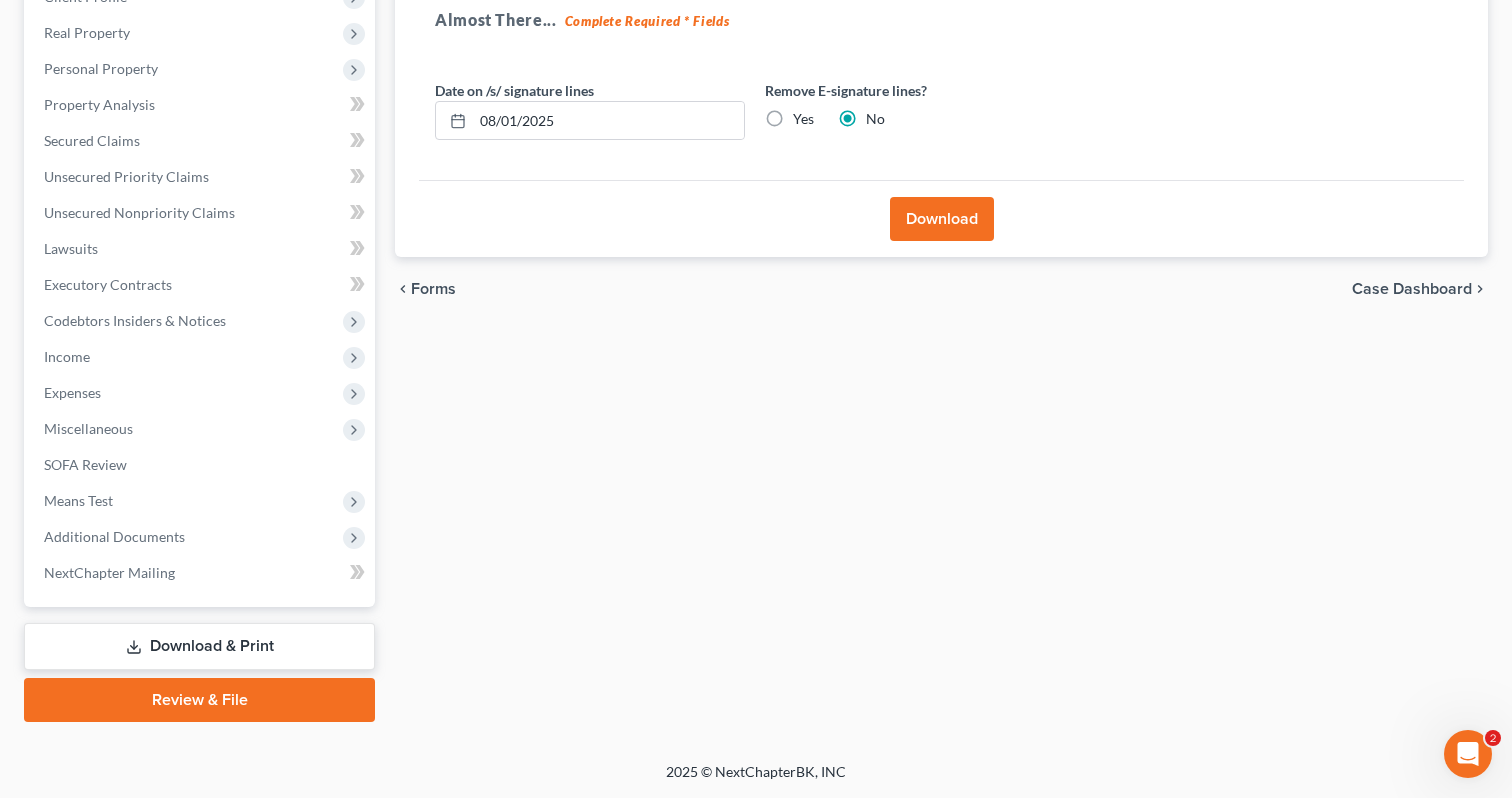 scroll, scrollTop: 299, scrollLeft: 0, axis: vertical 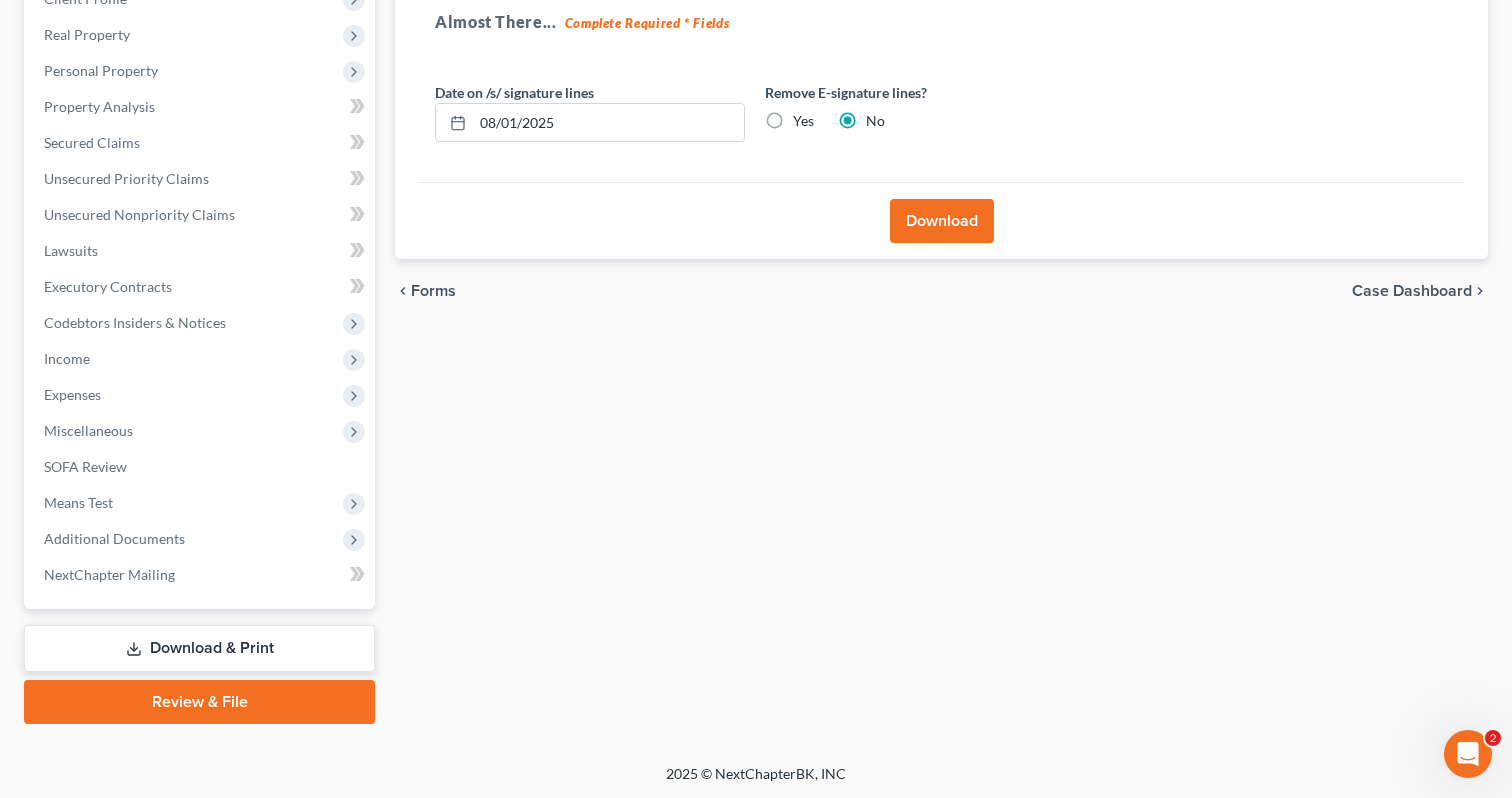 click on "Download" at bounding box center (942, 221) 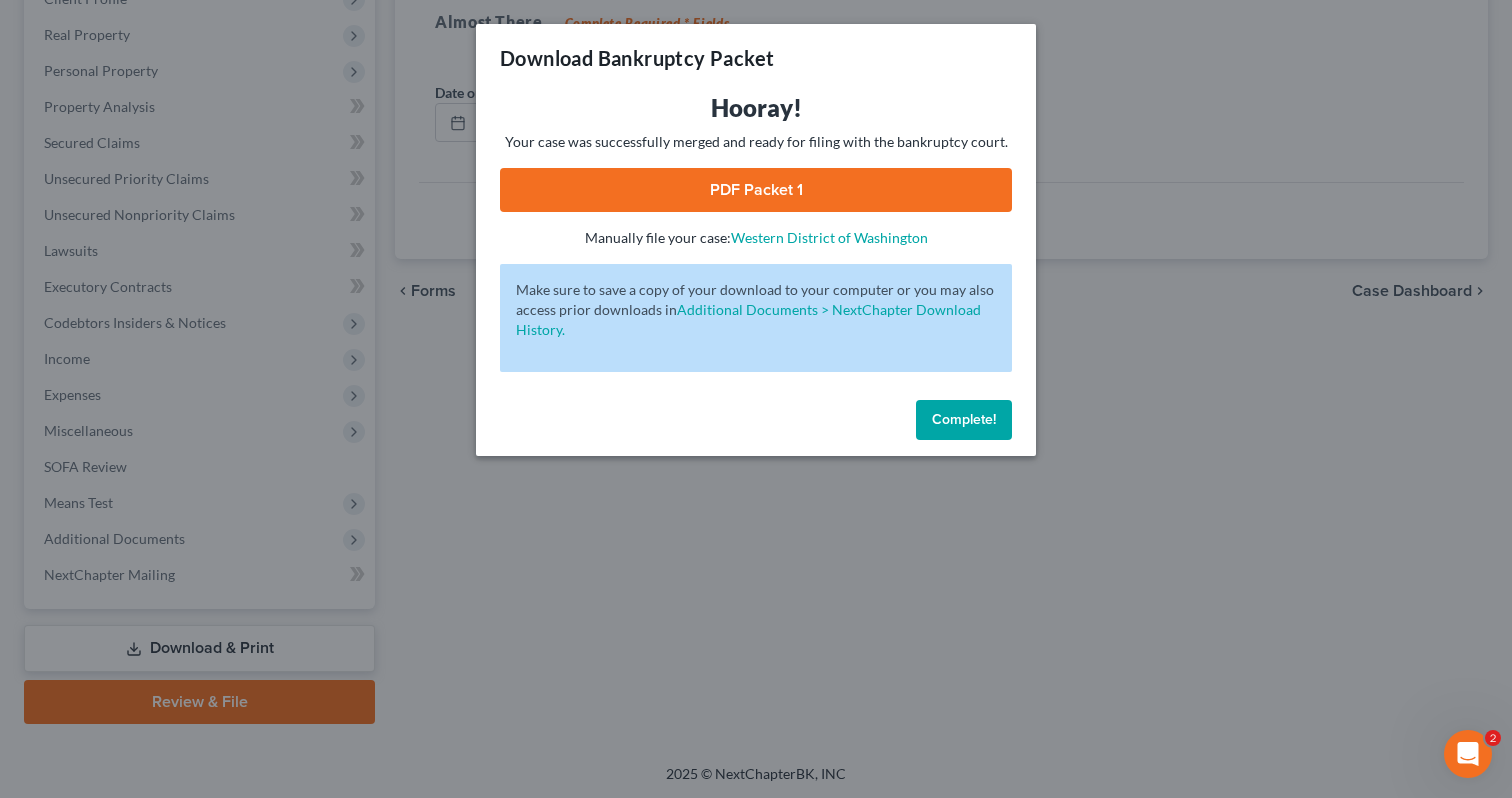 click on "PDF Packet 1" at bounding box center (756, 190) 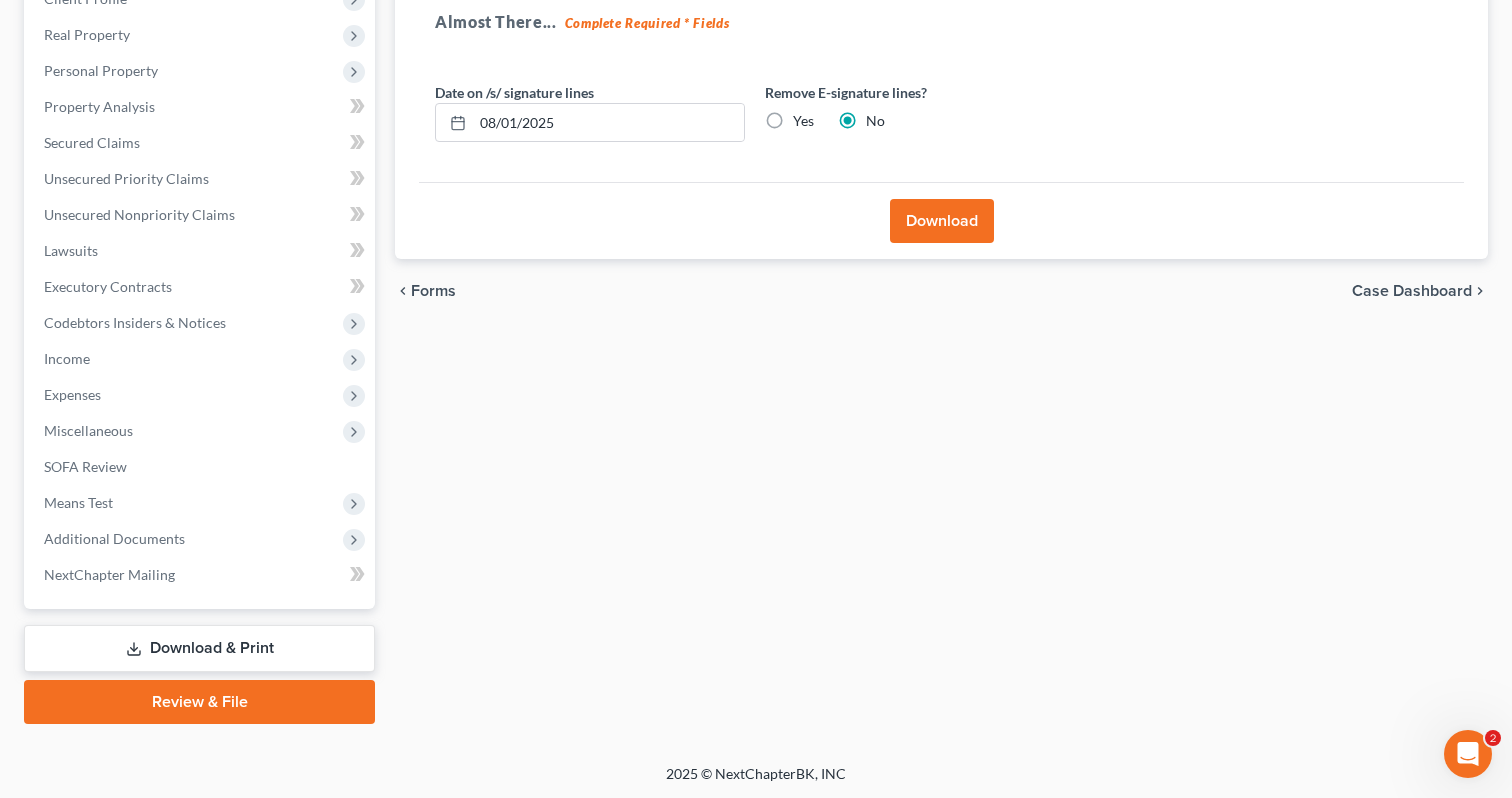 scroll, scrollTop: 0, scrollLeft: 0, axis: both 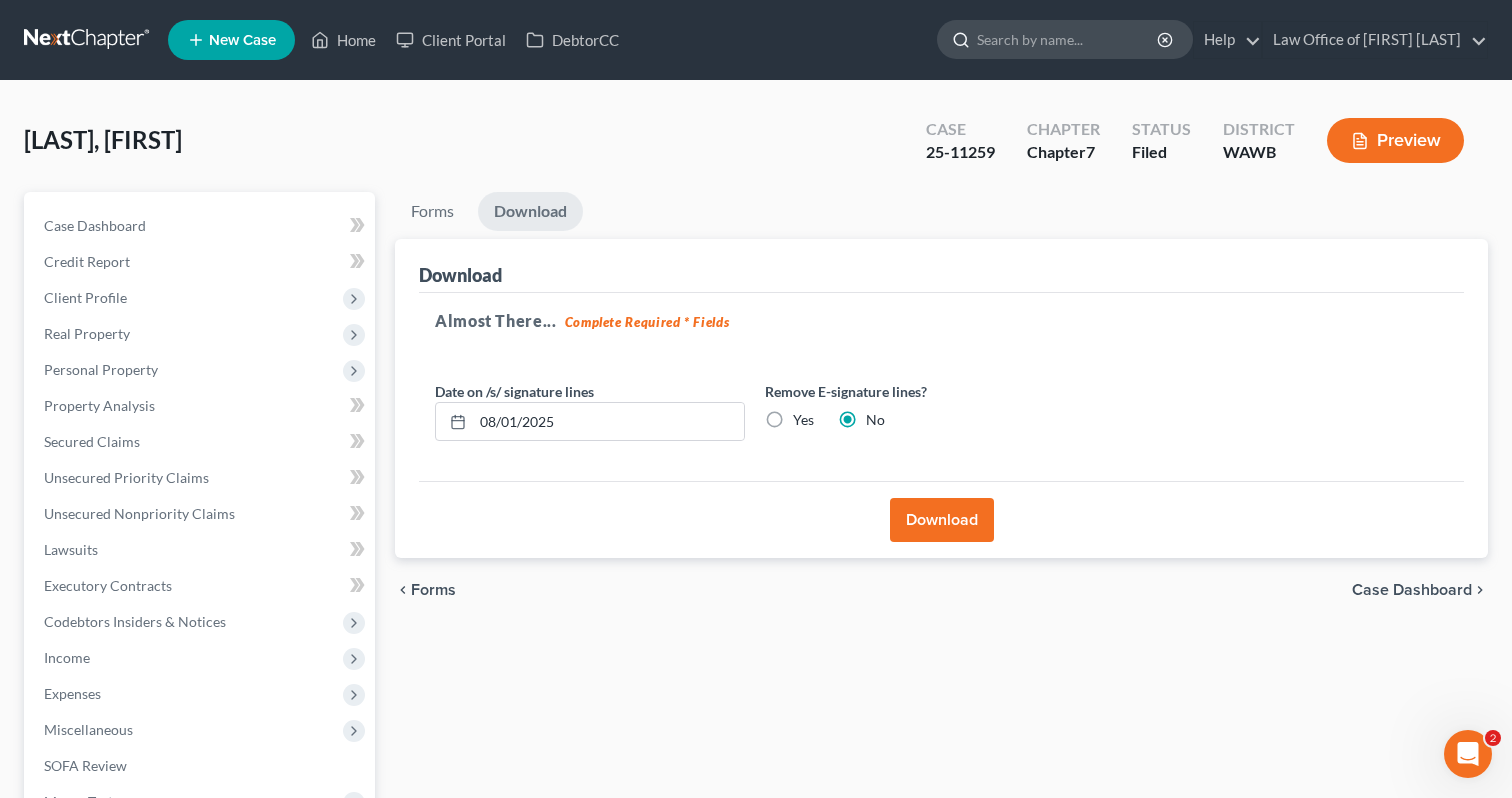 click at bounding box center (1068, 39) 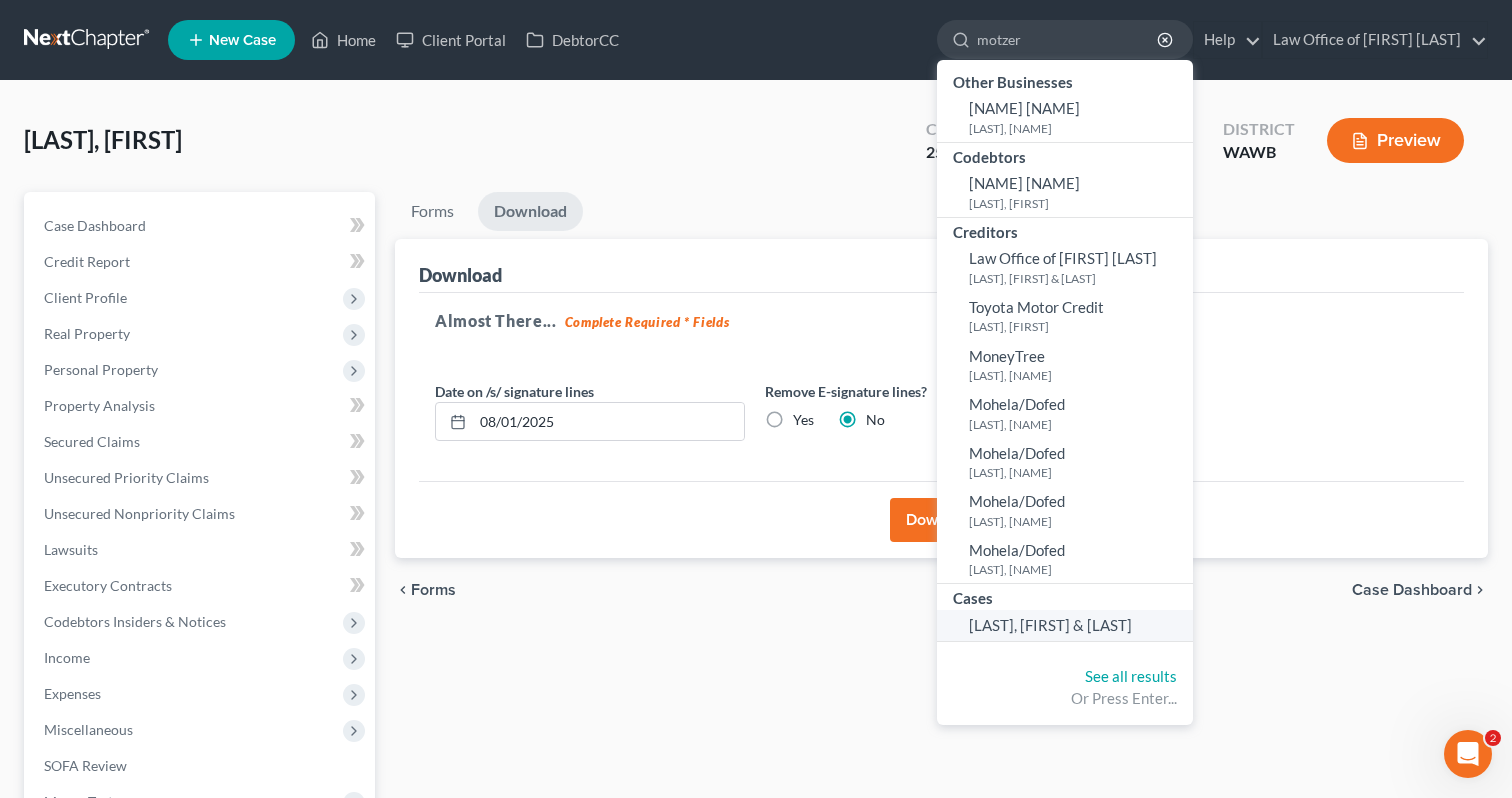 type on "motzer" 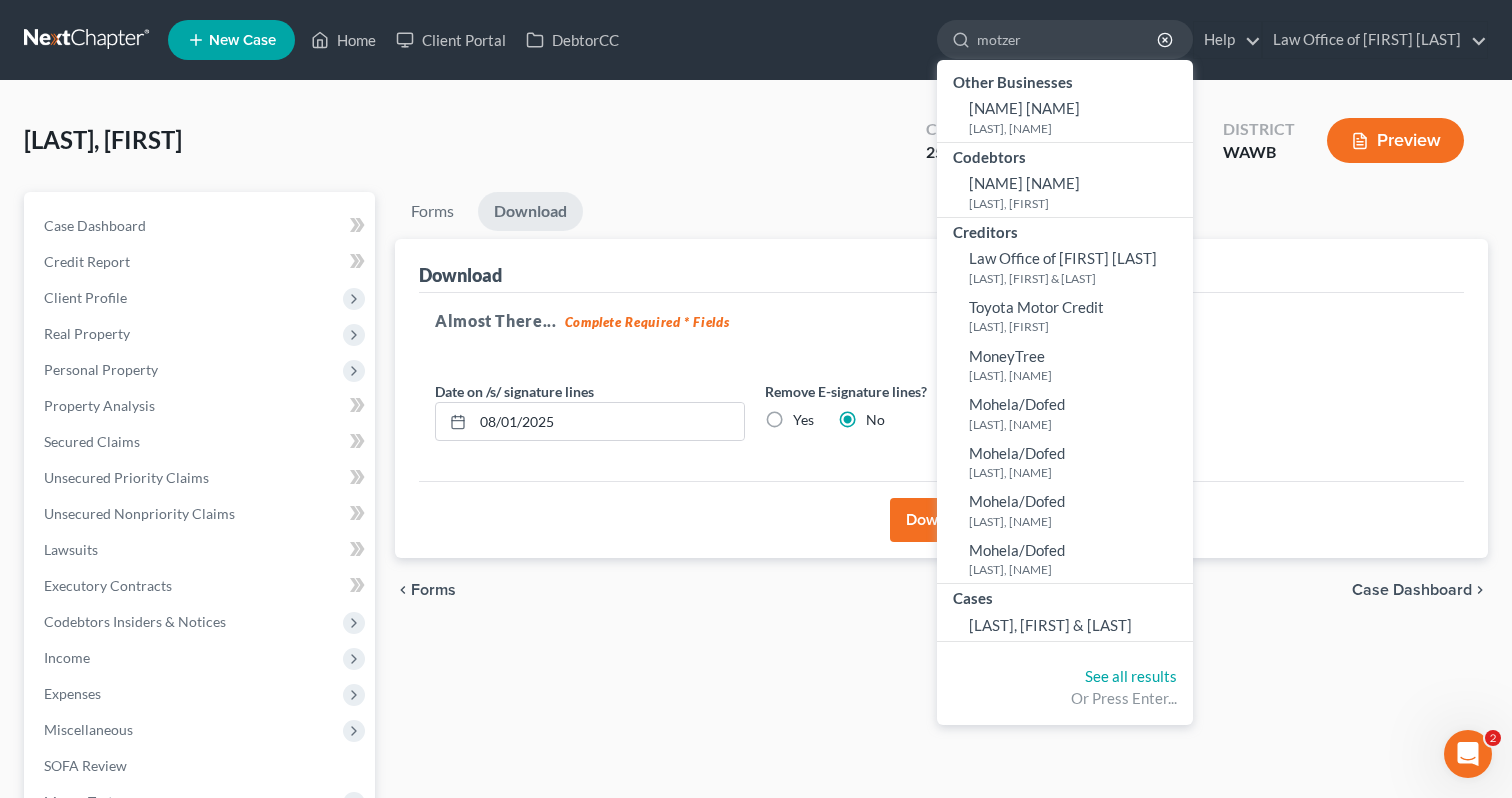type 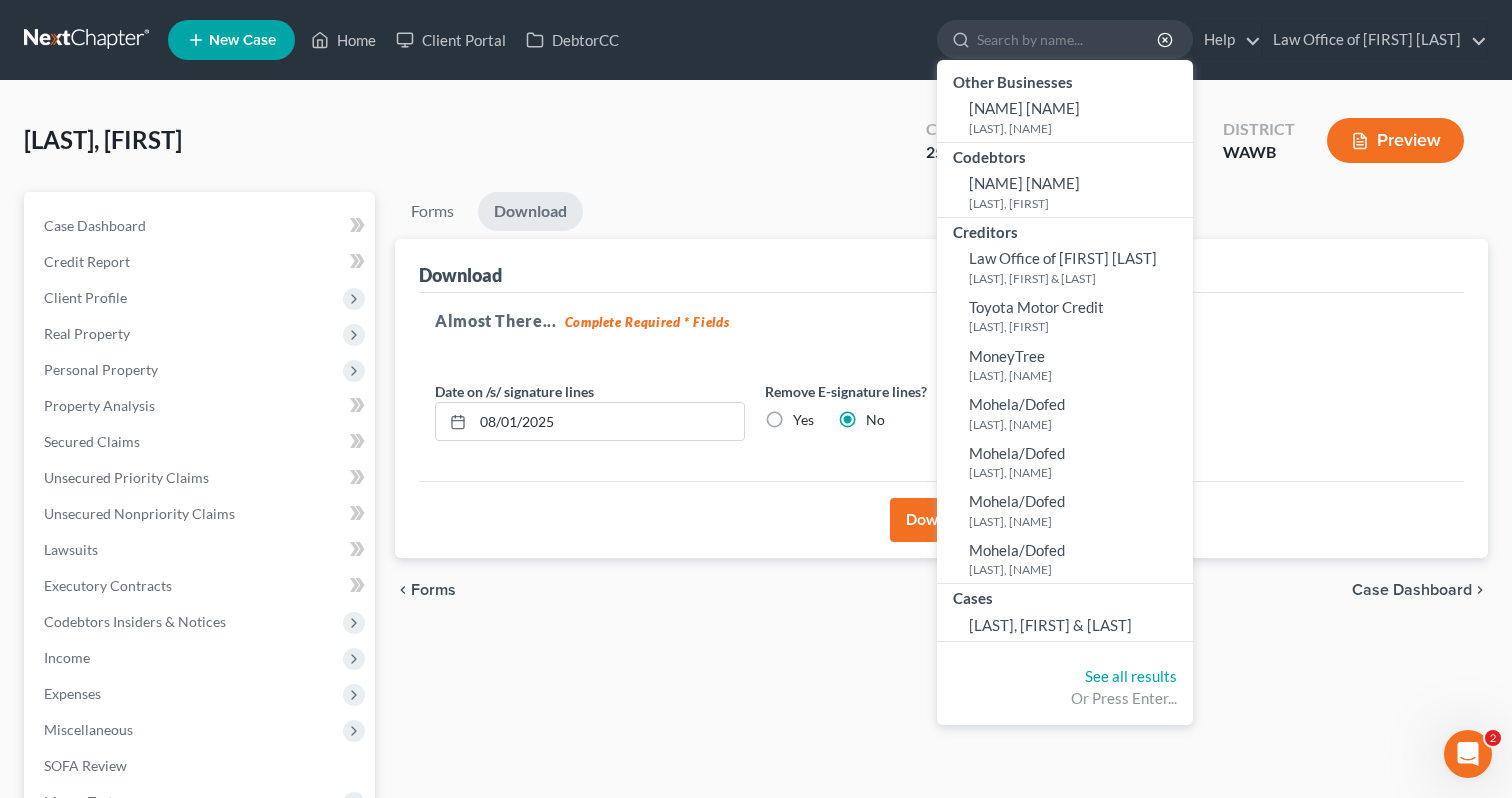 select on "6" 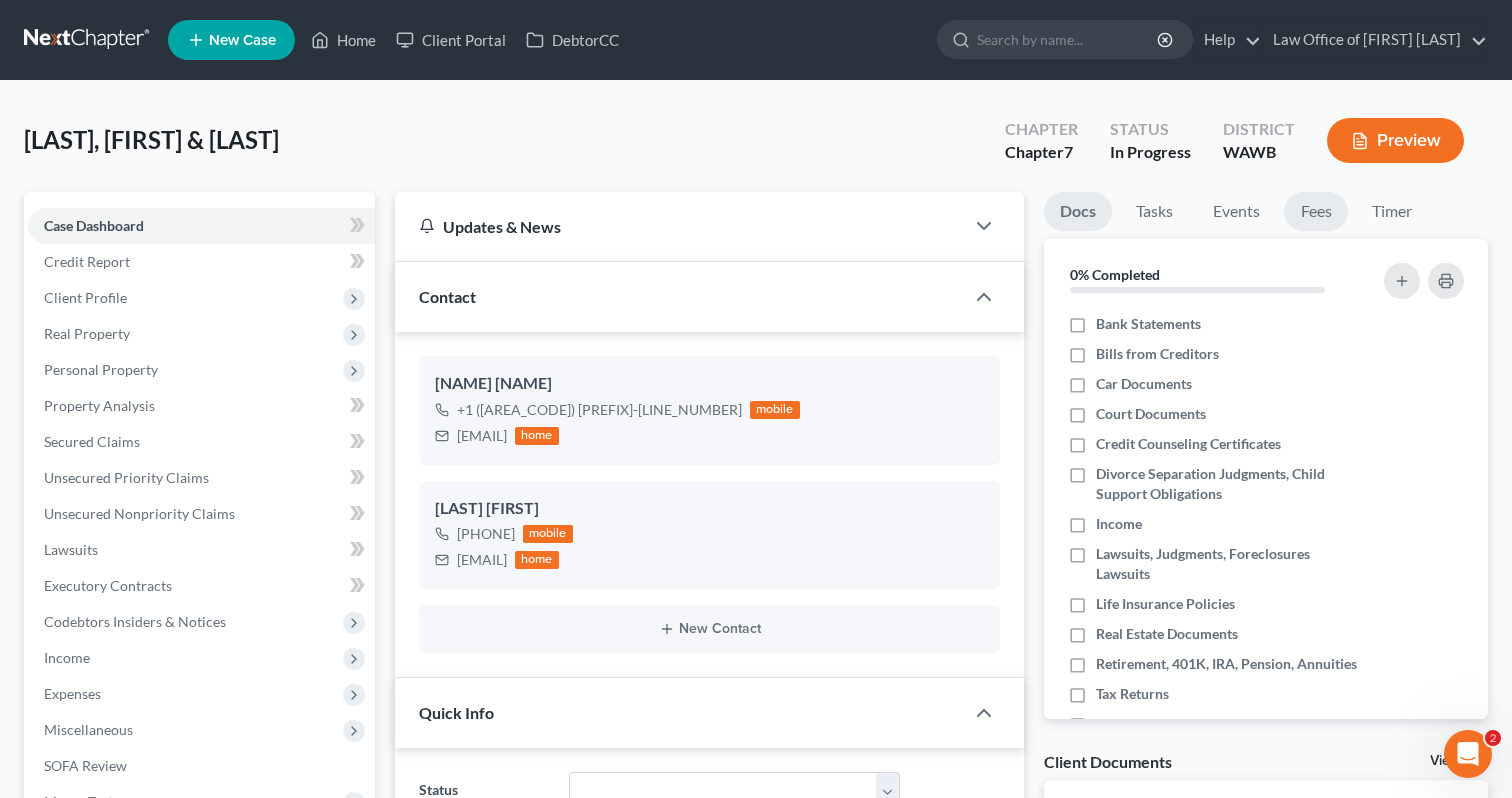 click on "Fees" at bounding box center [1316, 211] 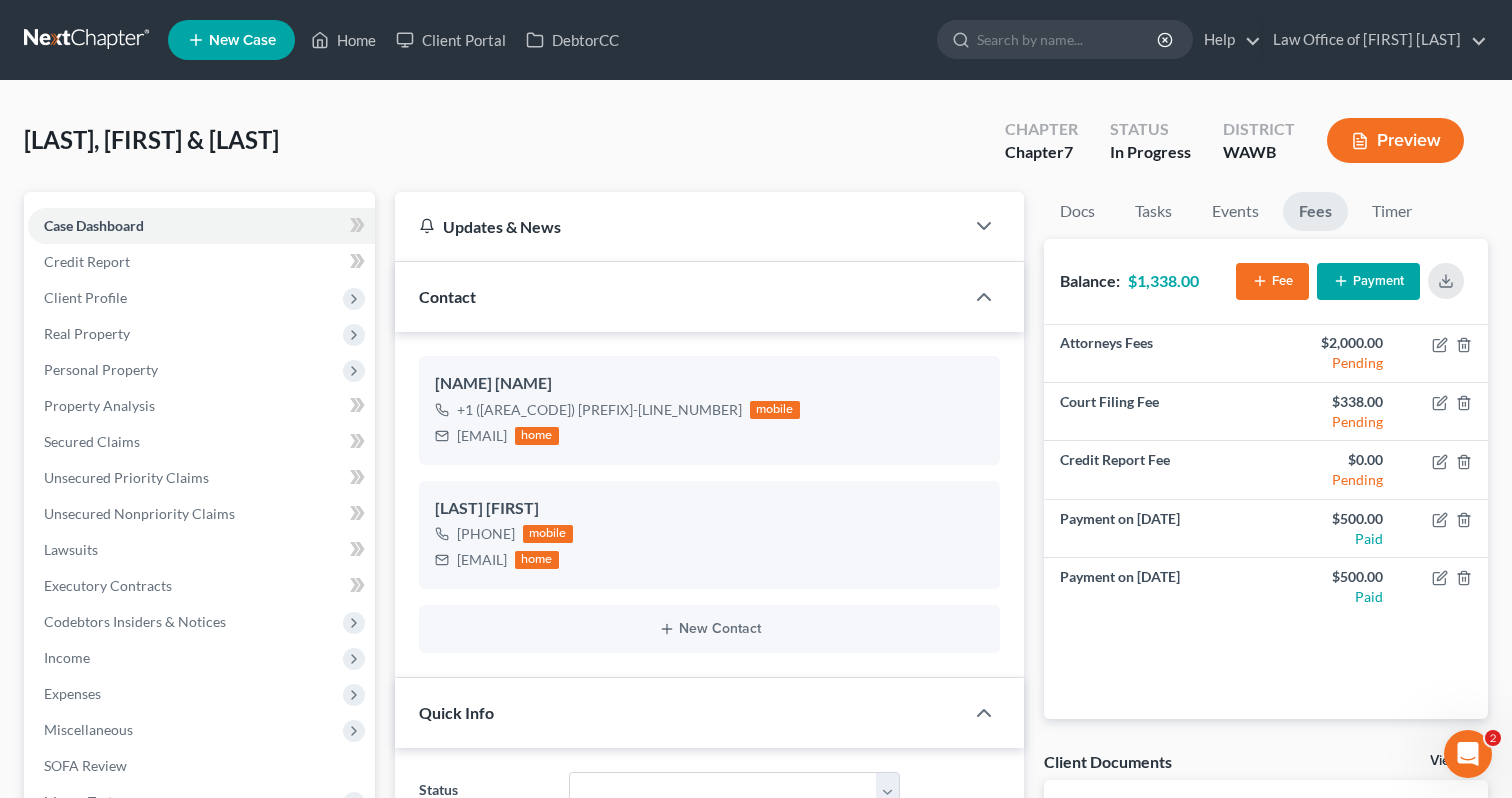 click on "Home New Case Client Portal DebtorCC Law Office of [FIRST] [LAST] [EMAIL] My Account Settings Plan + Billing Account Add-Ons Upgrade to Whoa Help Center Webinars Training Videos What's new Log out New Case Home Client Portal DebtorCC         - No Result - See all results Or Press Enter... Help Help Center Webinars Training Videos What's new Law Office of [FIRST] [LAST] Law Office of [FIRST] [LAST] [EMAIL] My Account Settings Plan + Billing Account Add-Ons Upgrade to Whoa Log out" at bounding box center (756, 40) 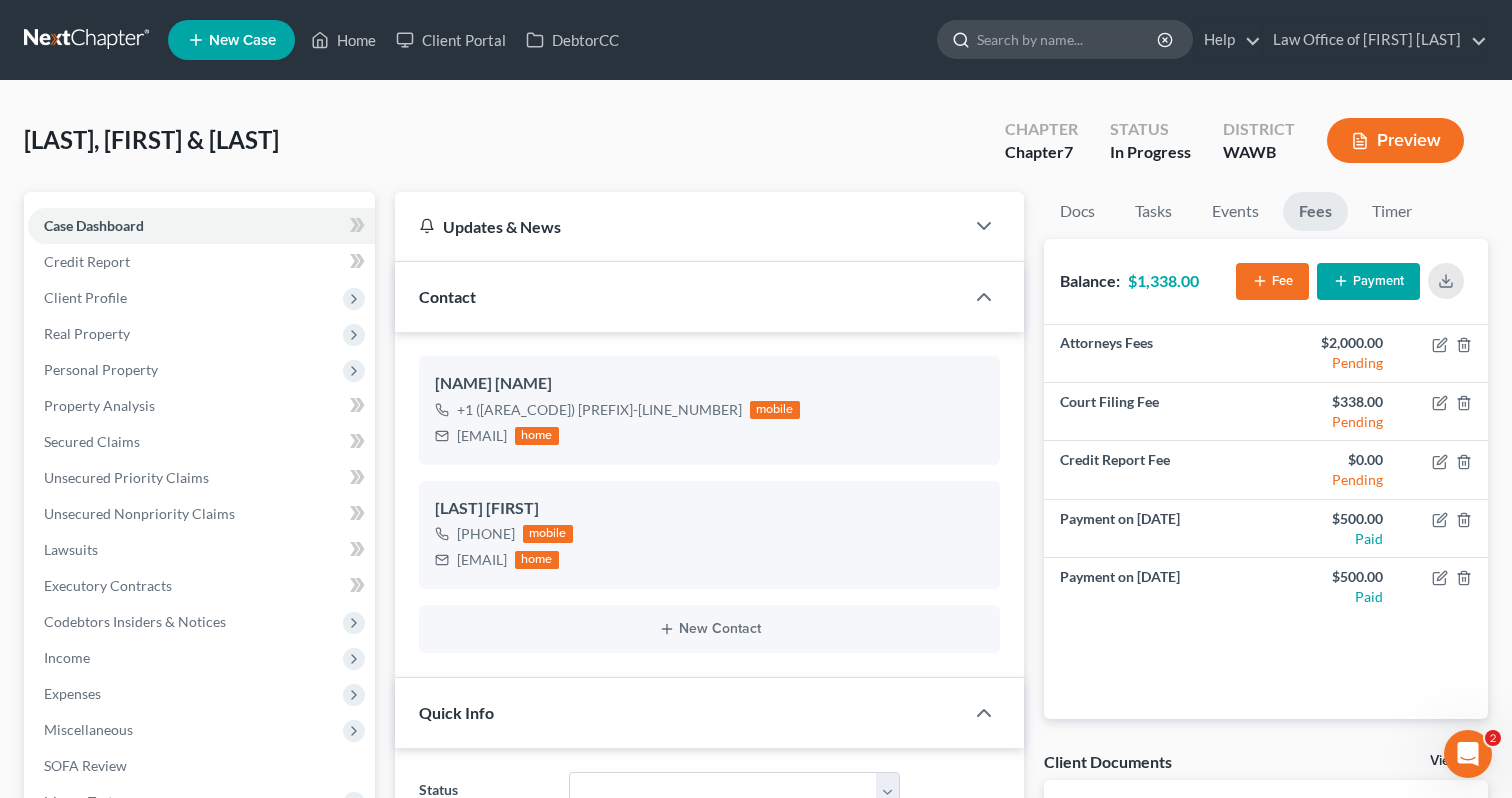 click at bounding box center [1068, 39] 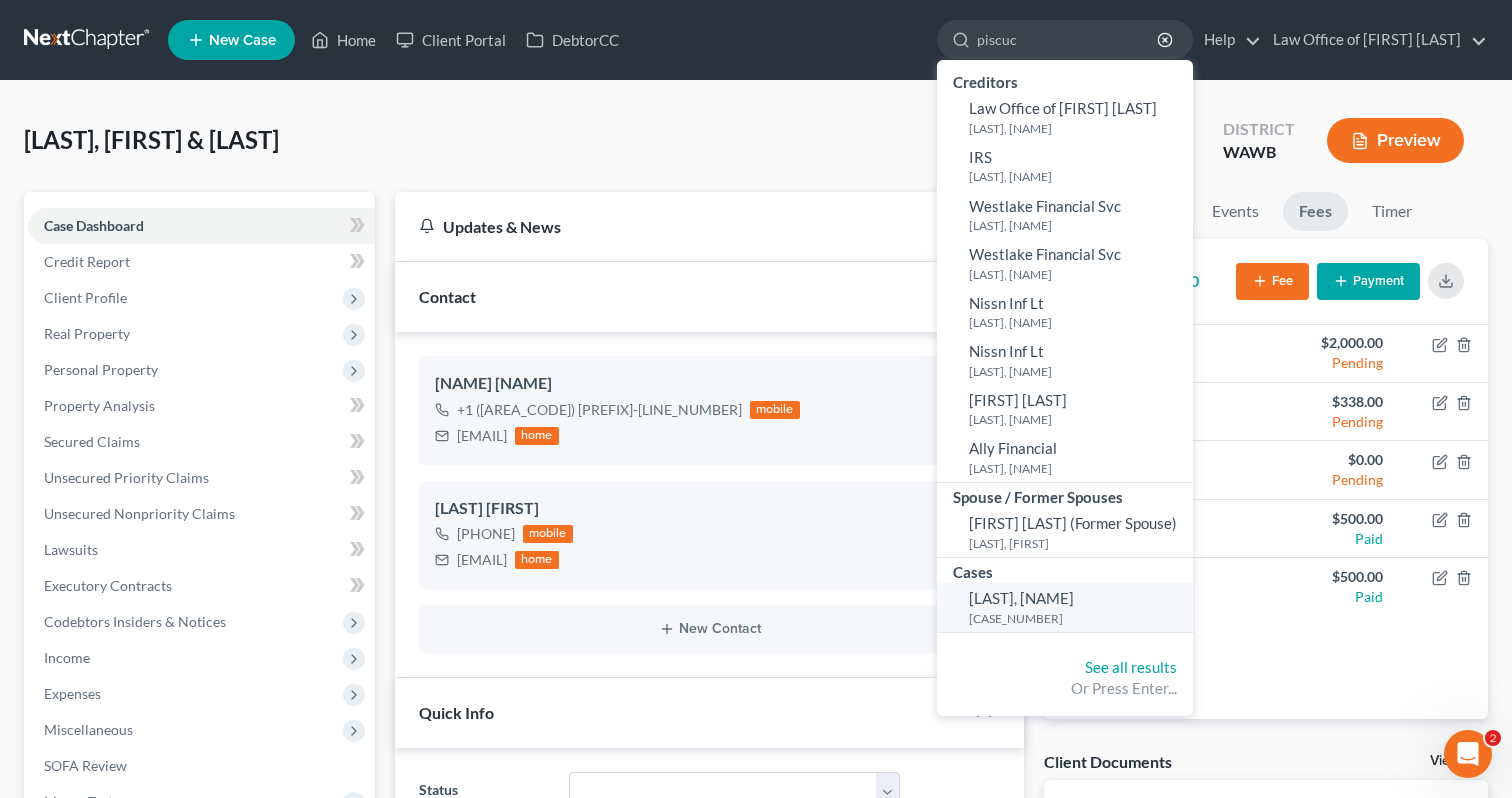 type on "piscuc" 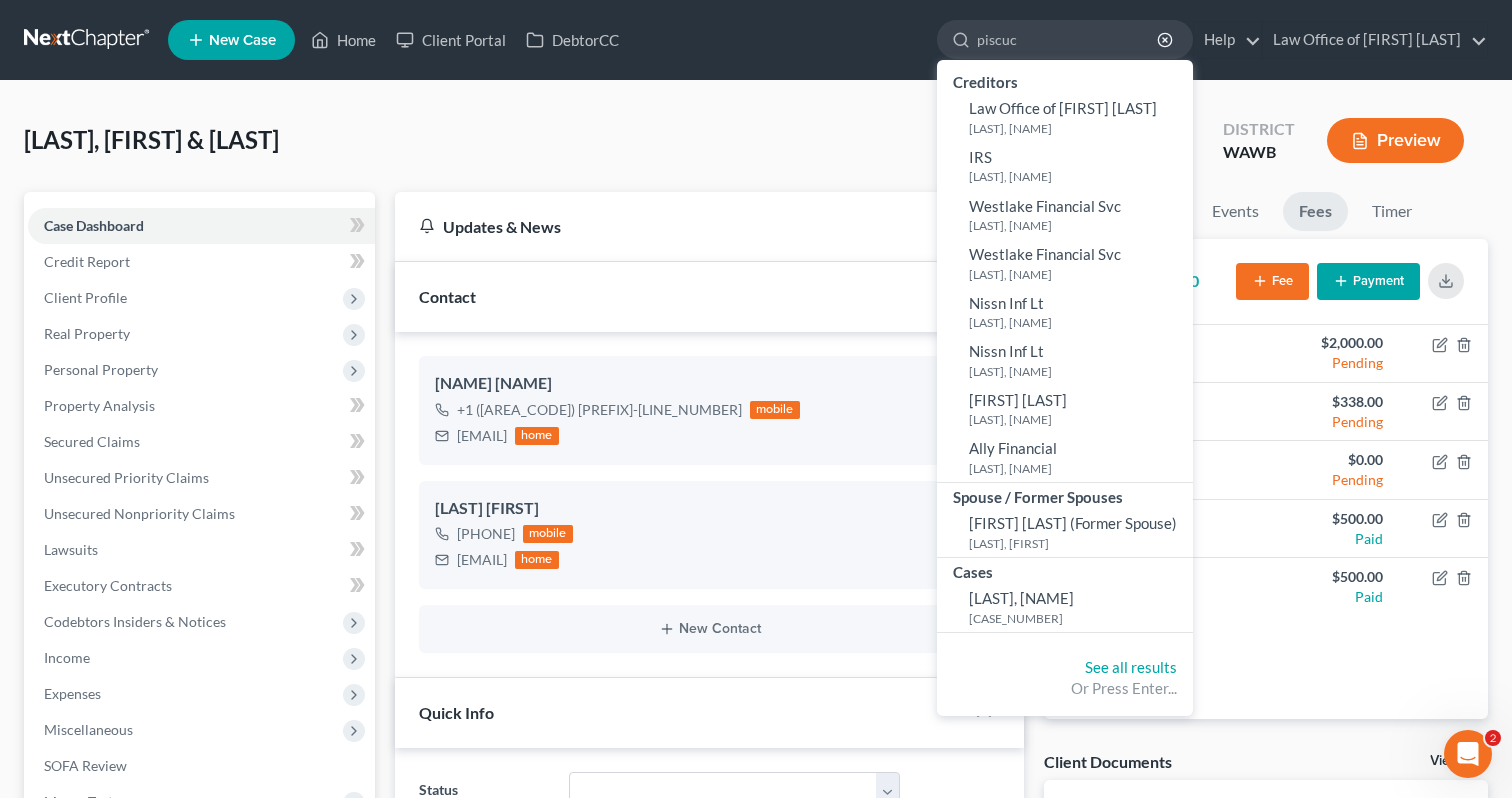 type 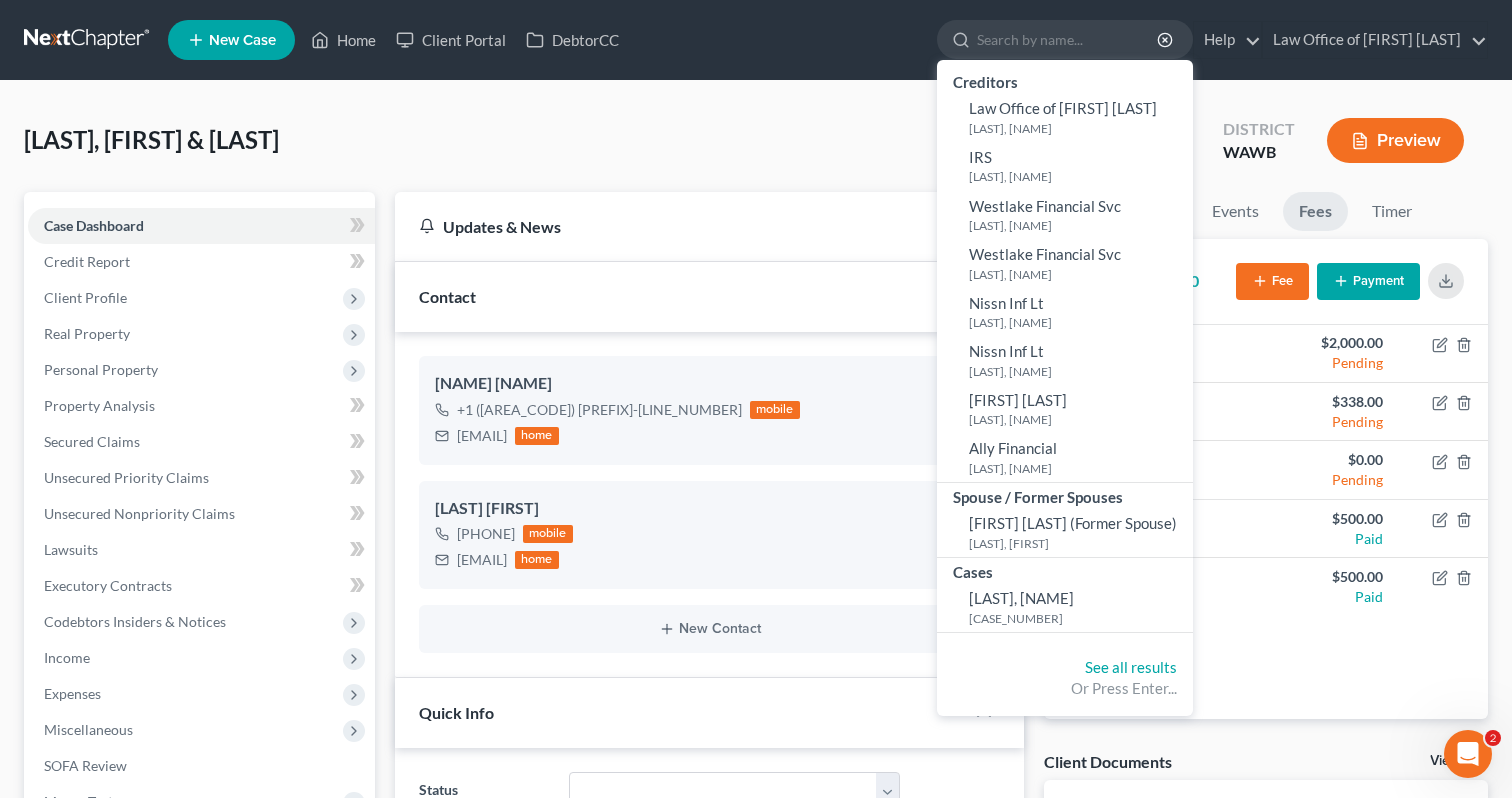select on "6" 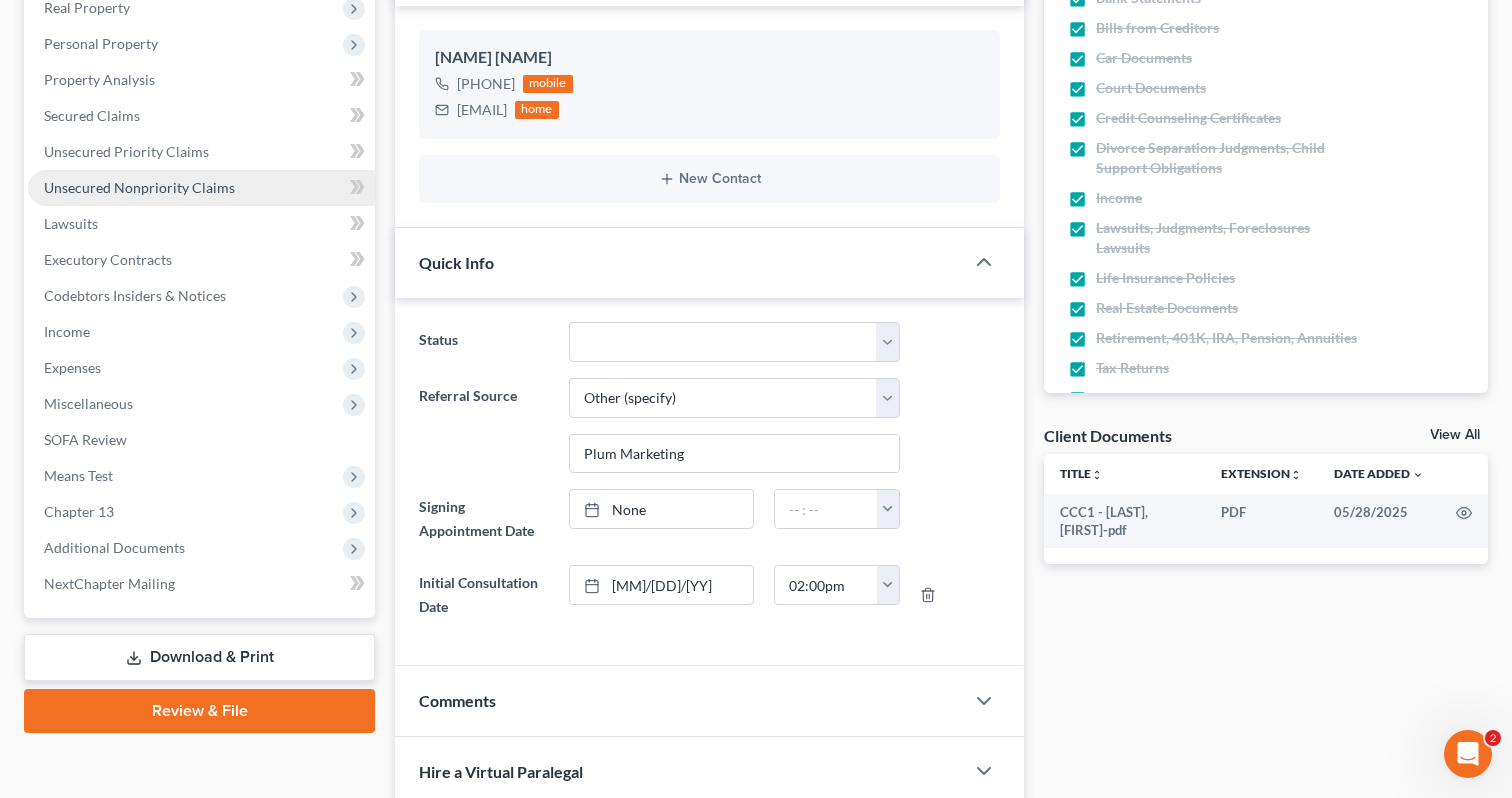 scroll, scrollTop: 449, scrollLeft: 0, axis: vertical 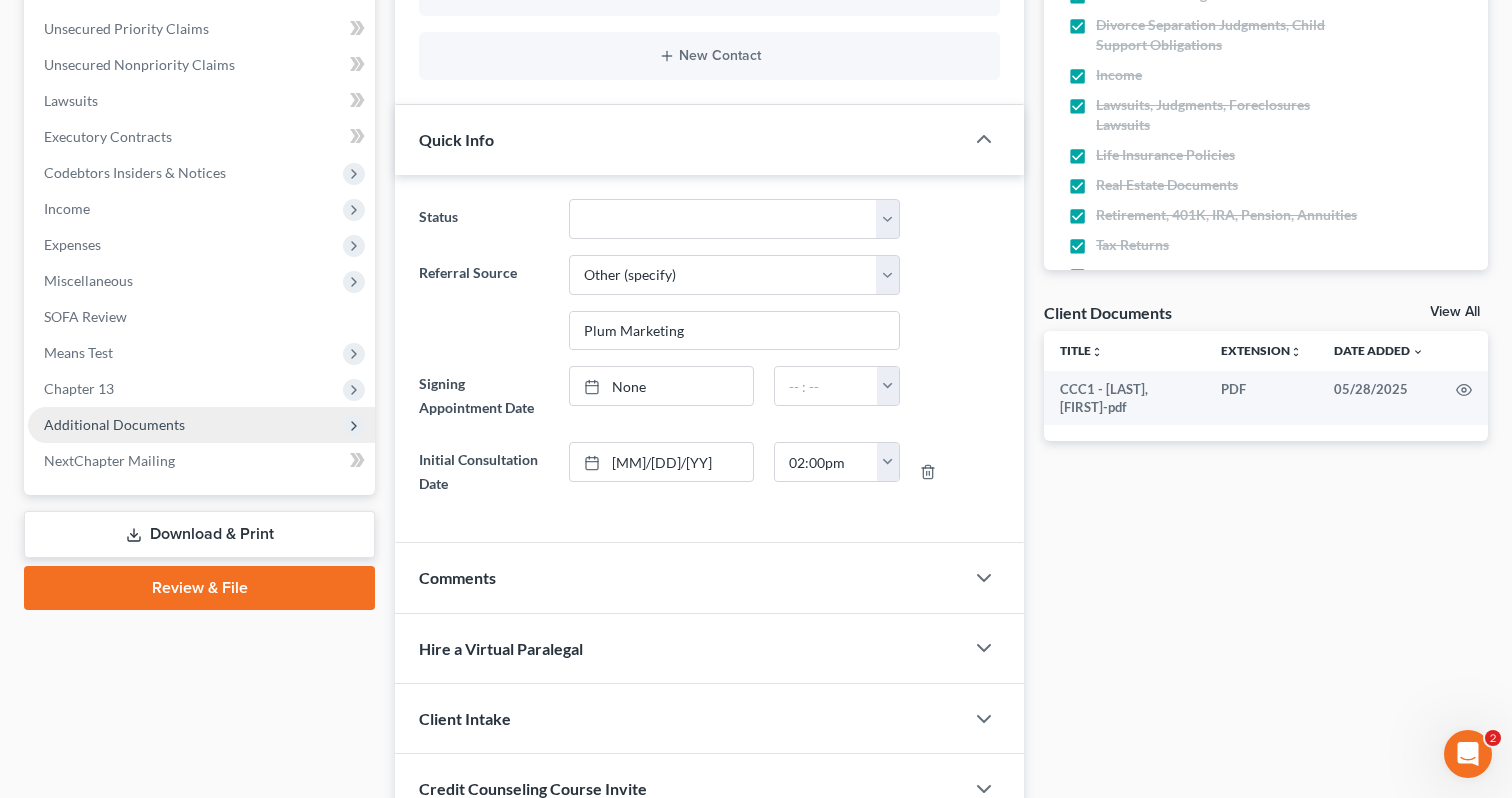 click on "Additional Documents" at bounding box center (201, 425) 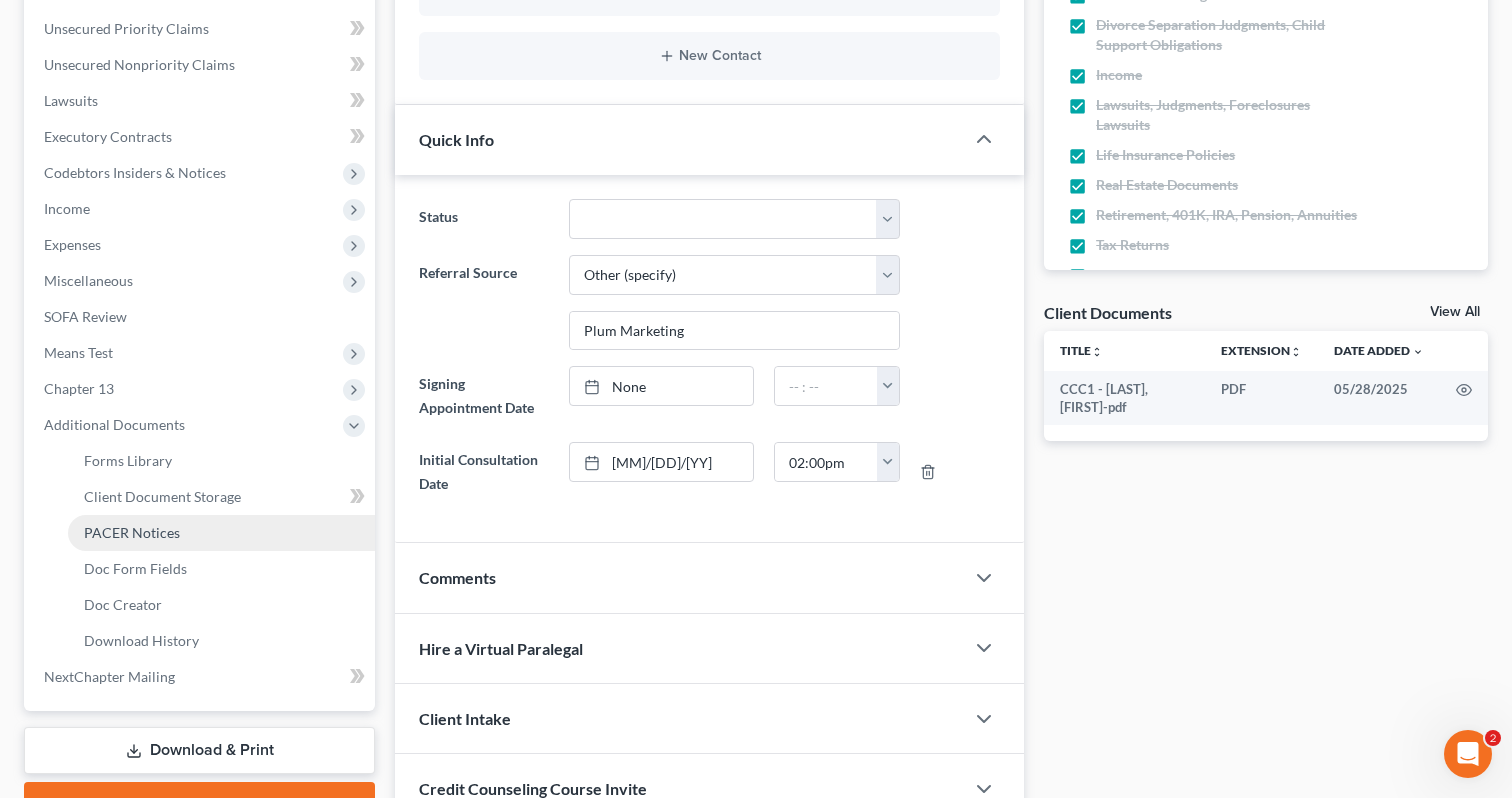 click on "PACER Notices" at bounding box center [221, 533] 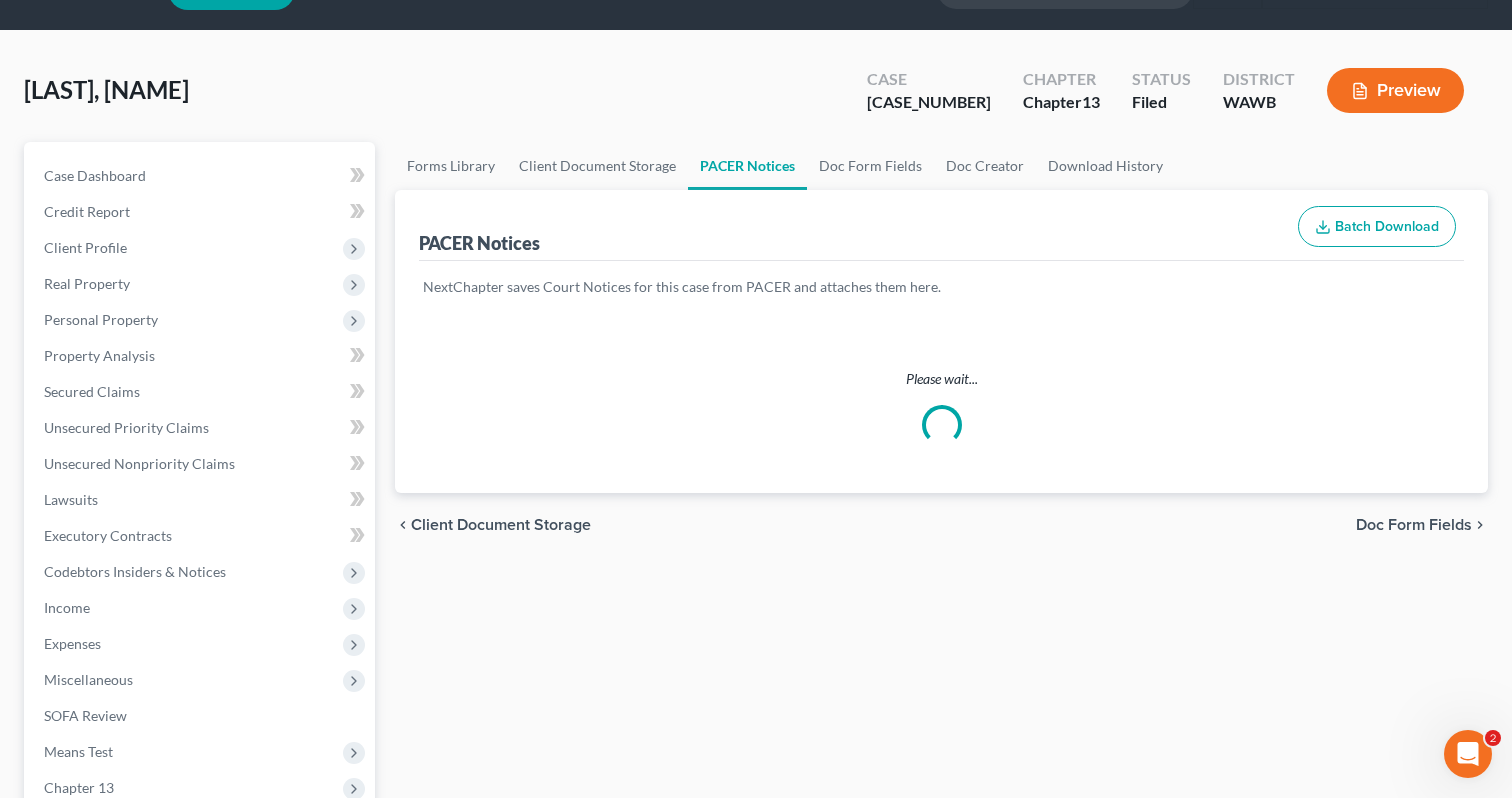 scroll, scrollTop: 0, scrollLeft: 0, axis: both 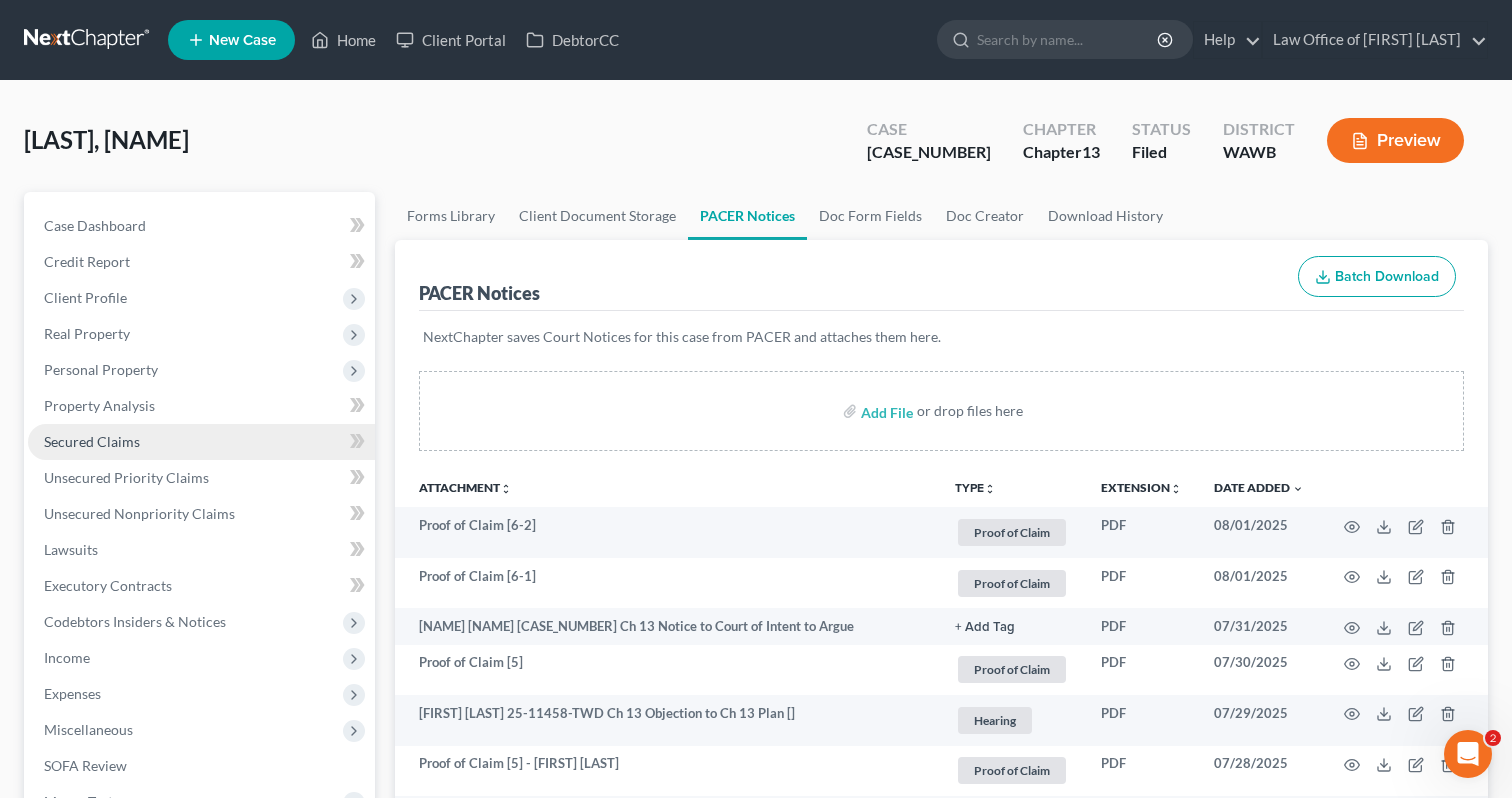 click on "Secured Claims" at bounding box center (201, 442) 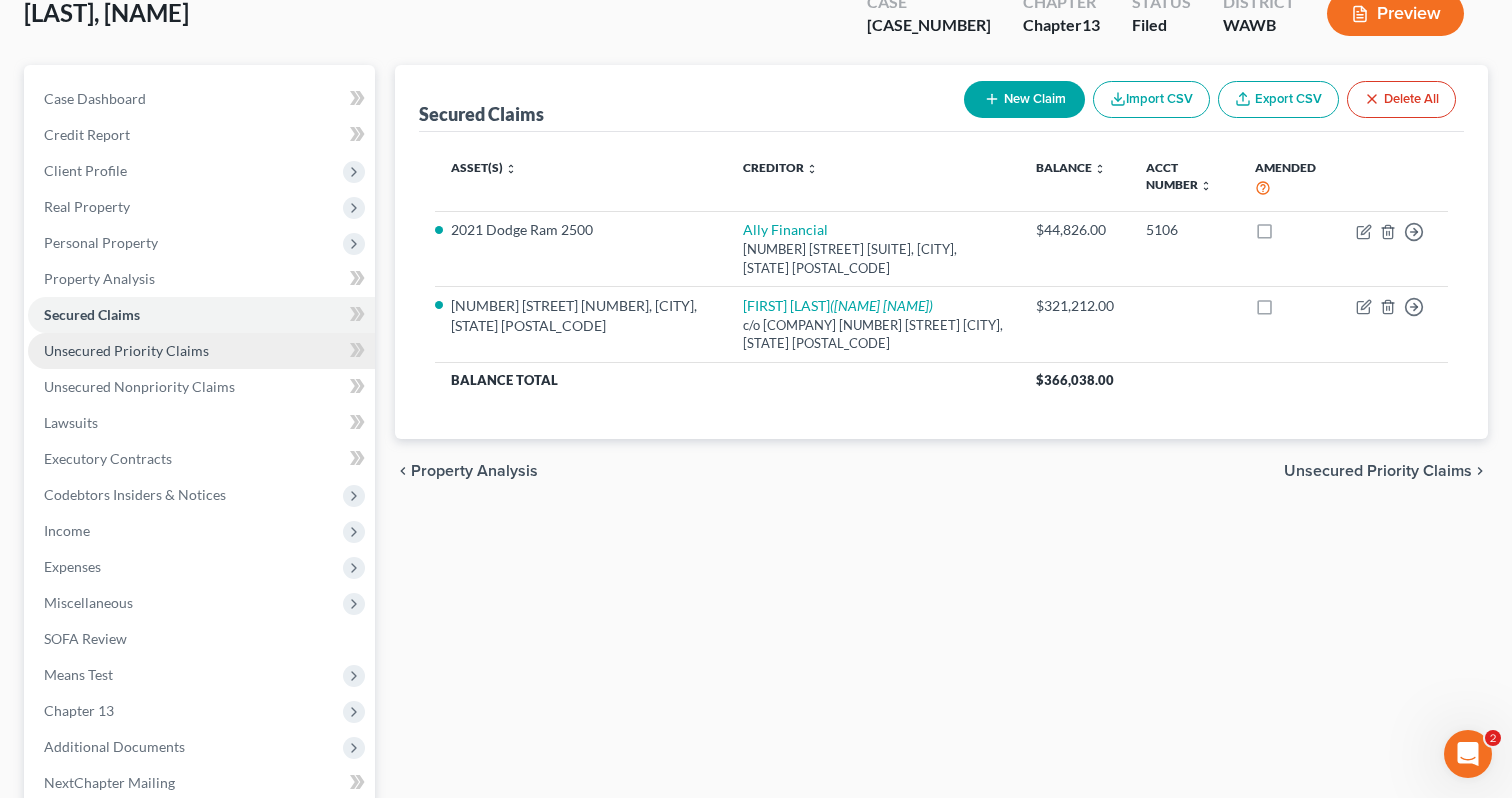scroll, scrollTop: 335, scrollLeft: 0, axis: vertical 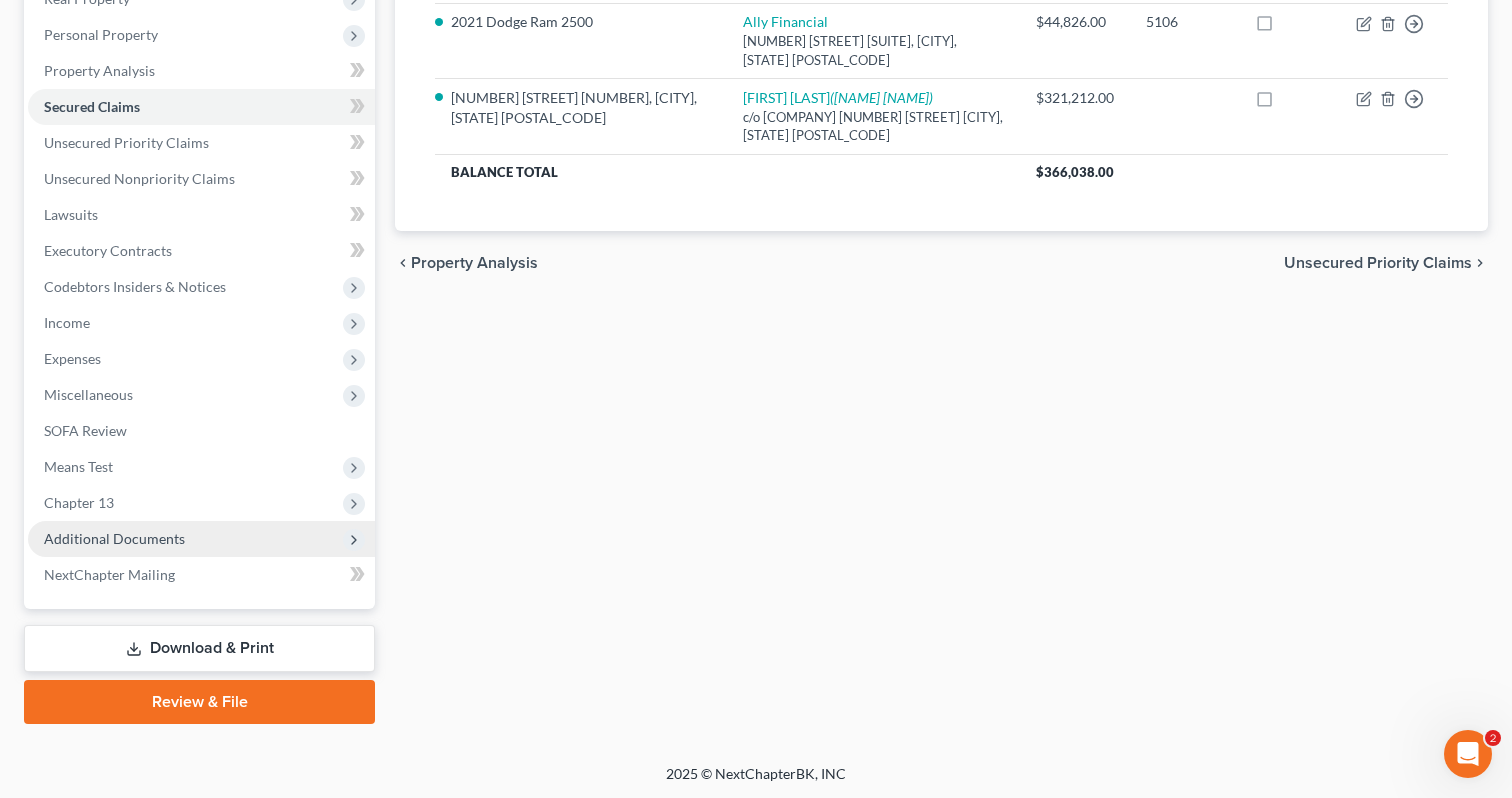 click on "Additional Documents" at bounding box center (201, 539) 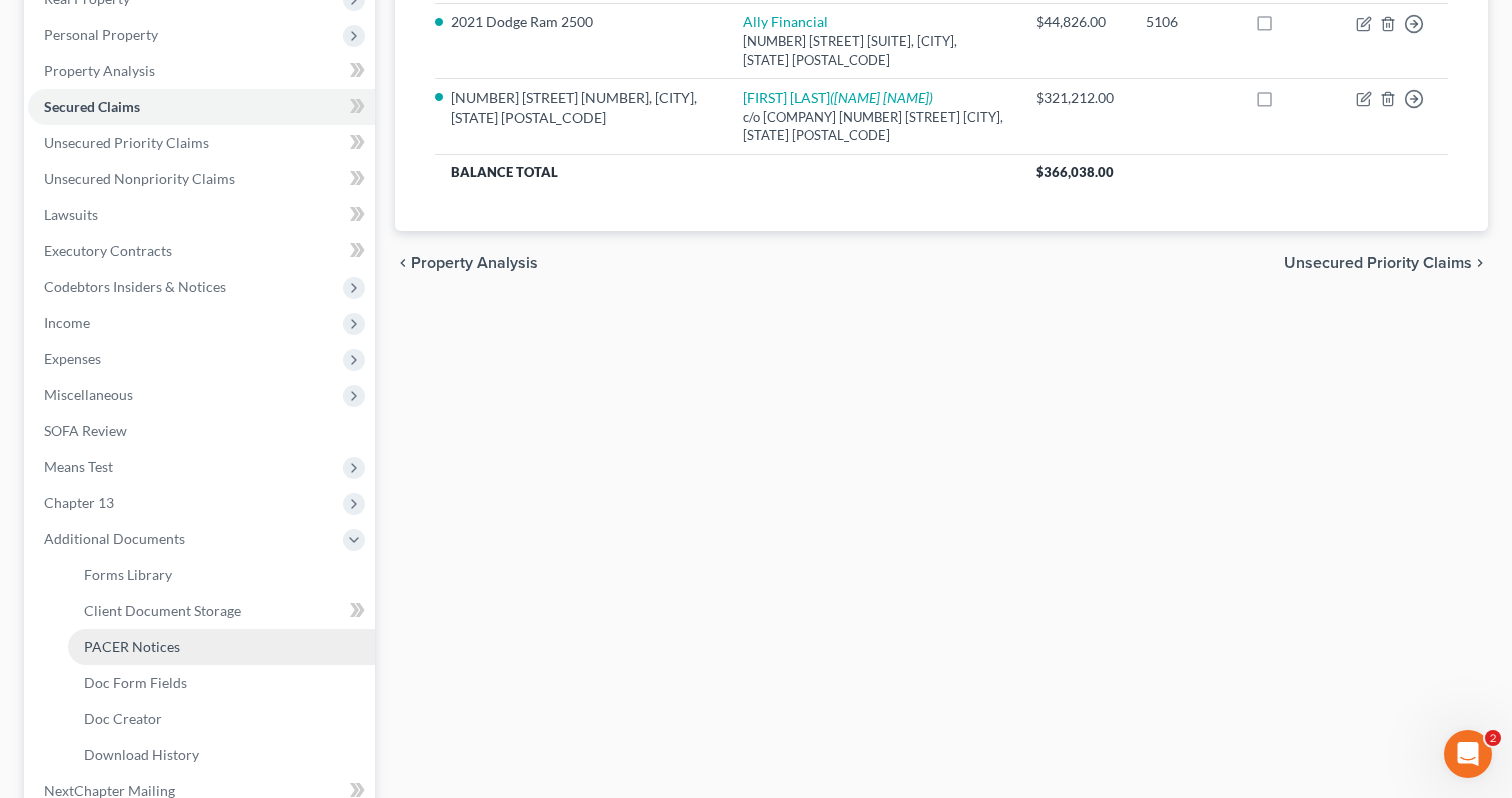 click on "PACER Notices" at bounding box center [221, 647] 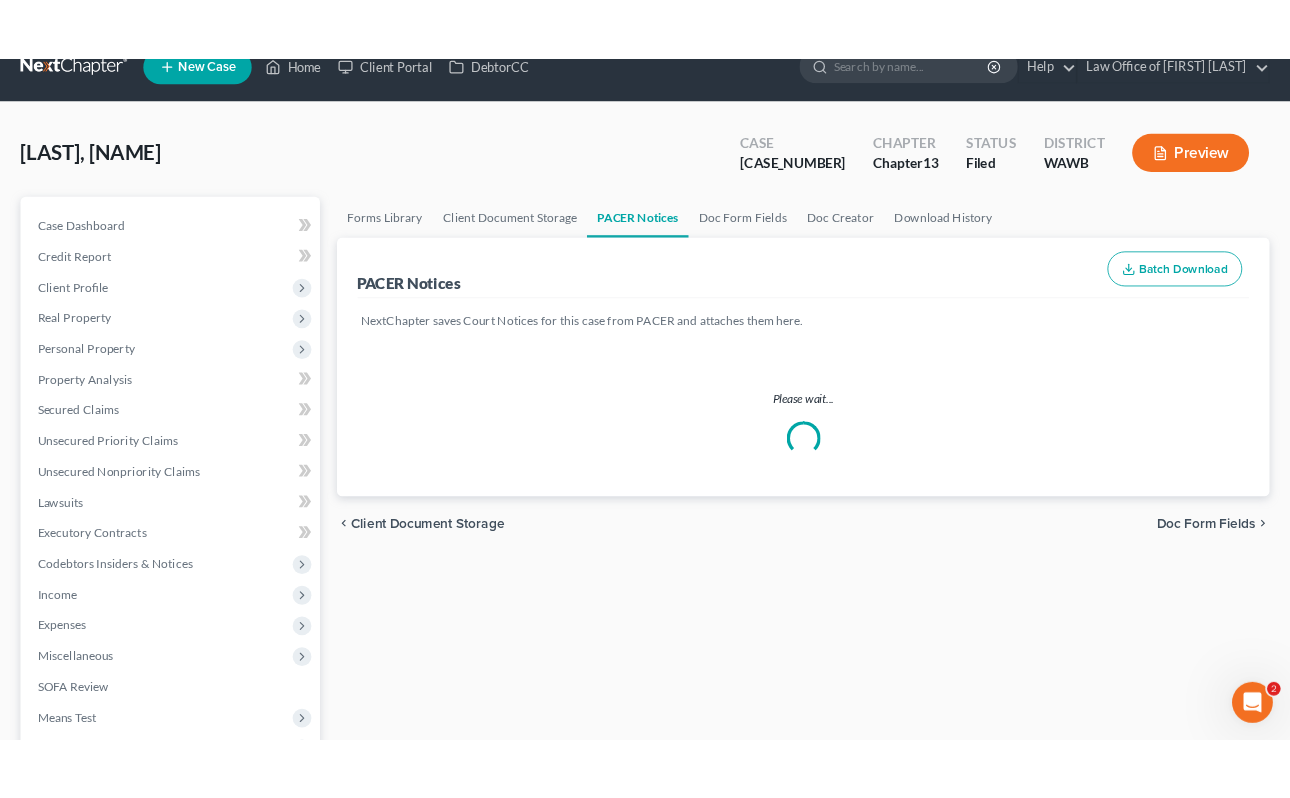 scroll, scrollTop: 0, scrollLeft: 0, axis: both 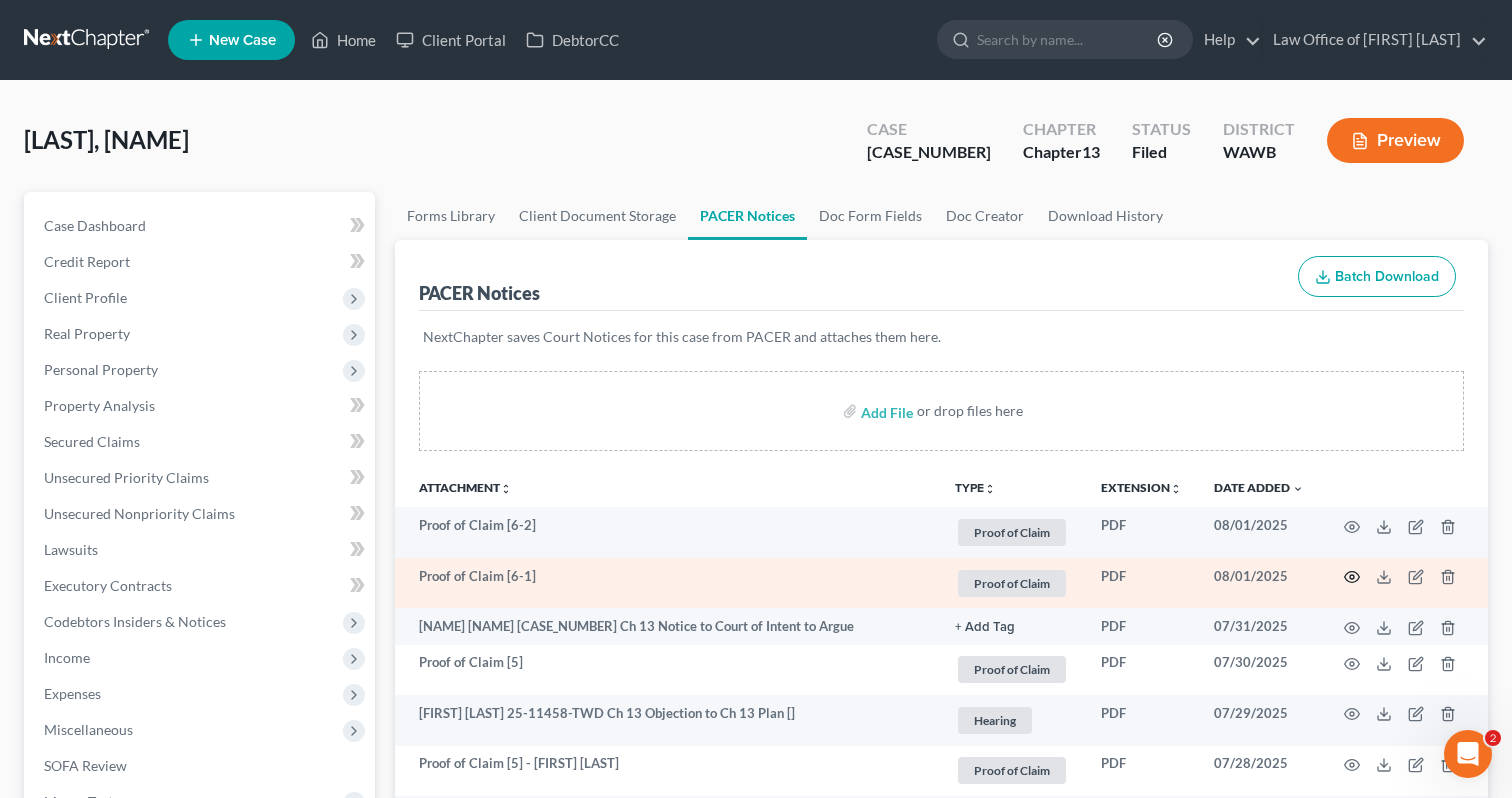click 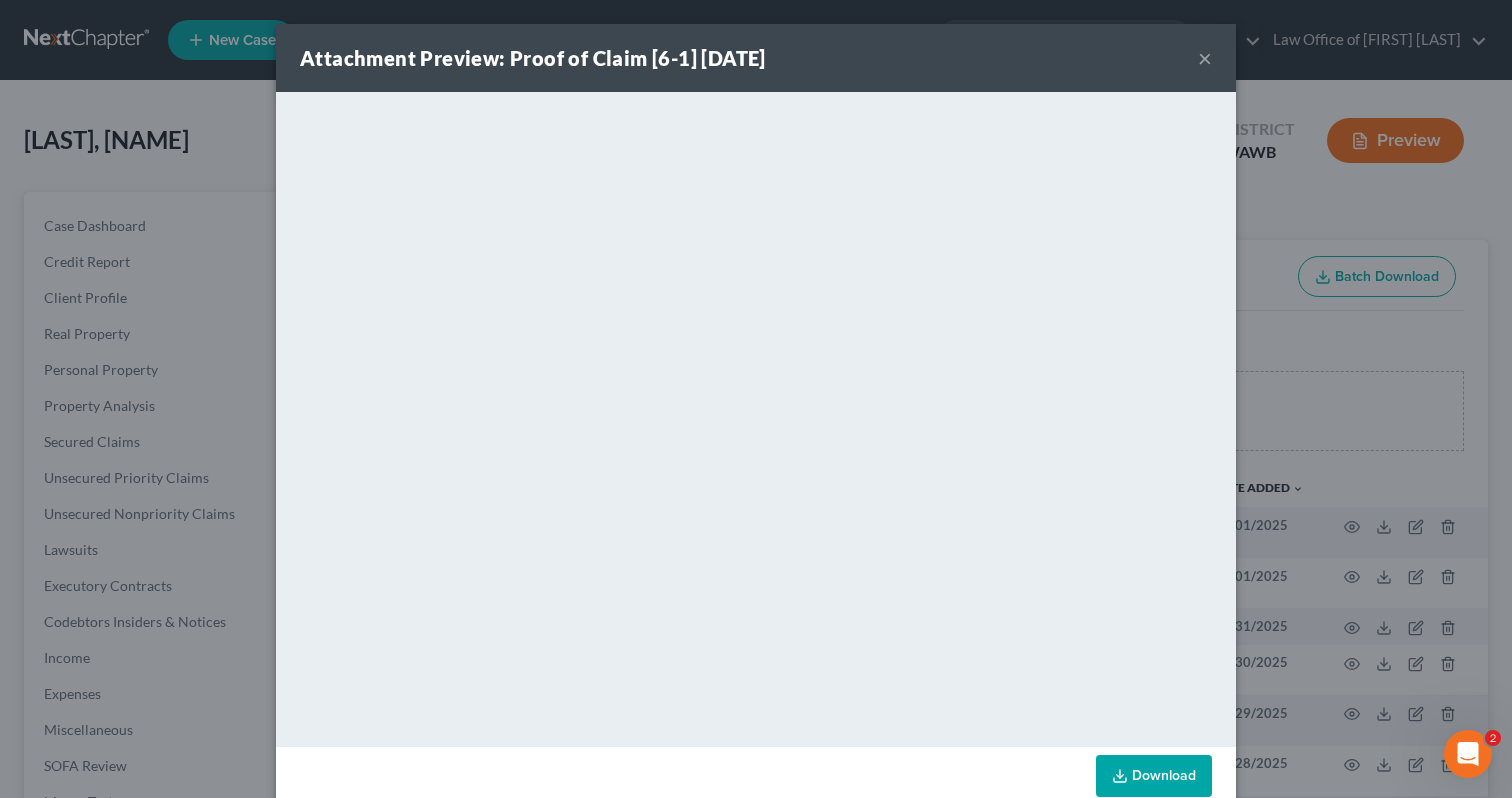click on "Attachment Preview: Proof of Claim [6-1] [DATE] ×
<object ng-attr-data='[URL]' type='application/pdf' width='100%' height='650px'></object>
<p><a href='[URL]' target='_blank'>Click here</a> to open in a new window.</p>
Download" at bounding box center (756, 399) 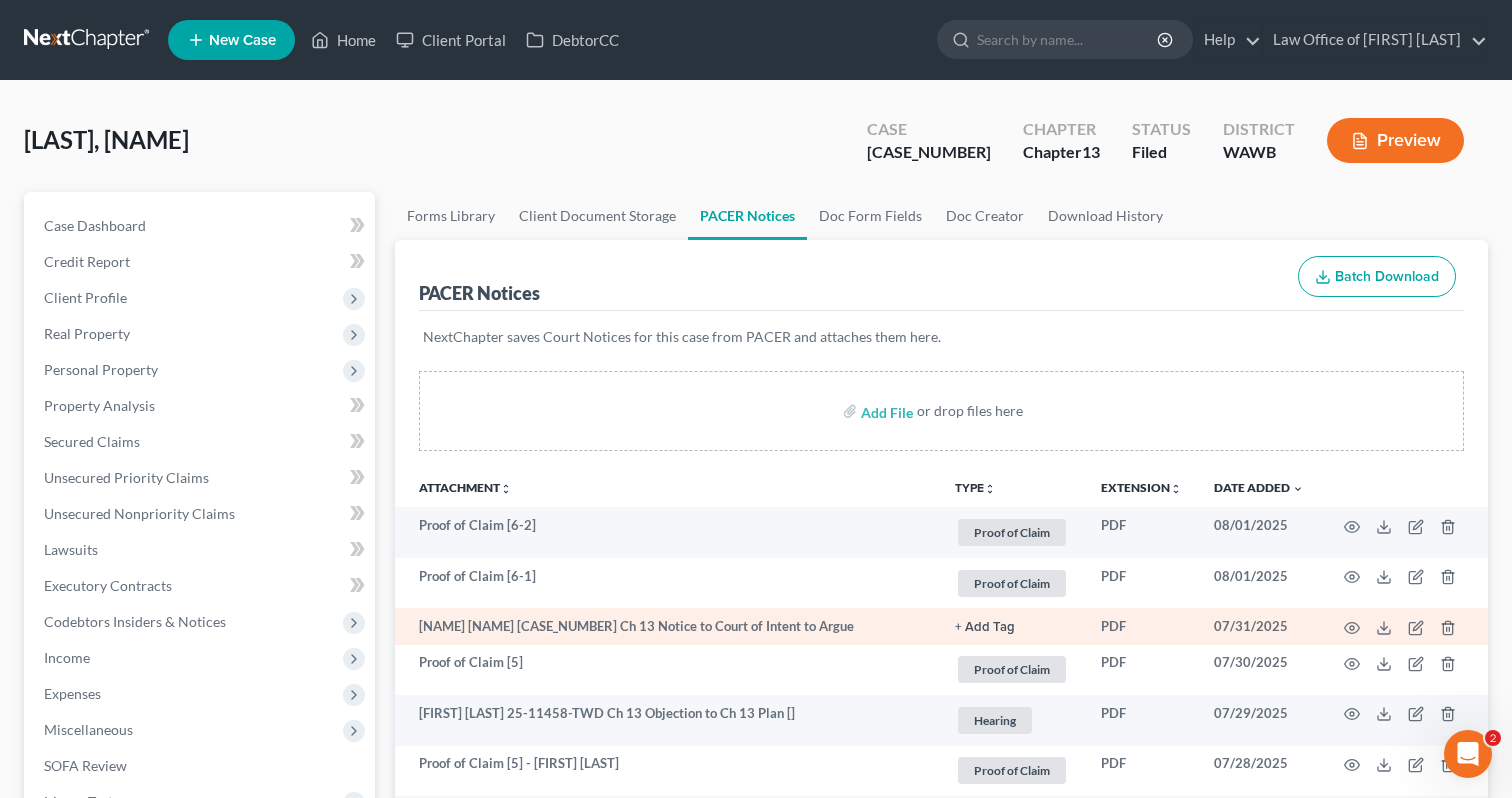click at bounding box center (1404, 626) 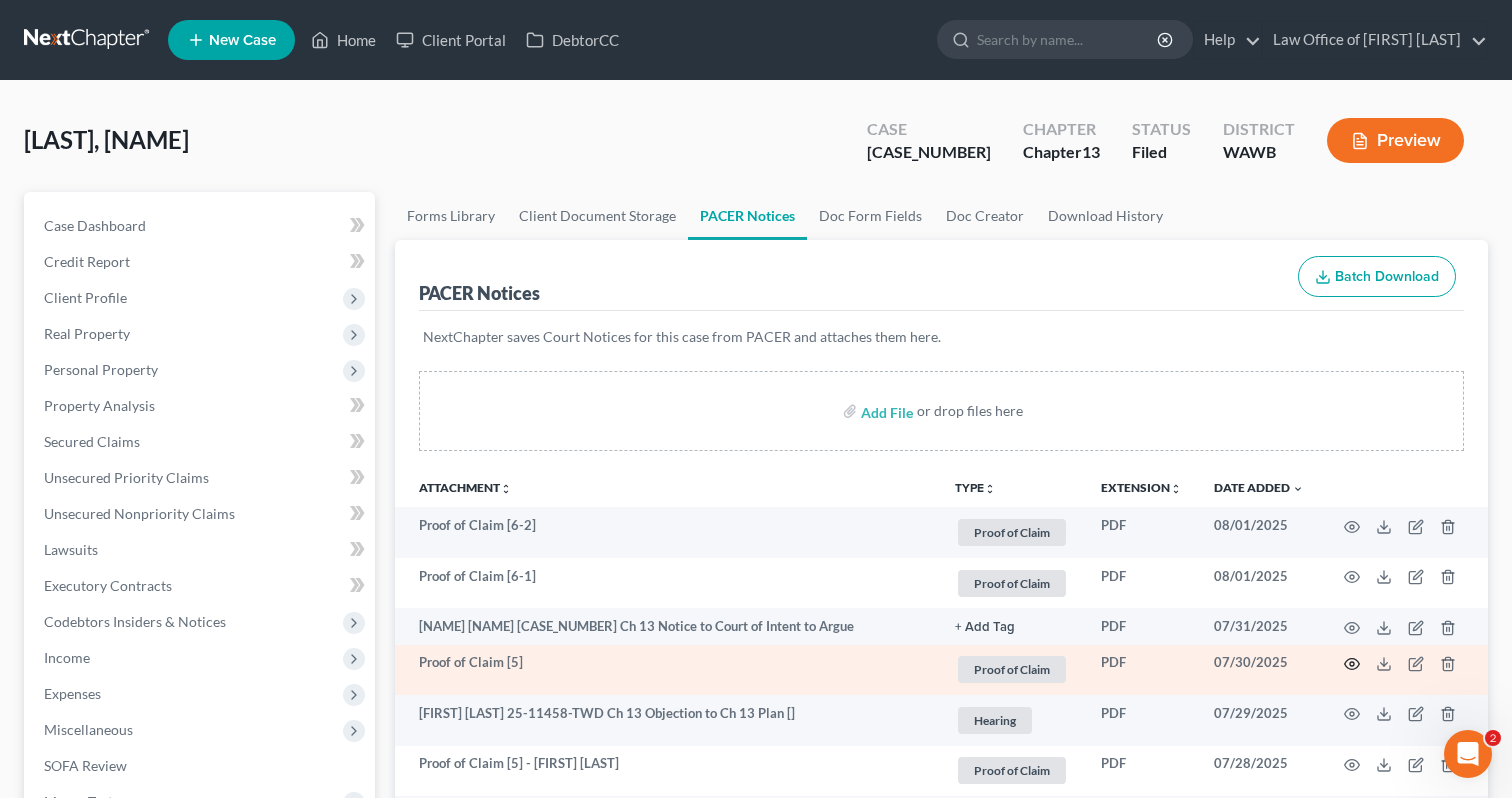 click 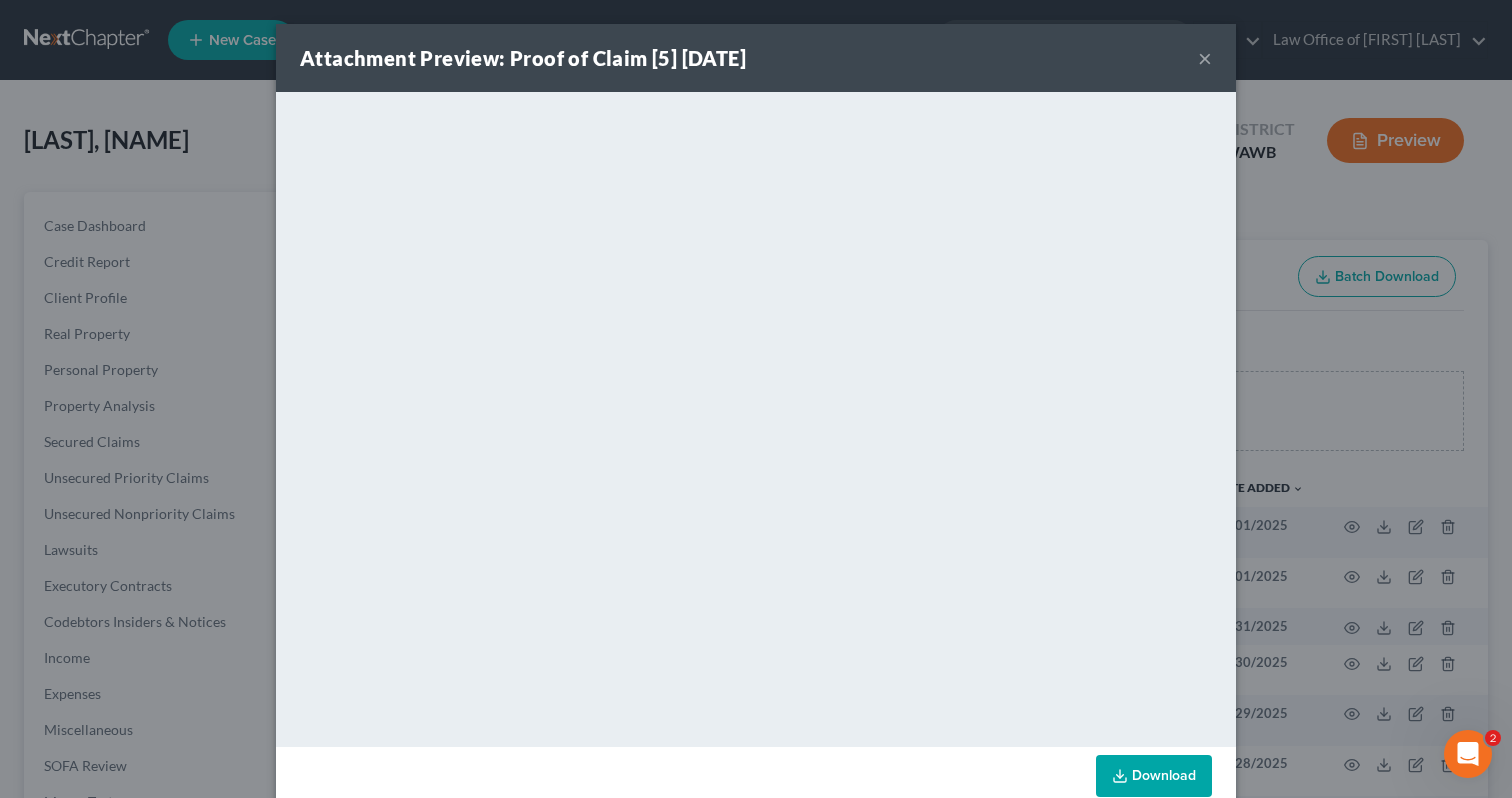 click on "Attachment Preview: Proof of Claim [5] 07/30/2025 ×
<object ng-attr-data='https://nextchapter-prod.s3.amazonaws.com/uploads/attachment/file/11951958/5ac7701d-c63f-41b3-b160-8f32c0a6f271.pdf?X-Amz-Expires=3000&X-Amz-Date=20250801T230249Z&X-Amz-Algorithm=AWS4-HMAC-SHA256&X-Amz-Credential=AKIAJMWBS4AI7W4T6GHQ%2F20250801%2Fus-east-1%2Fs3%2Faws4_request&X-Amz-SignedHeaders=host&X-Amz-Signature=4afb619588f57a8bda14eadcf628af20c9e2dd47944951cbf50750b85565d727' type='application/pdf' width='100%' height='650px'></object>
<p><a href='https://nextchapter-prod.s3.amazonaws.com/uploads/attachment/file/11951958/5ac7701d-c63f-41b3-b160-8f32c0a6f271.pdf?X-Amz-Expires=3000&X-Amz-Date=20250801T230249Z&X-Amz-Algorithm=AWS4-HMAC-SHA256&X-Amz-Credential=AKIAJMWBS4AI7W4T6GHQ%2F20250801%2Fus-east-1%2Fs3%2Faws4_request&X-Amz-SignedHeaders=host&X-Amz-Signature=4afb619588f57a8bda14eadcf628af20c9e2dd47944951cbf50750b85565d727' target='_blank'>Click here</a> to open in a new window.</p>
Download" at bounding box center [756, 399] 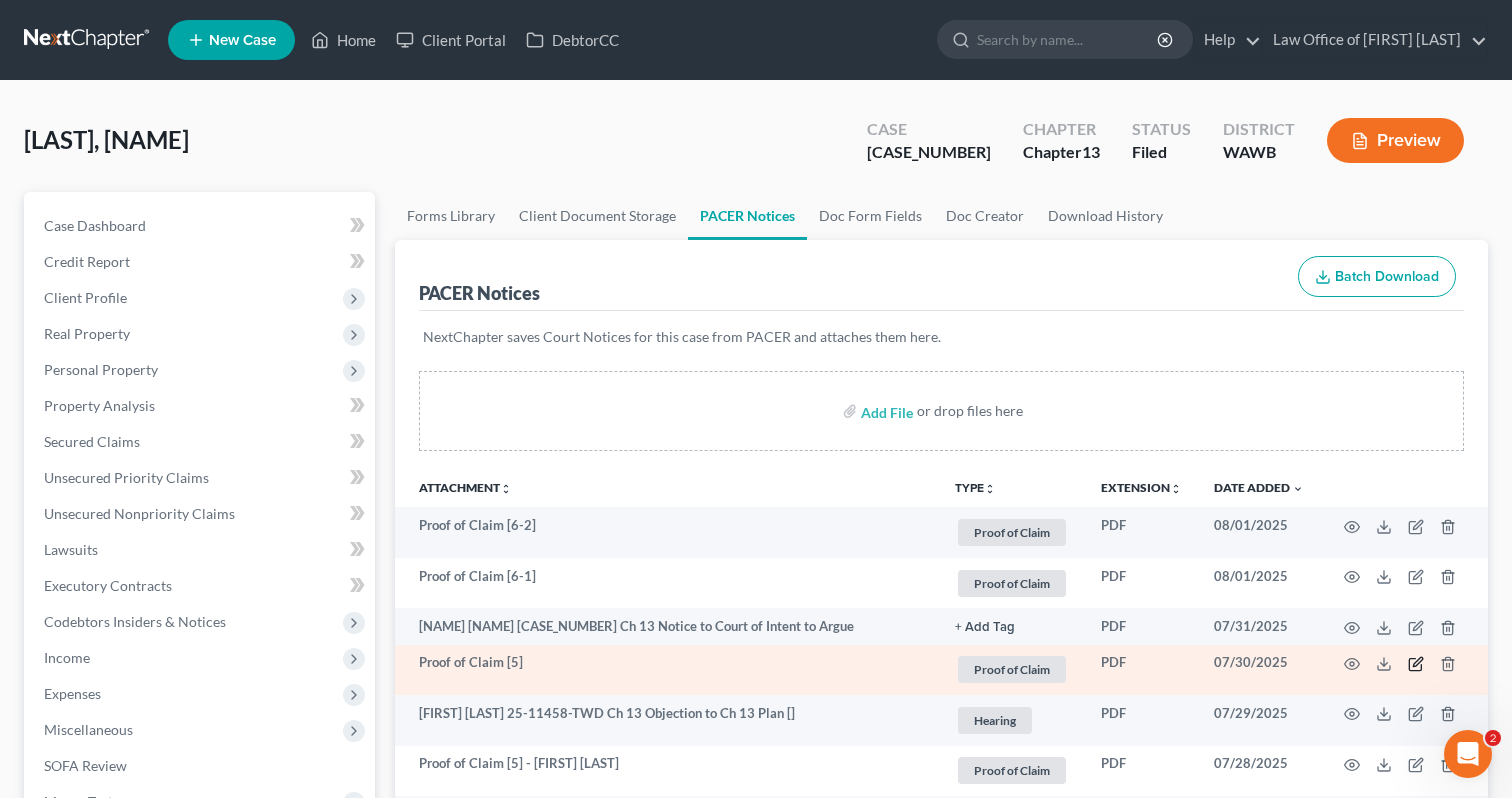 click 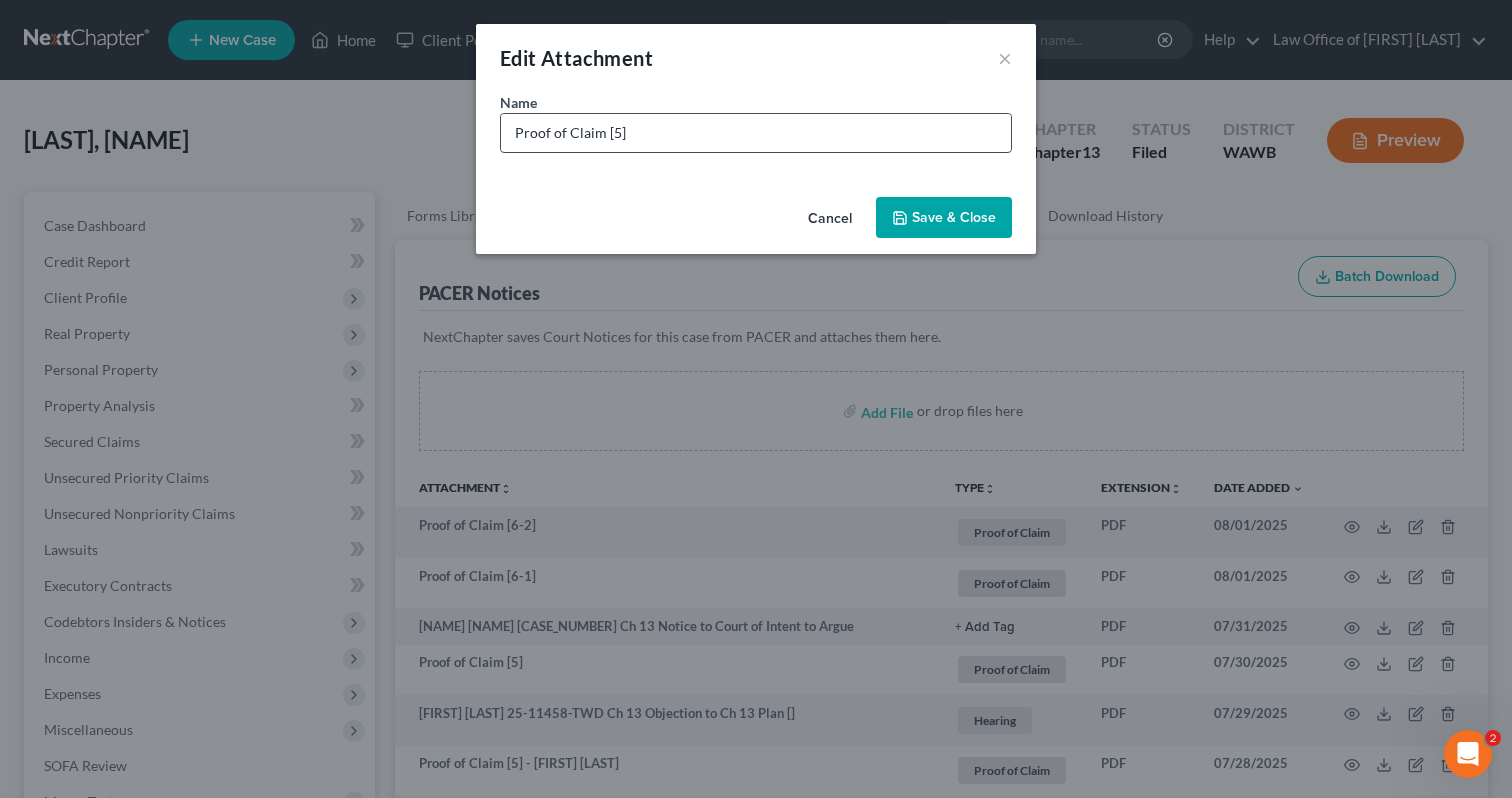 click on "Proof of Claim [5]" at bounding box center (756, 133) 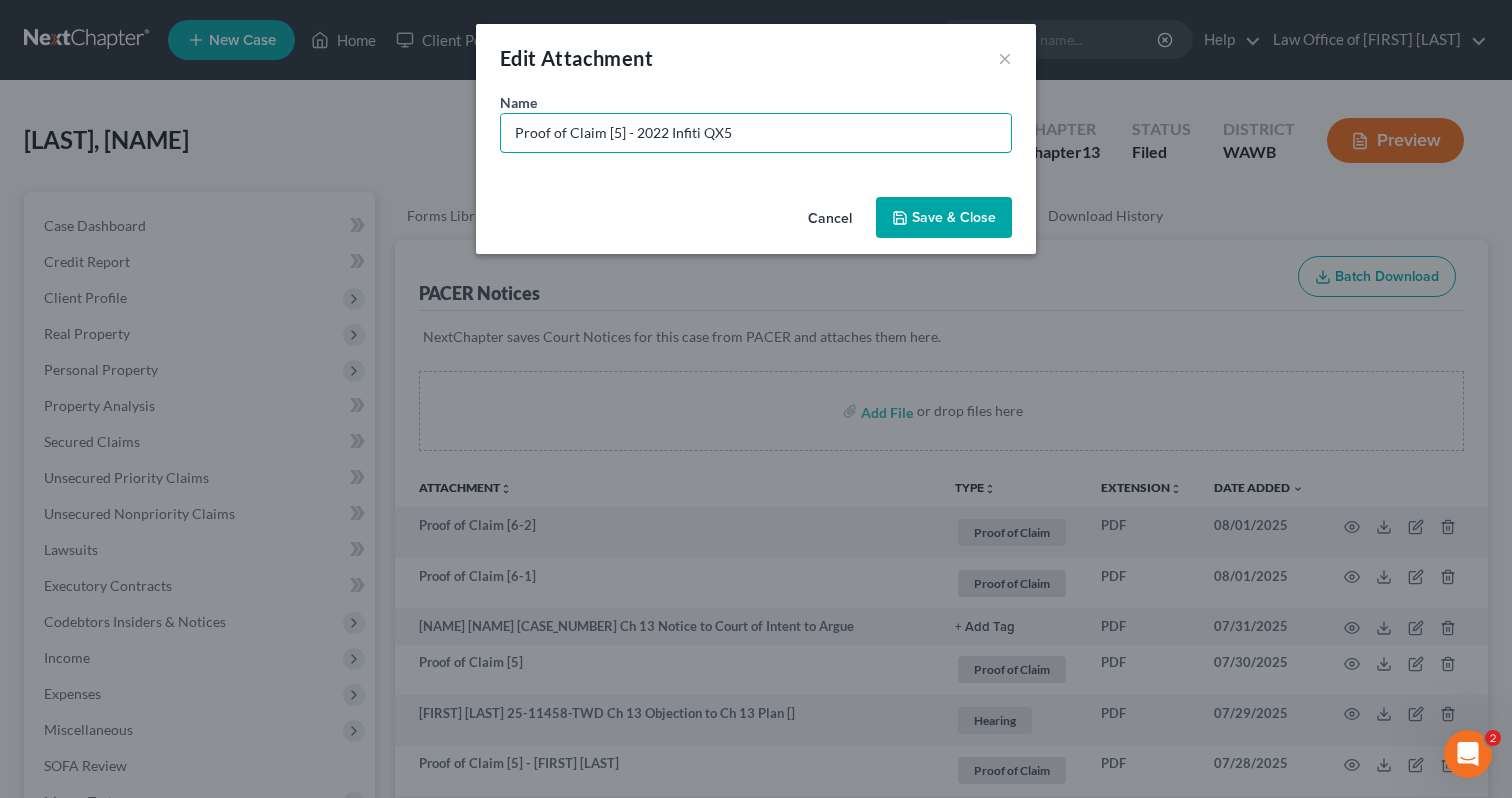 type on "Proof of Claim [5] - 2022 Infiti QX5" 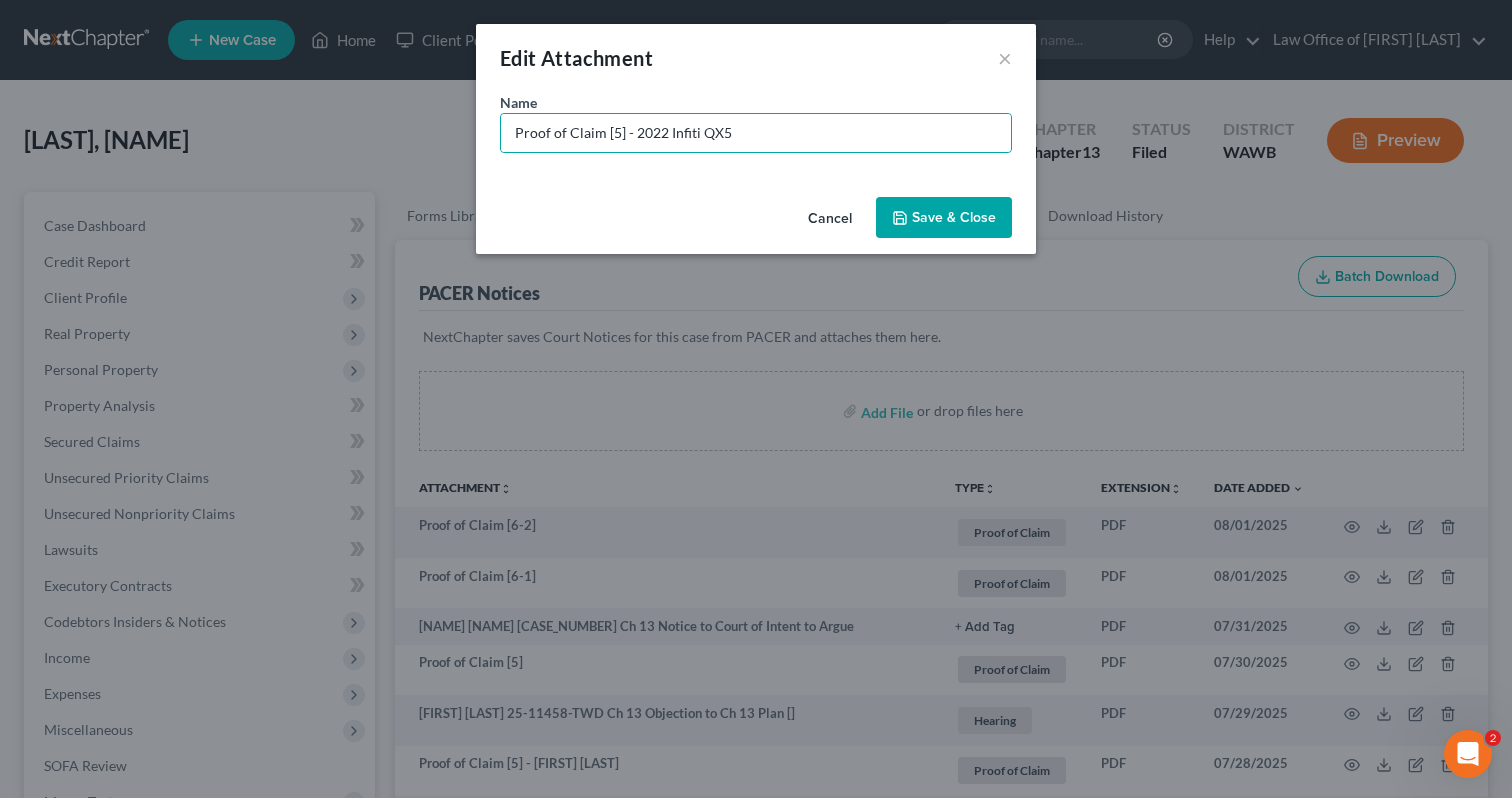 click on "Save & Close" at bounding box center (944, 218) 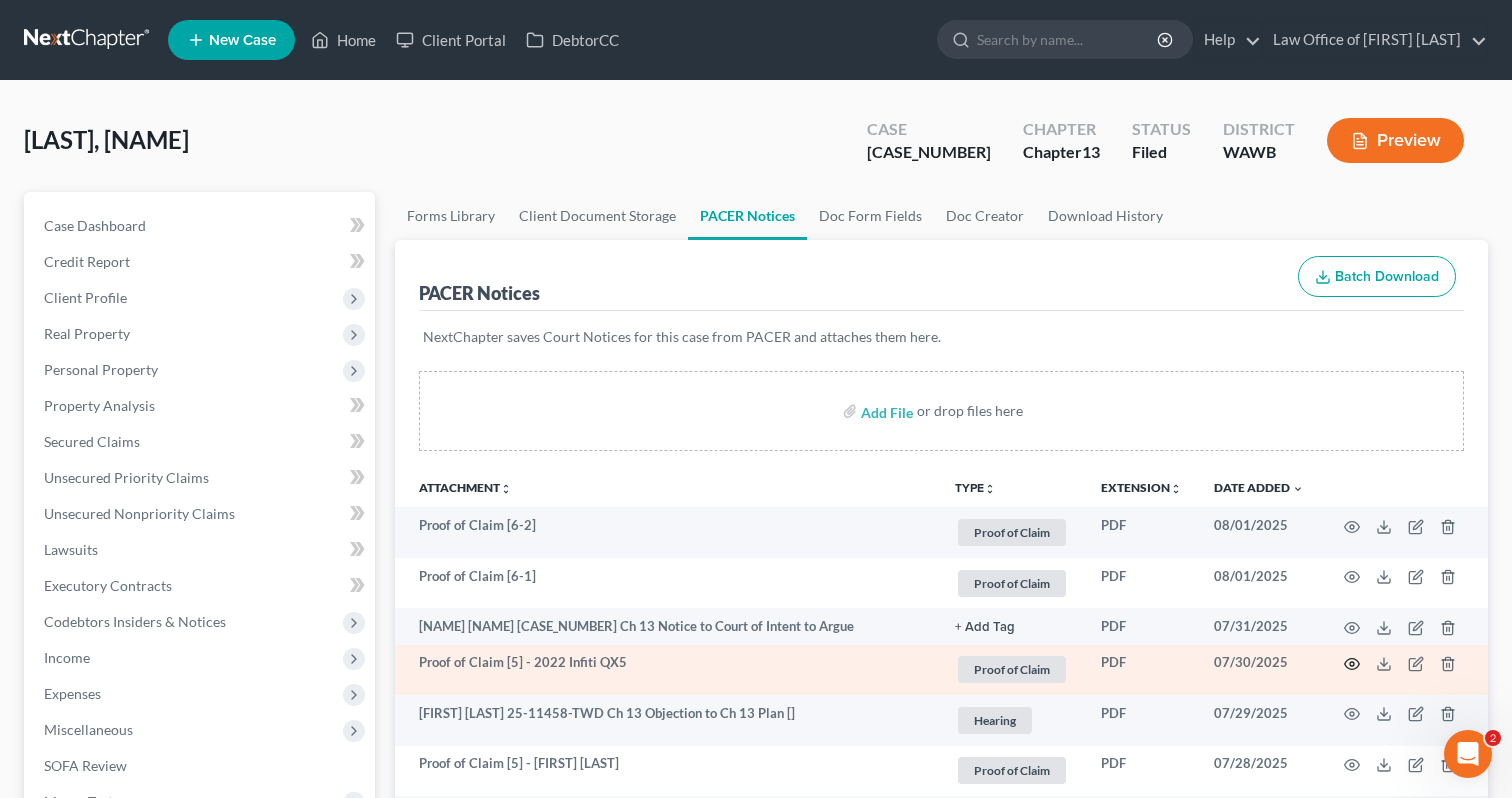 click 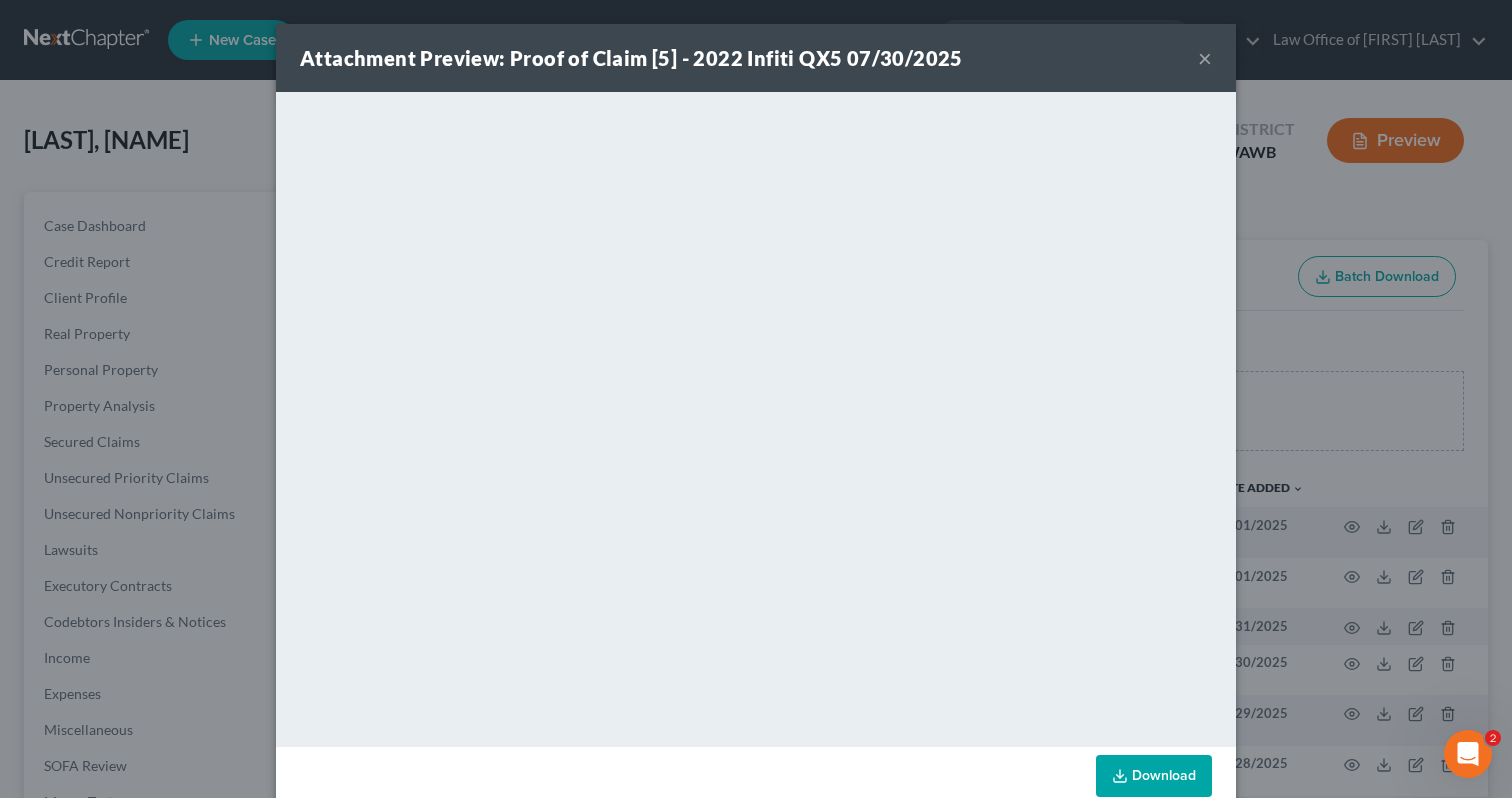 click on "Attachment Preview: Proof of Claim [5] - 2022 Infiti QX5 07/30/2025" at bounding box center (631, 58) 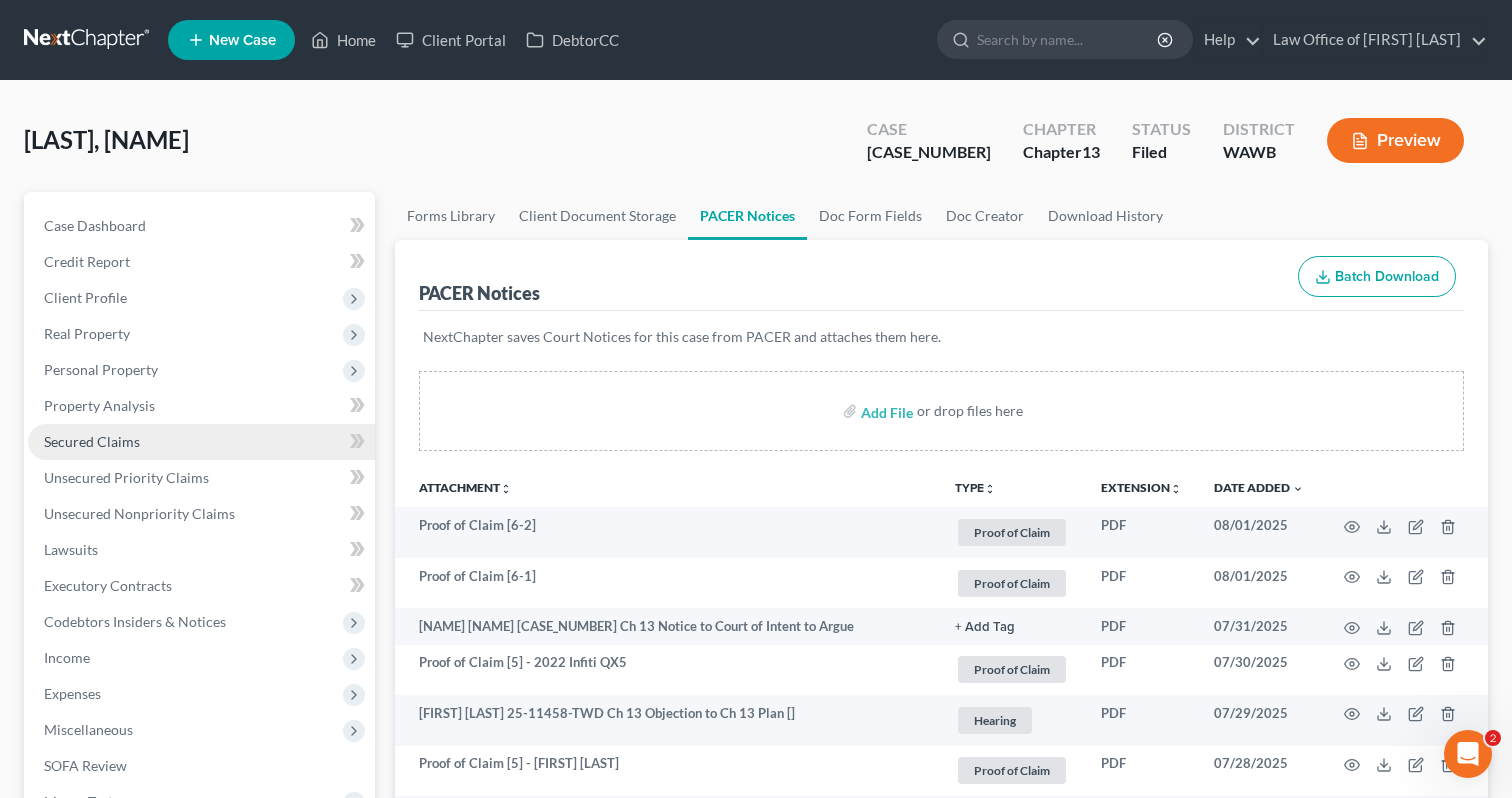 click on "Secured Claims" at bounding box center [201, 442] 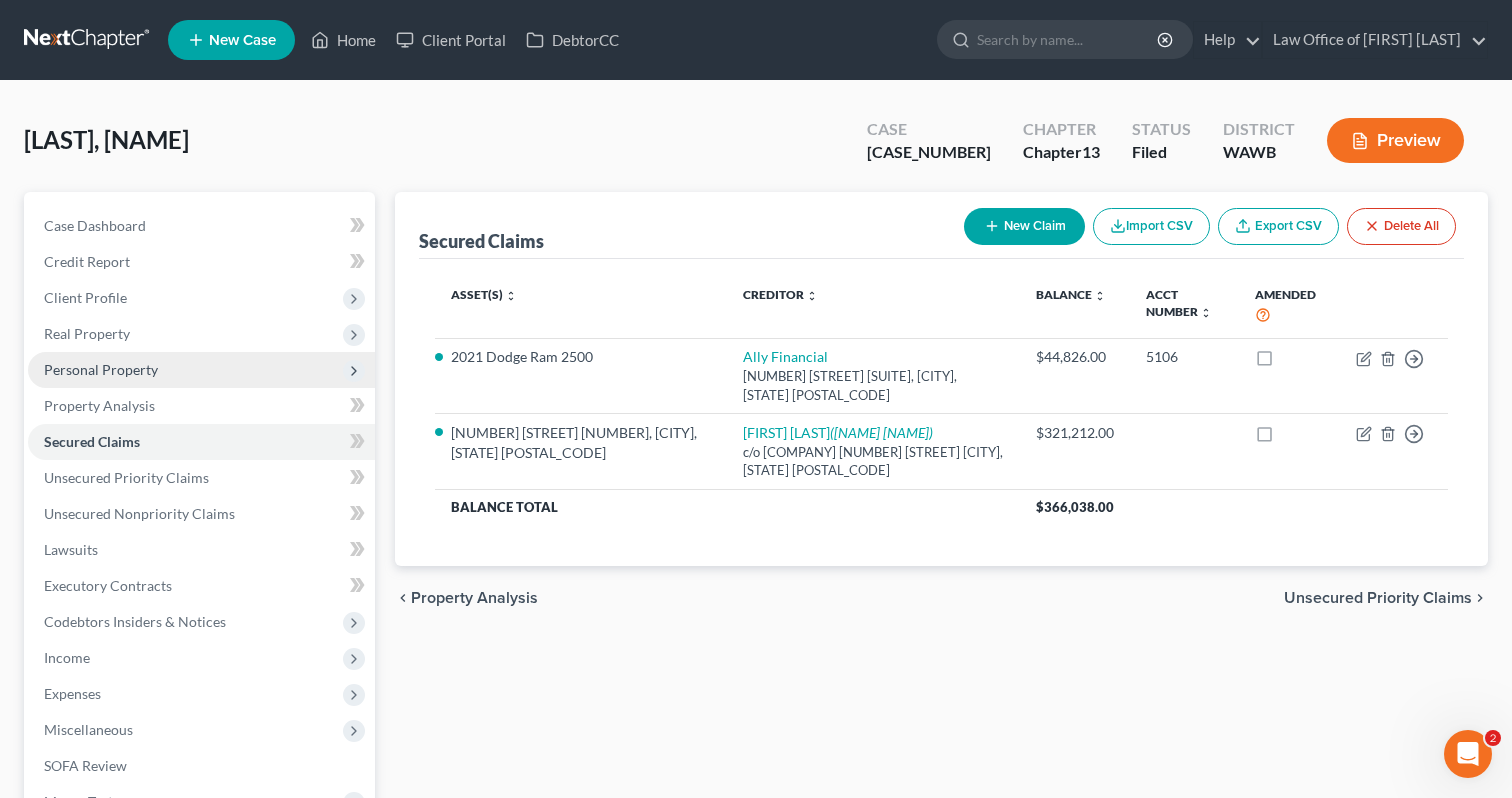 click on "Personal Property" at bounding box center [201, 370] 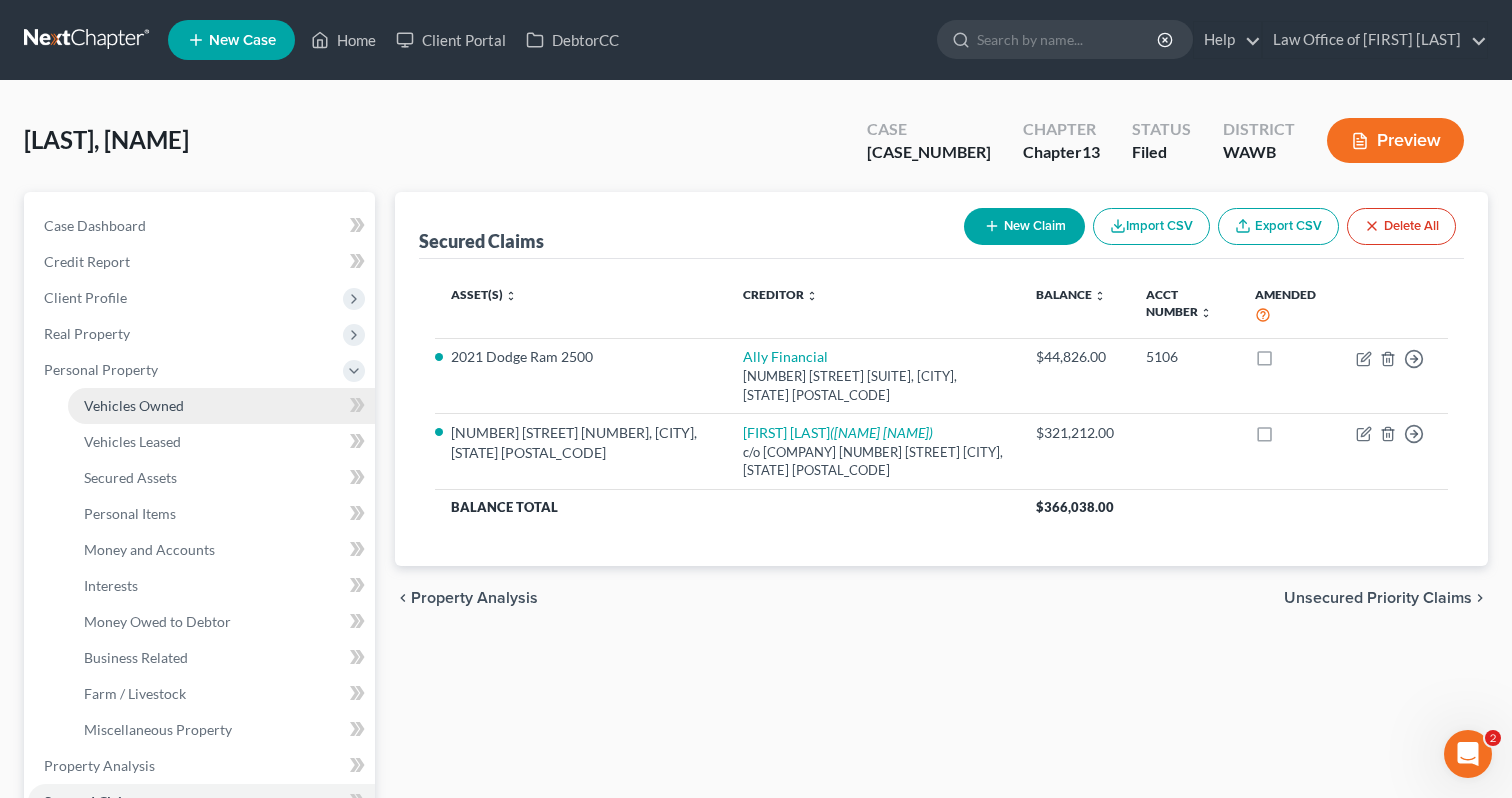 click on "Vehicles Owned" at bounding box center (221, 406) 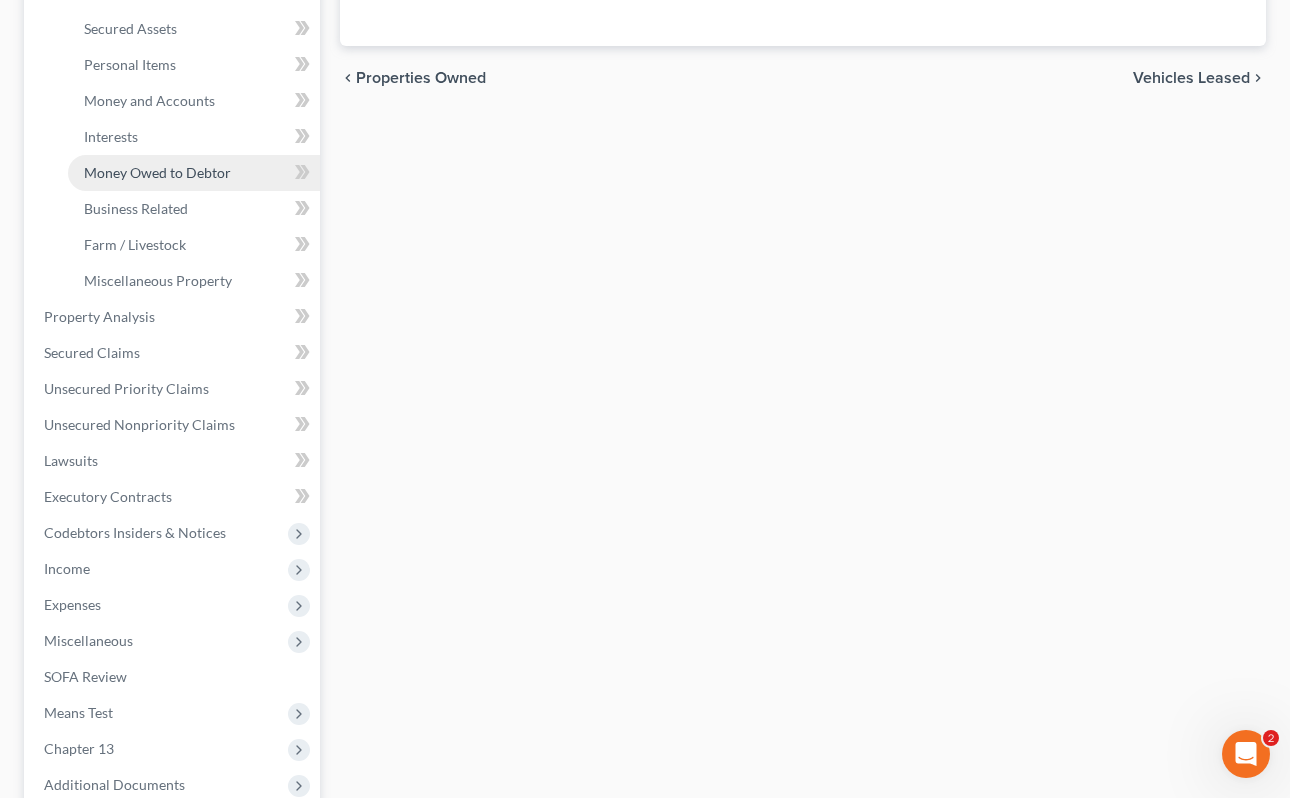 scroll, scrollTop: 695, scrollLeft: 0, axis: vertical 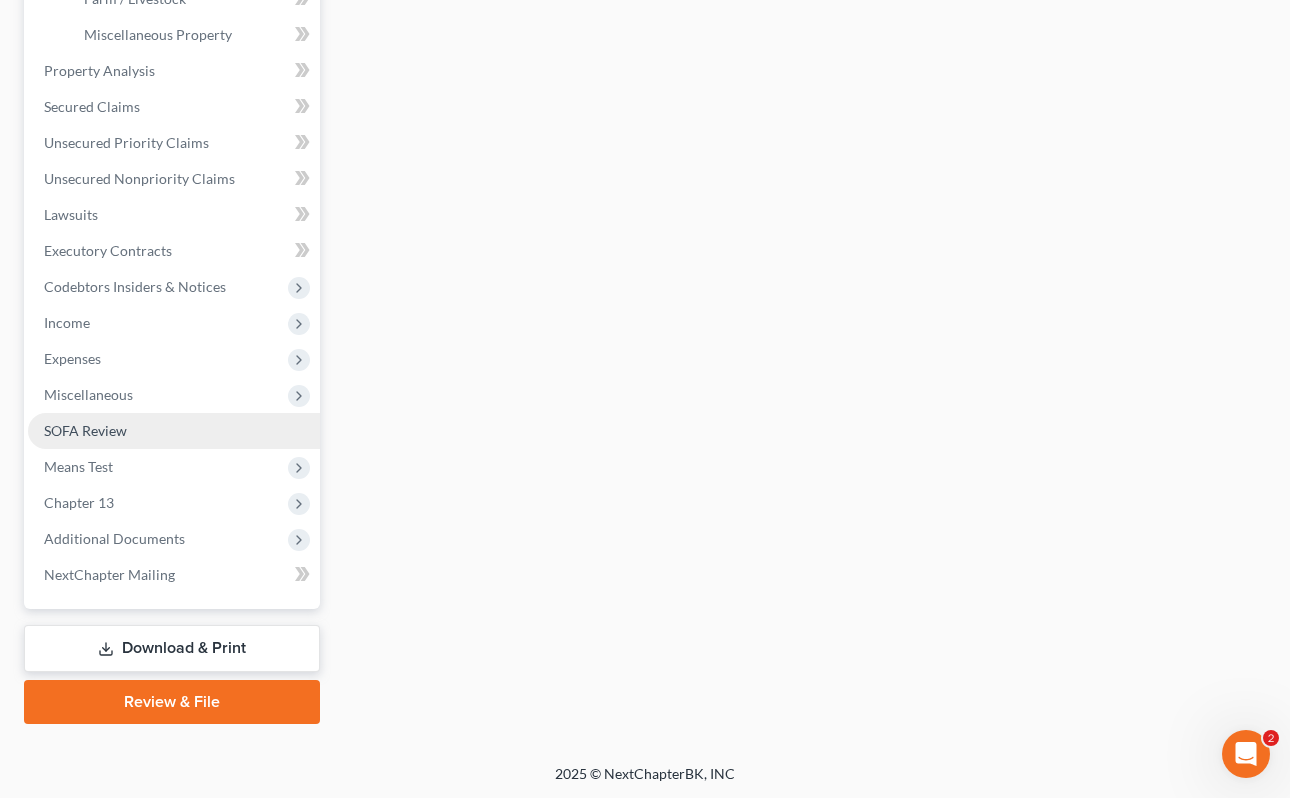 click on "SOFA Review" at bounding box center [174, 431] 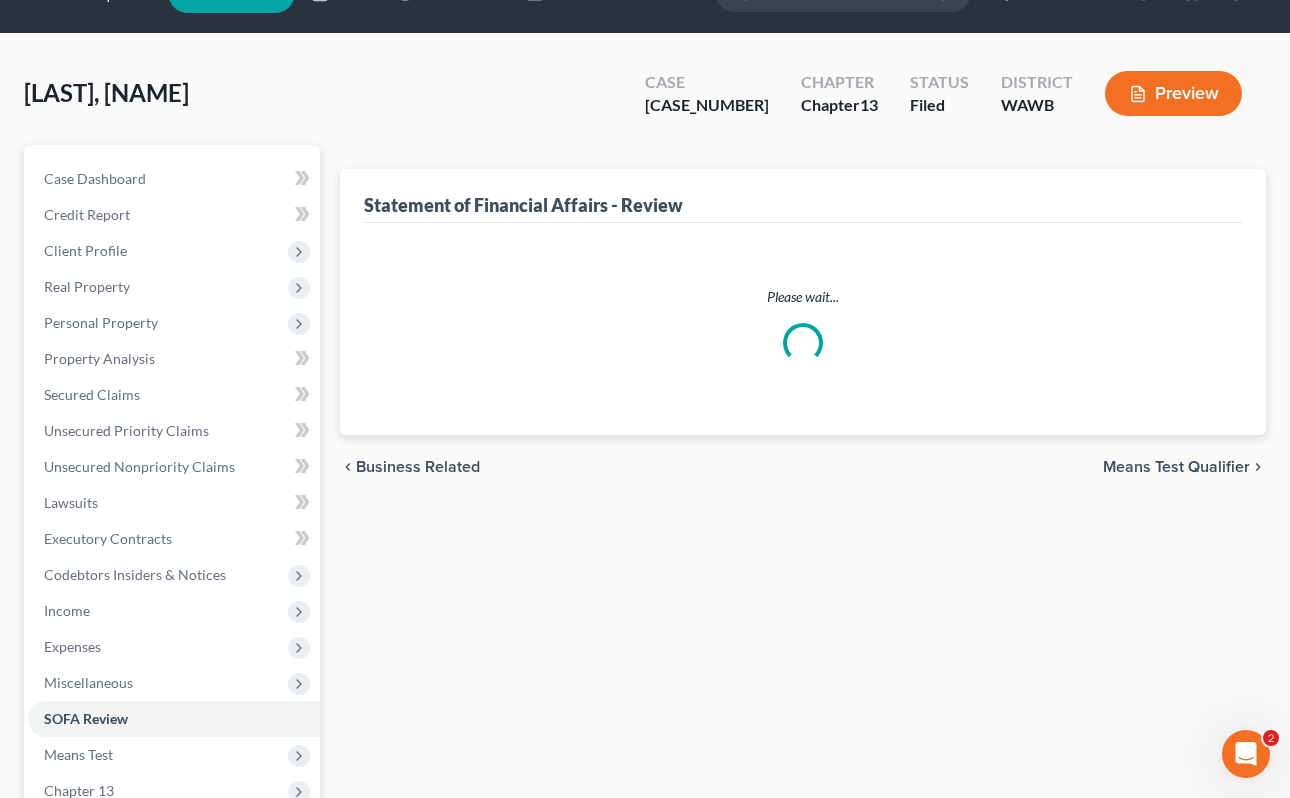 scroll, scrollTop: 0, scrollLeft: 0, axis: both 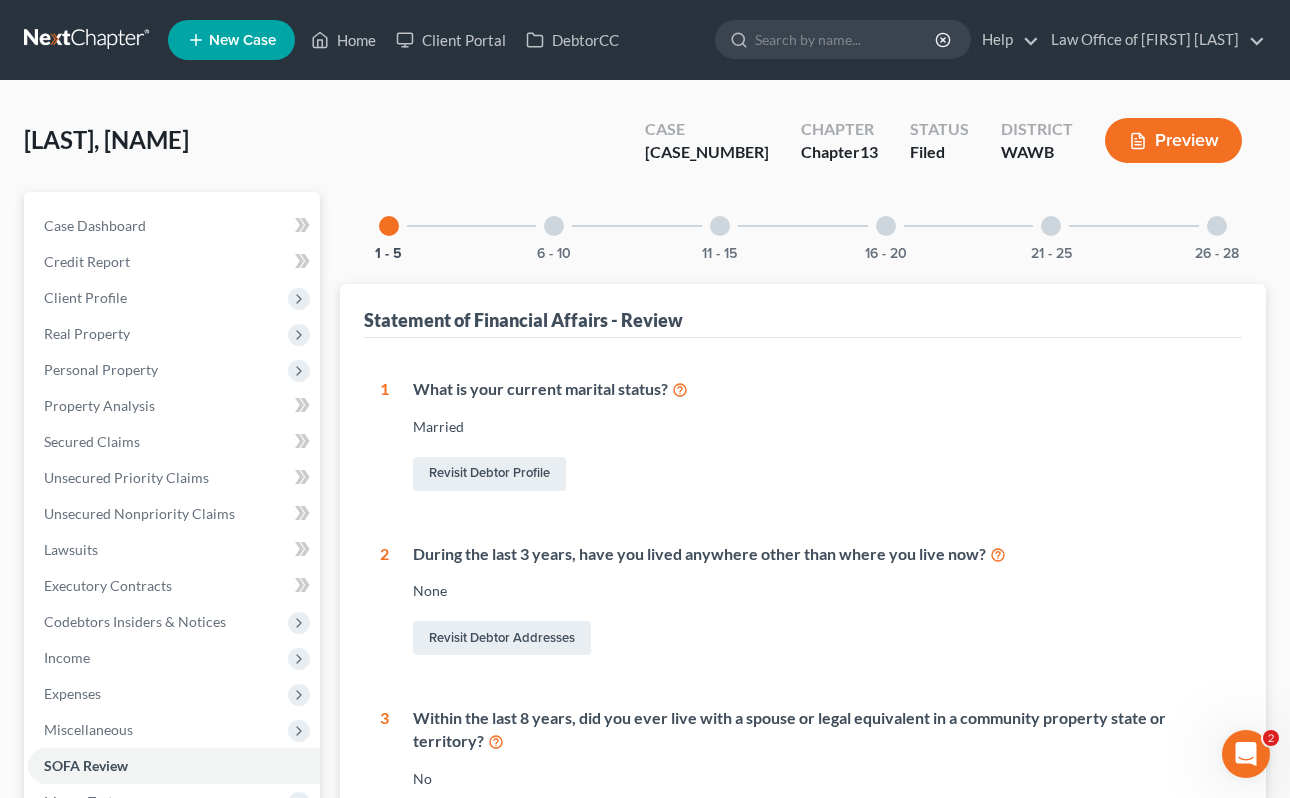 click at bounding box center (886, 226) 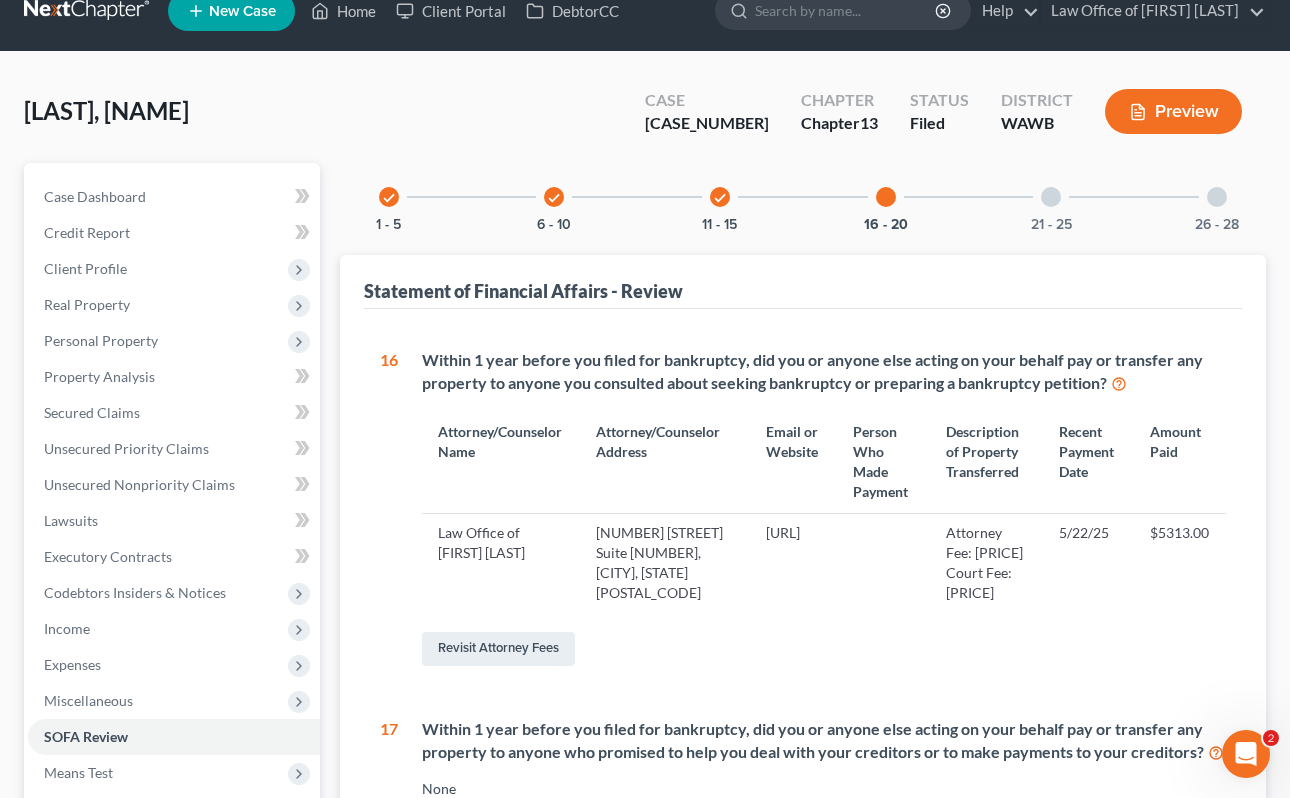 scroll, scrollTop: 0, scrollLeft: 0, axis: both 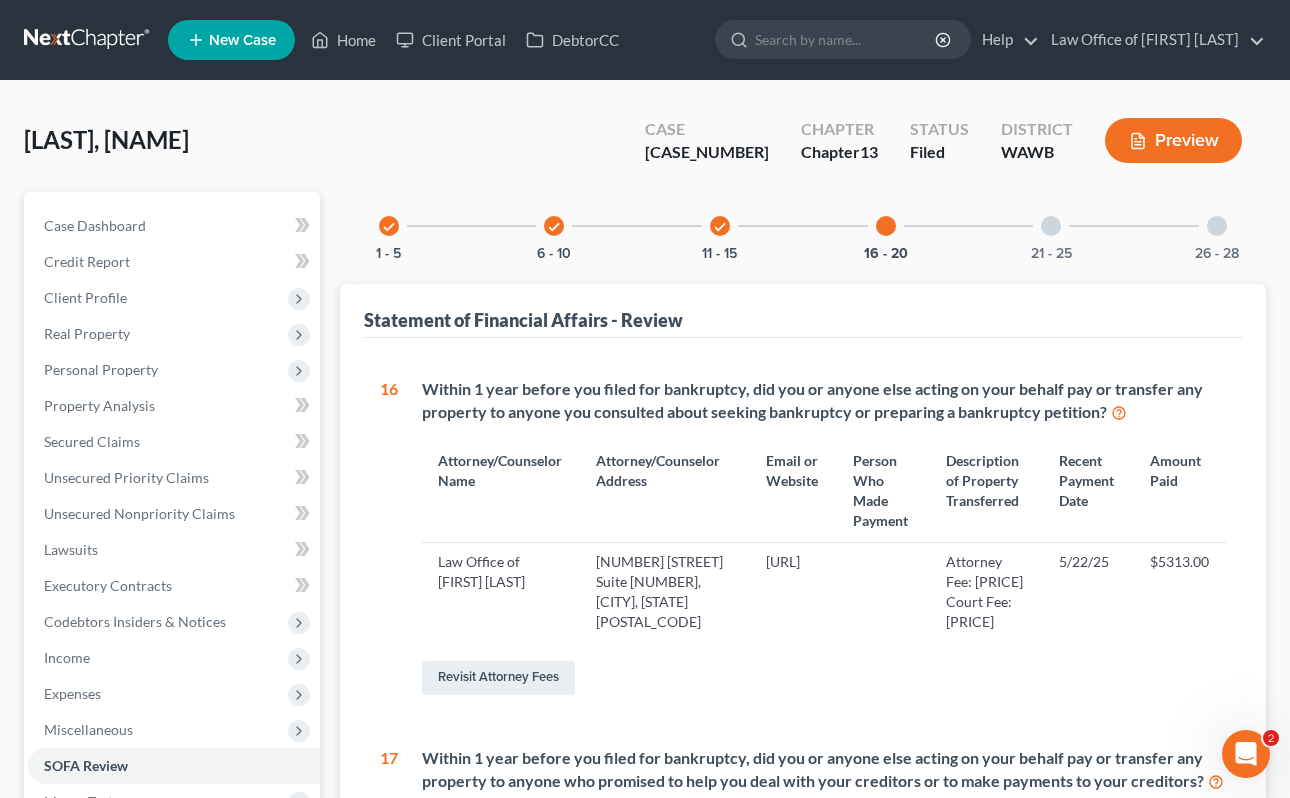 click at bounding box center (1051, 226) 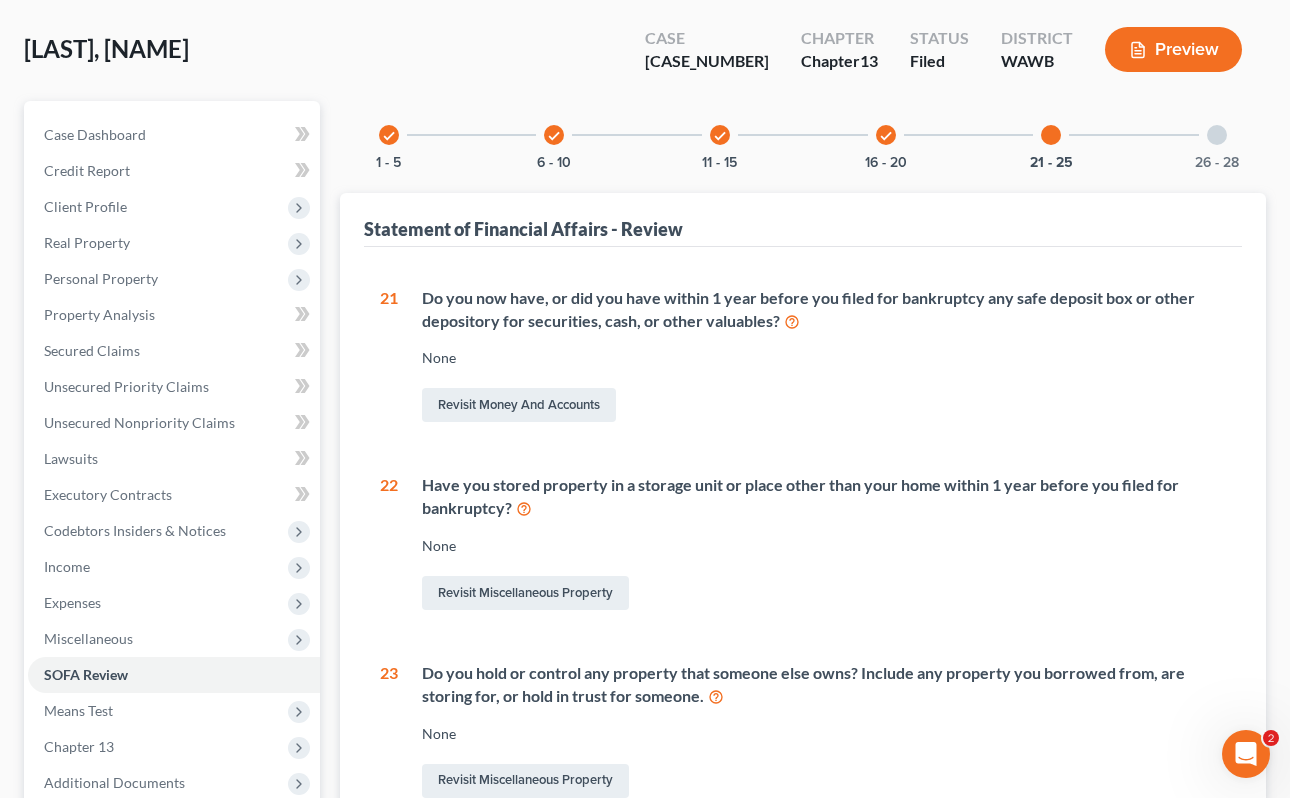 scroll, scrollTop: 0, scrollLeft: 0, axis: both 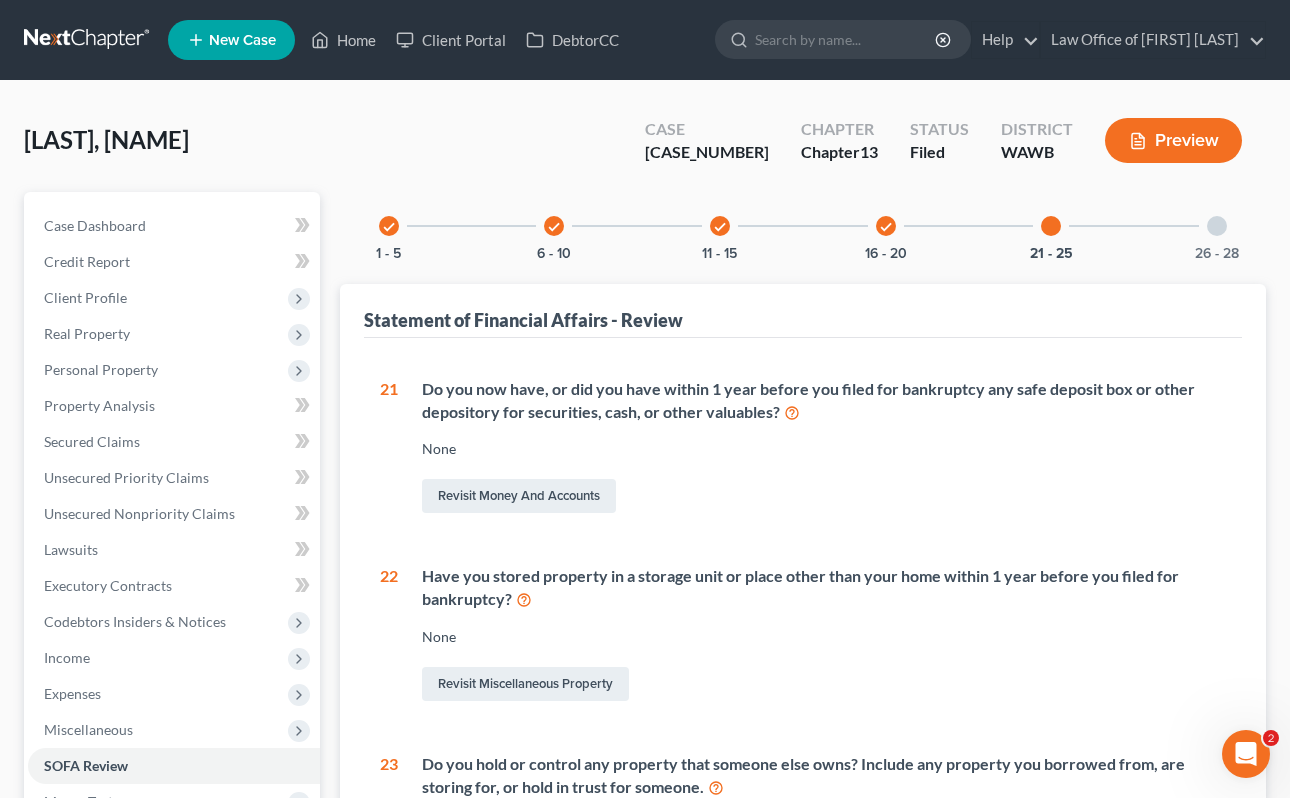 click on "check 11 - 15" at bounding box center [720, 226] 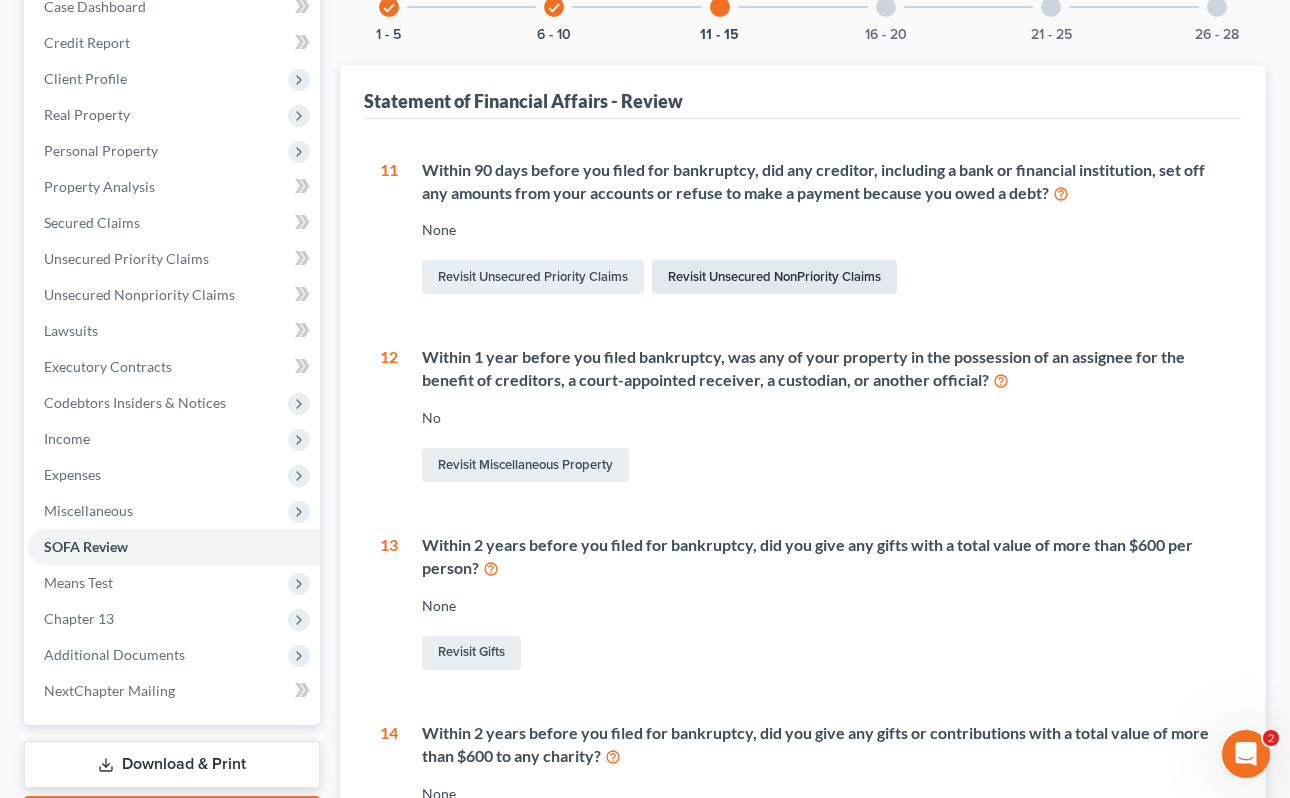 scroll, scrollTop: 0, scrollLeft: 0, axis: both 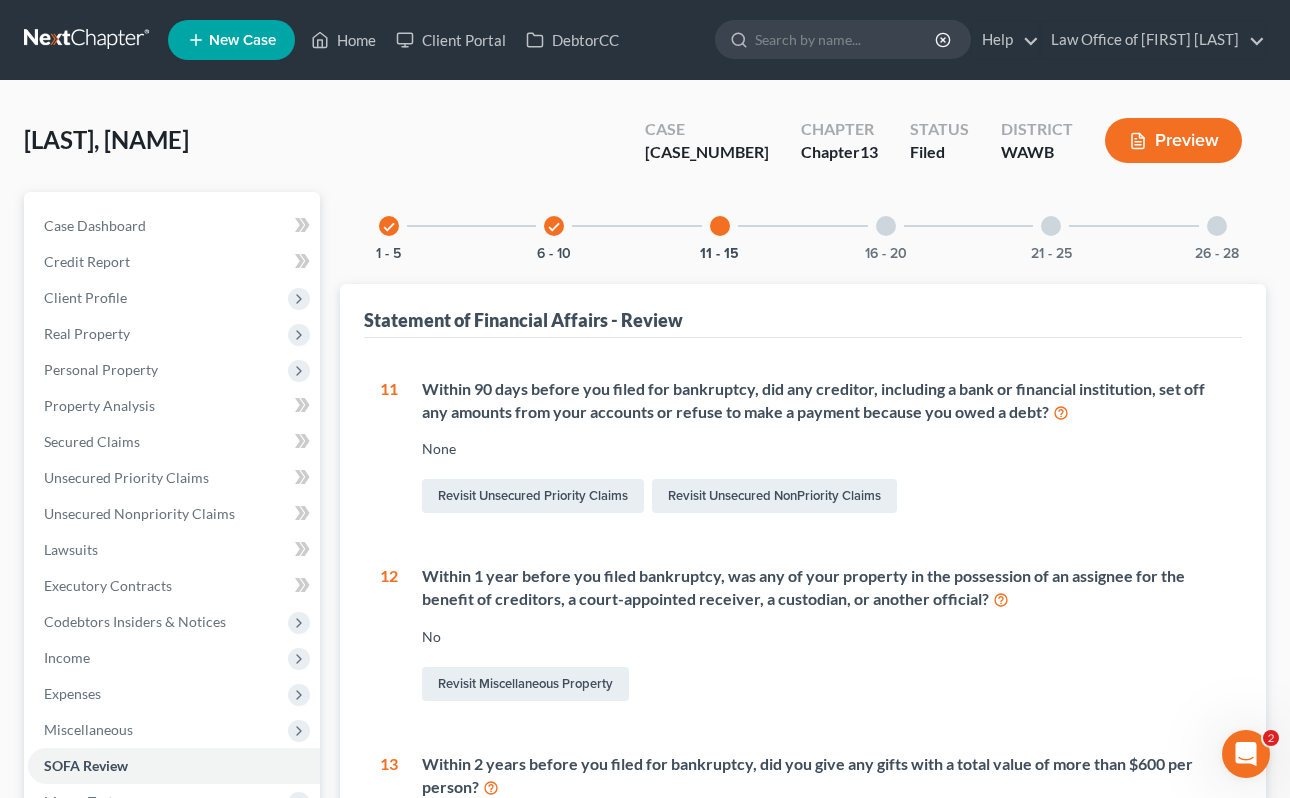 click on "check" at bounding box center (554, 227) 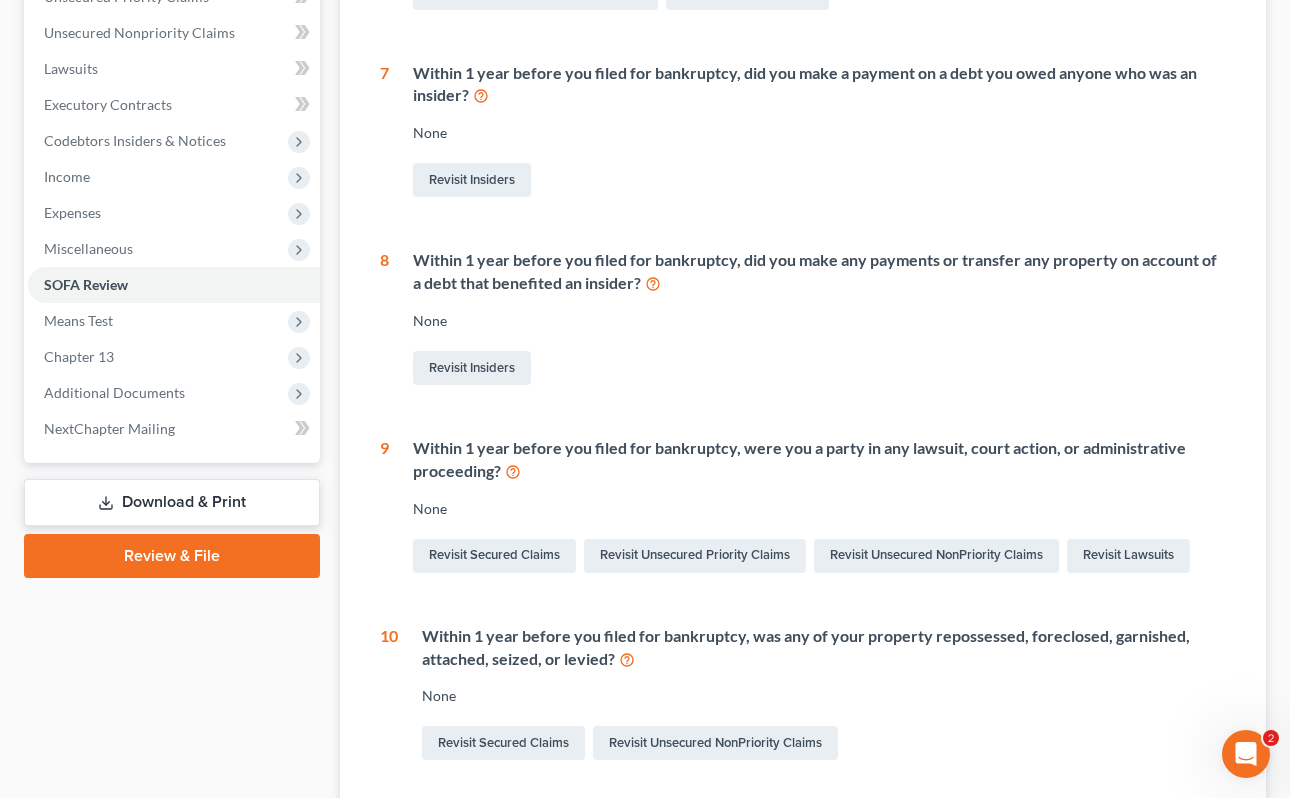 scroll, scrollTop: 0, scrollLeft: 0, axis: both 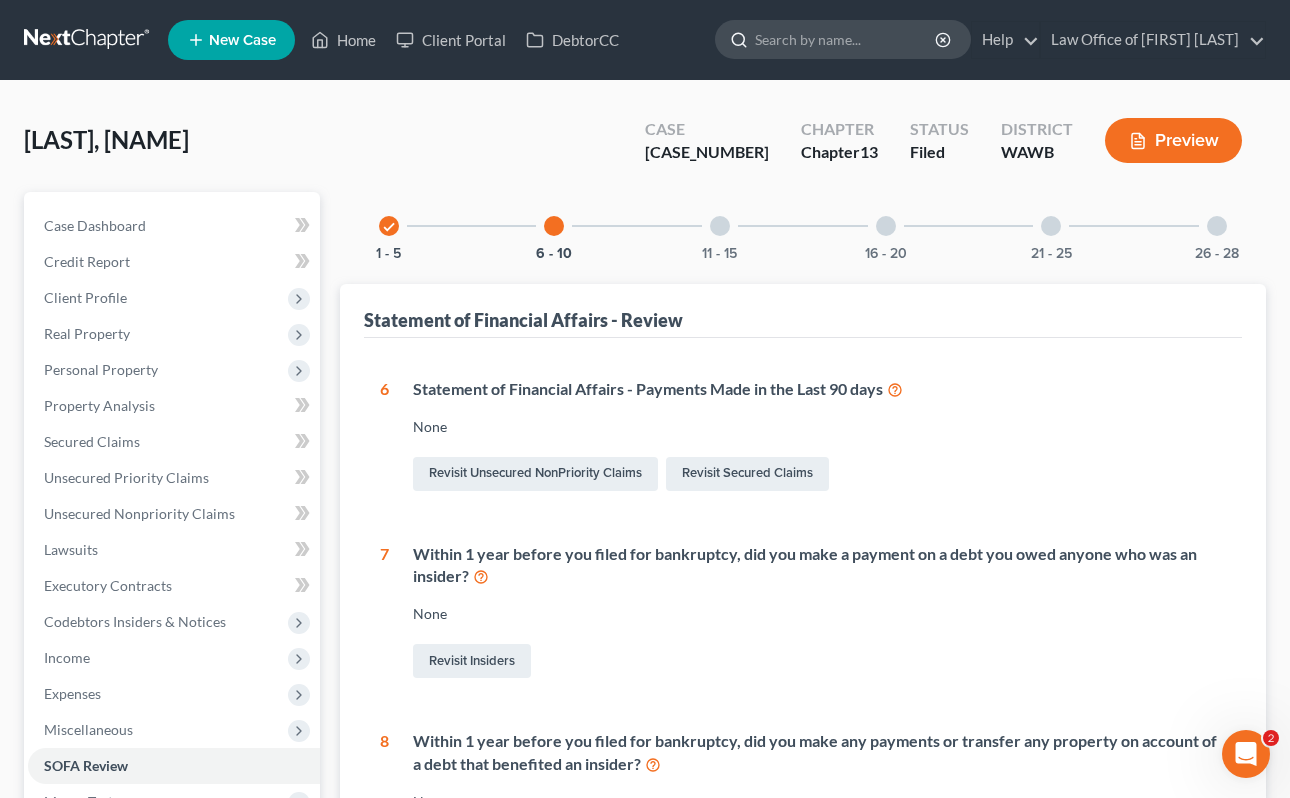 click at bounding box center [846, 39] 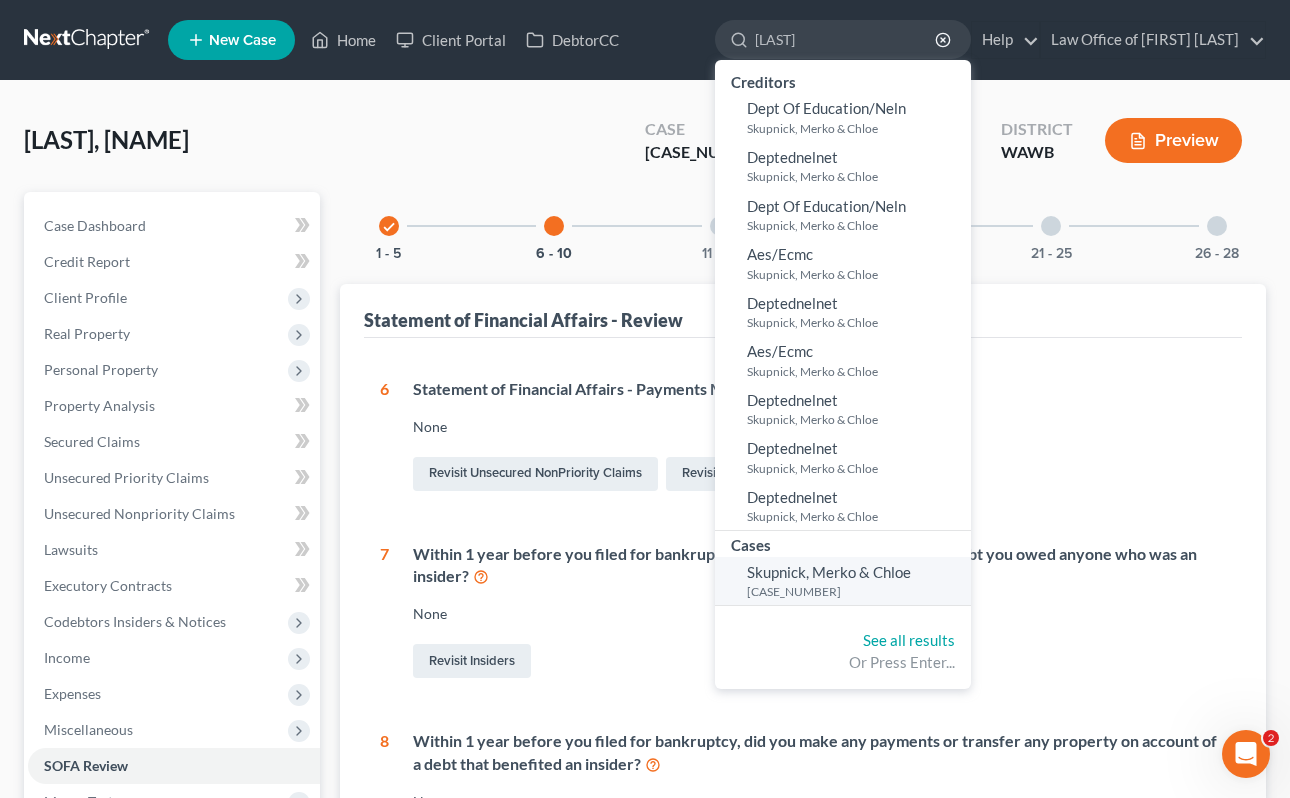 type on "[LAST]" 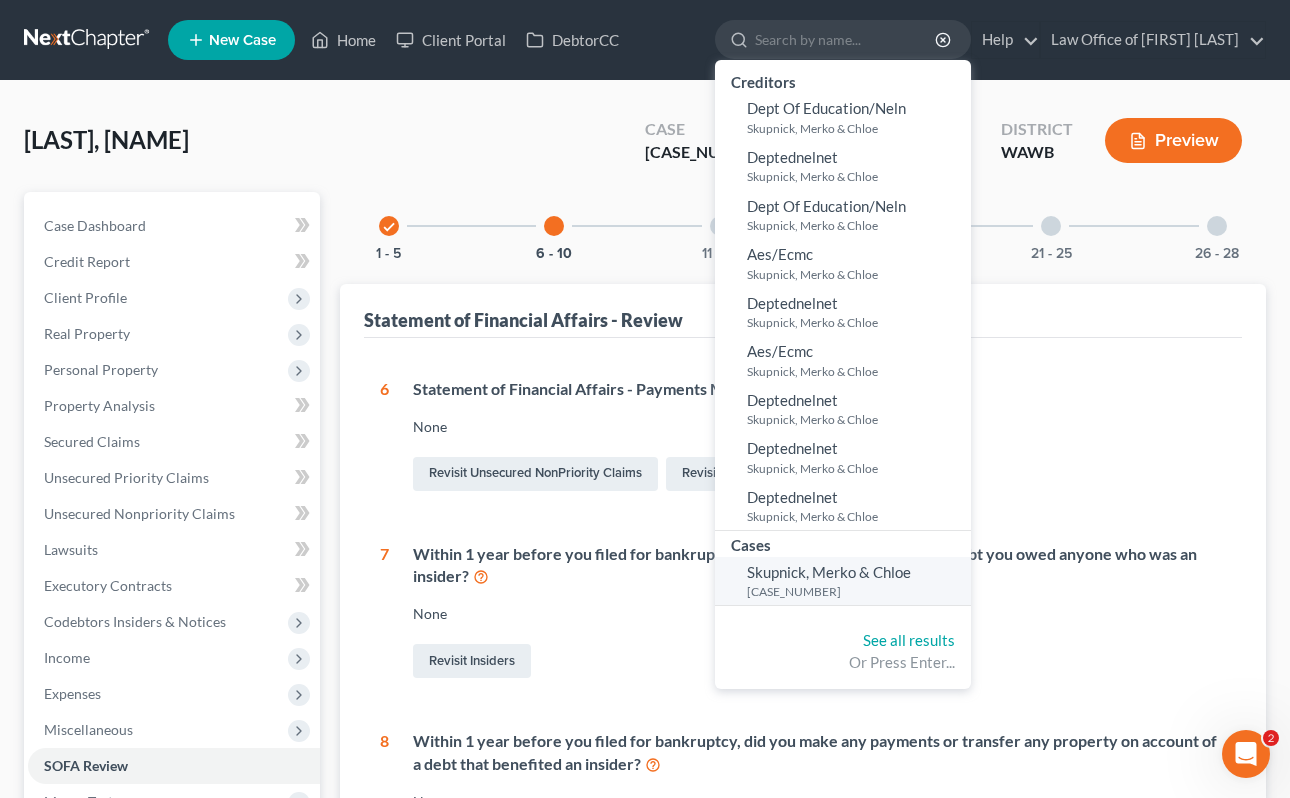 select on "6" 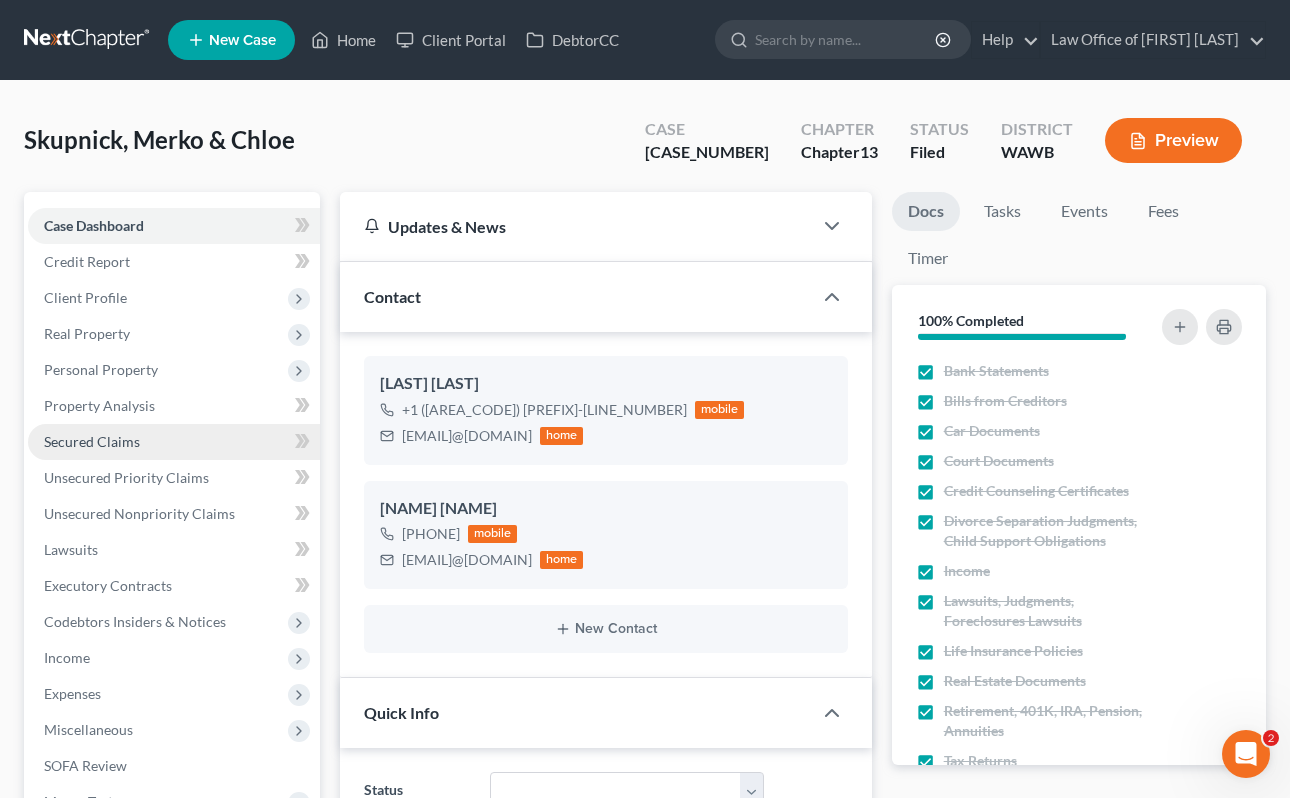 click on "Secured Claims" at bounding box center [92, 441] 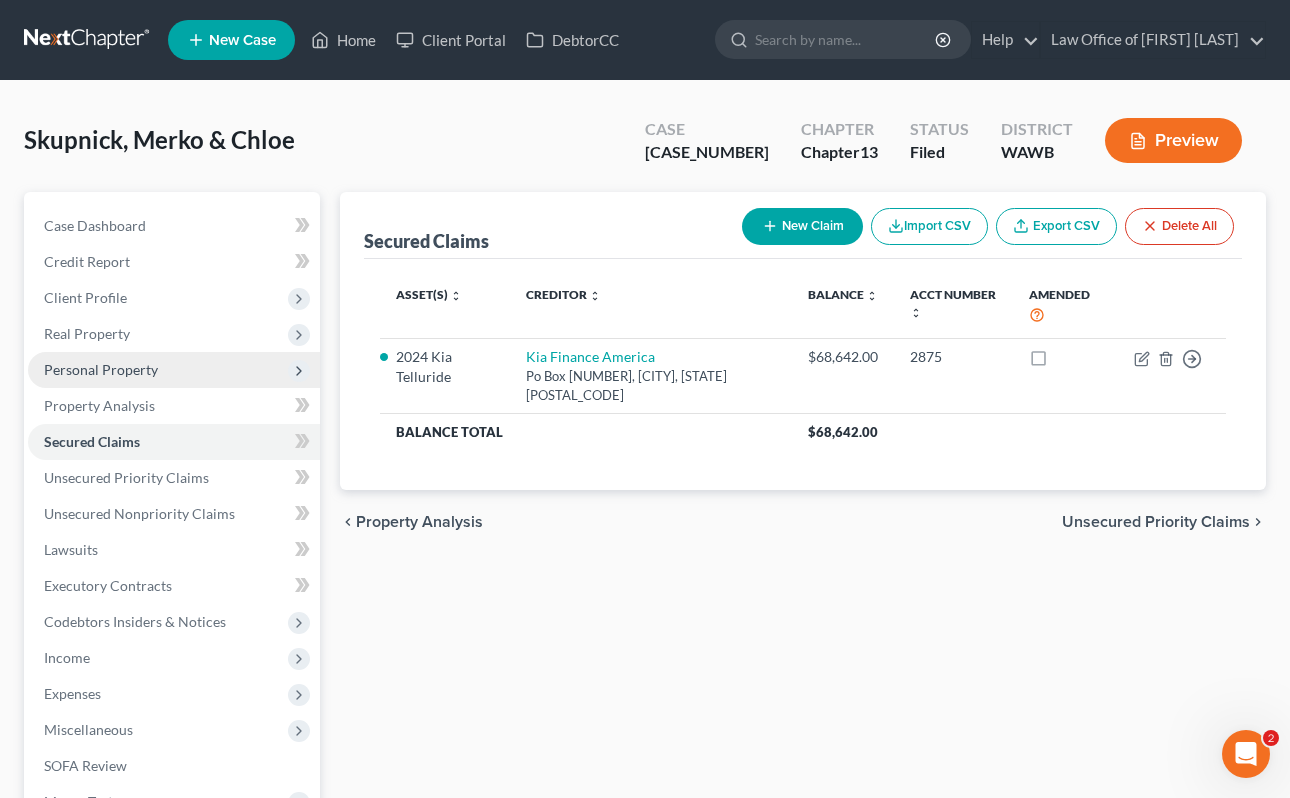 click on "Personal Property" at bounding box center (101, 369) 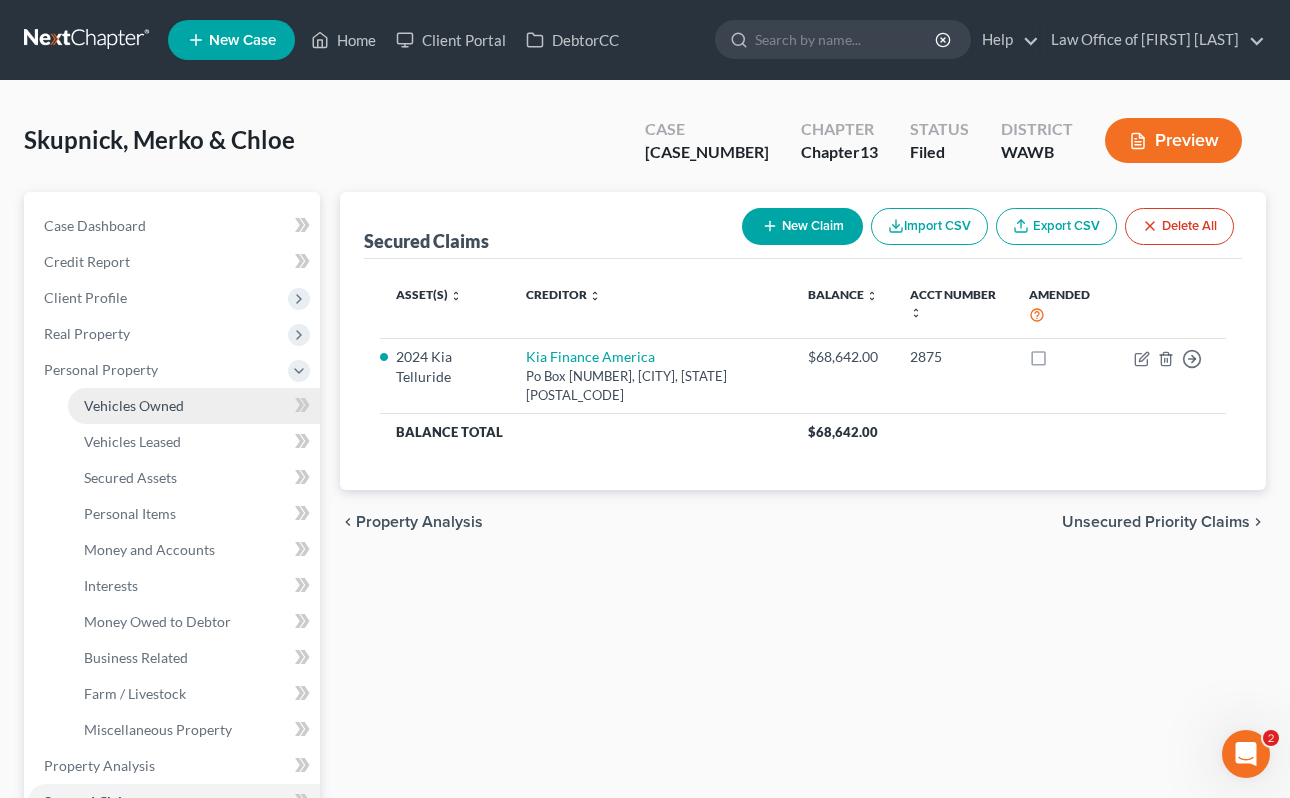 click on "Vehicles Owned" at bounding box center (194, 406) 